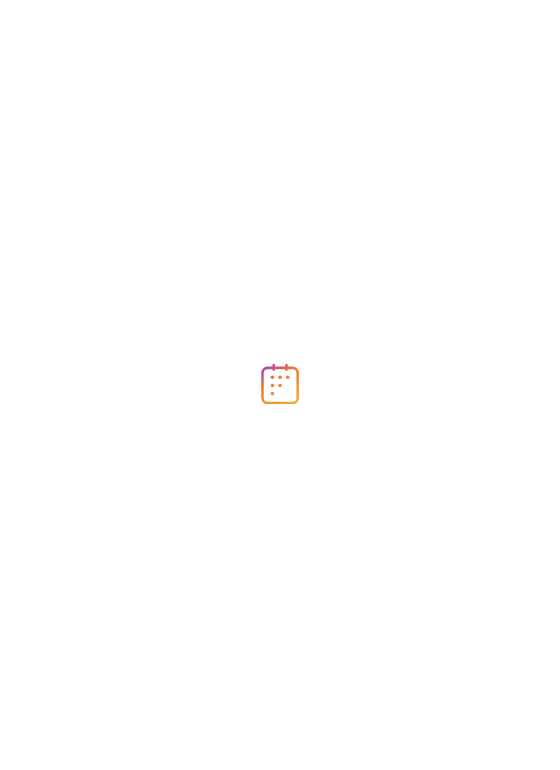 scroll, scrollTop: 0, scrollLeft: 0, axis: both 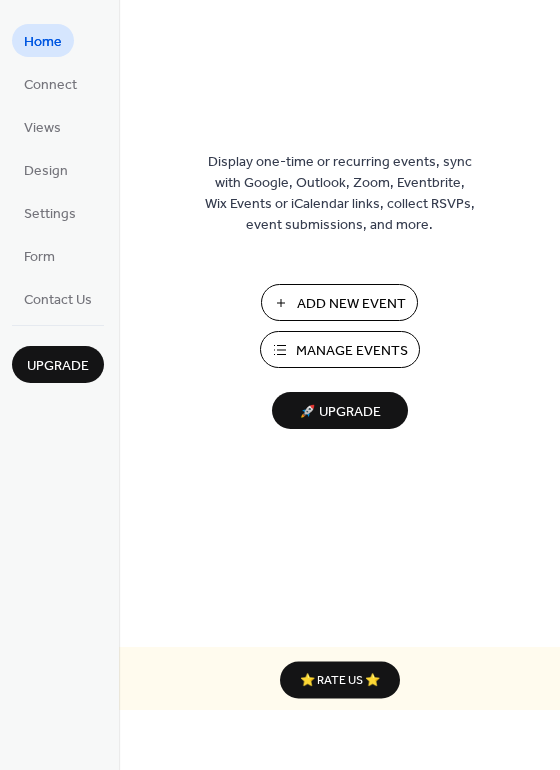 click on "Manage Events" at bounding box center [352, 351] 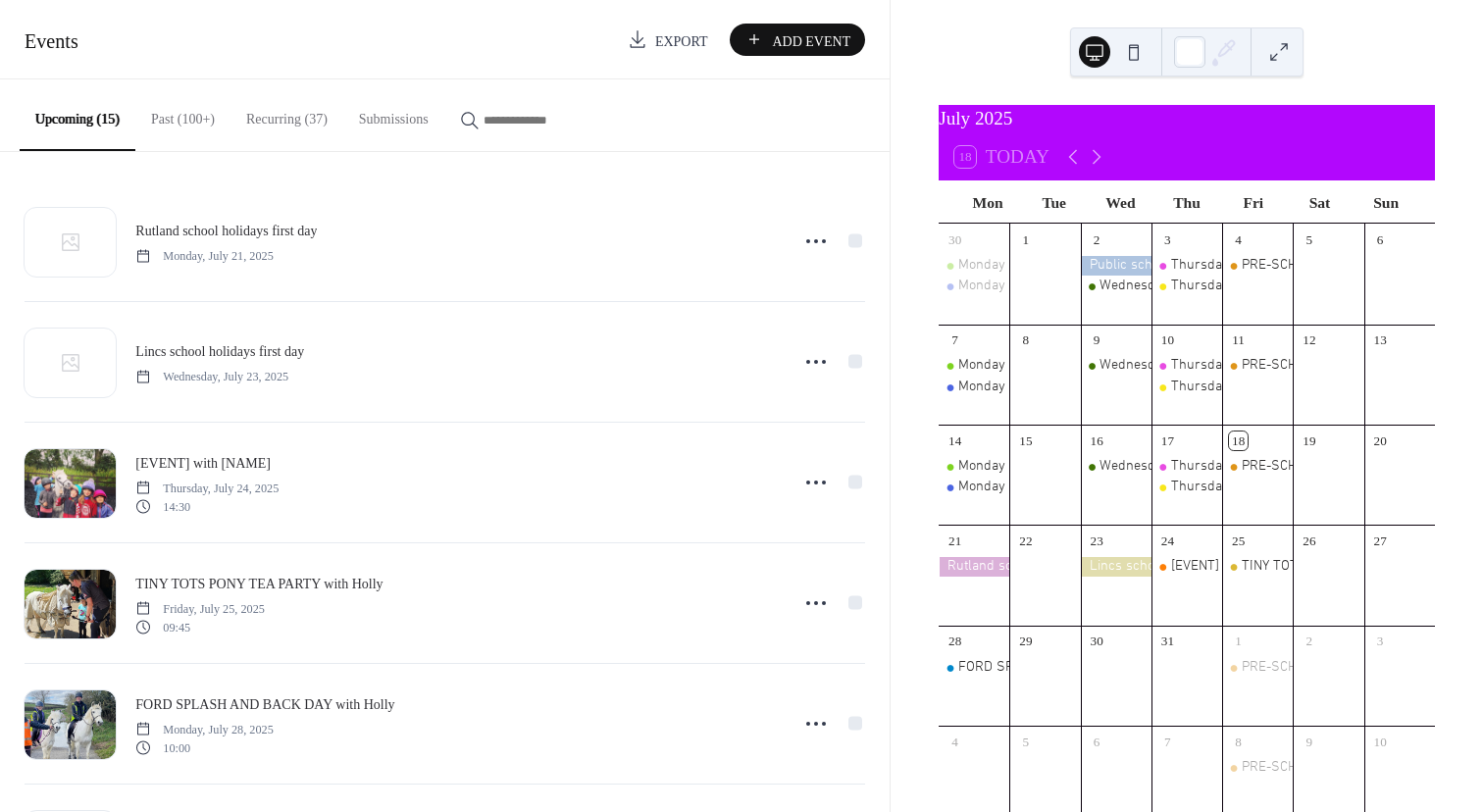 scroll, scrollTop: 0, scrollLeft: 0, axis: both 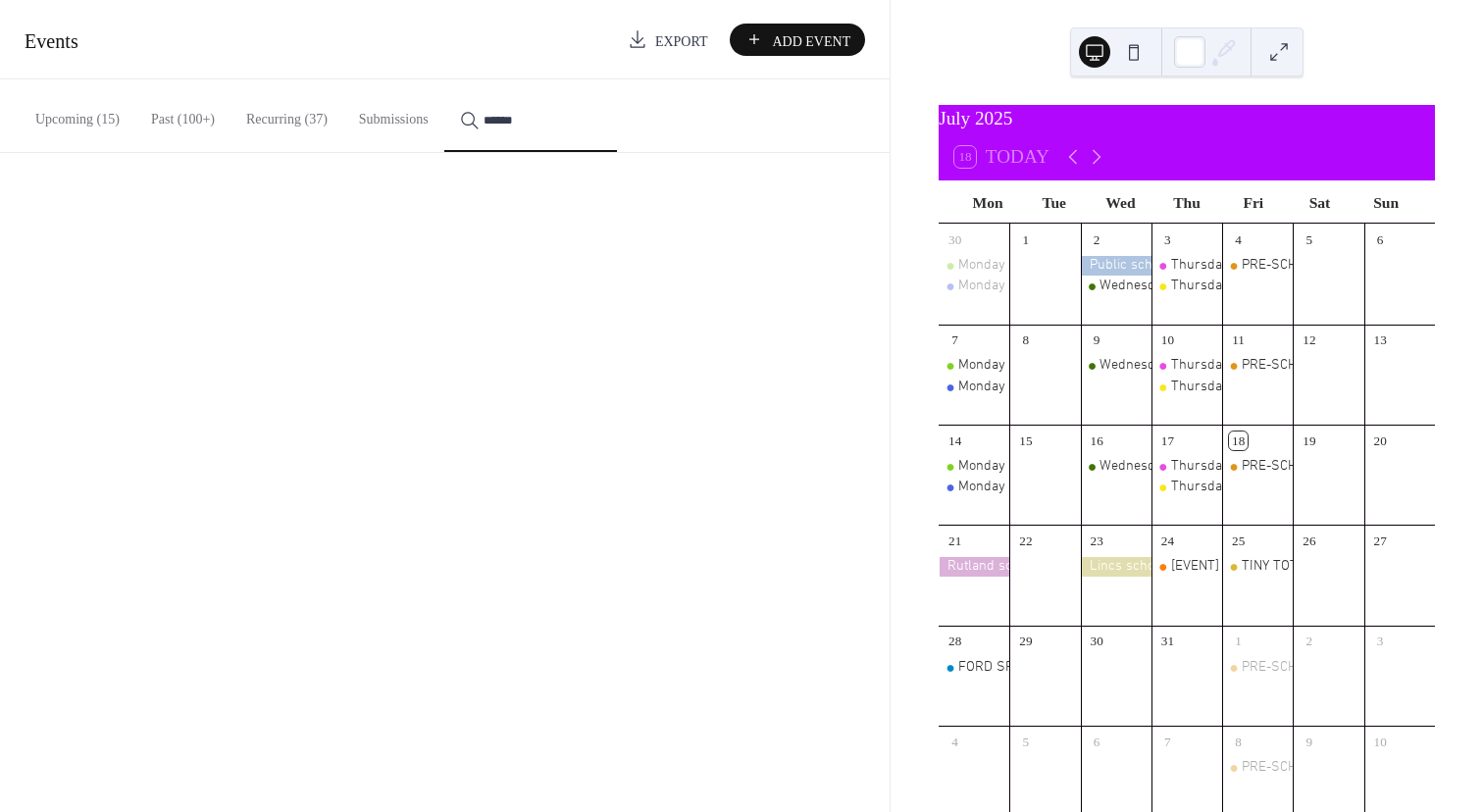 type on "******" 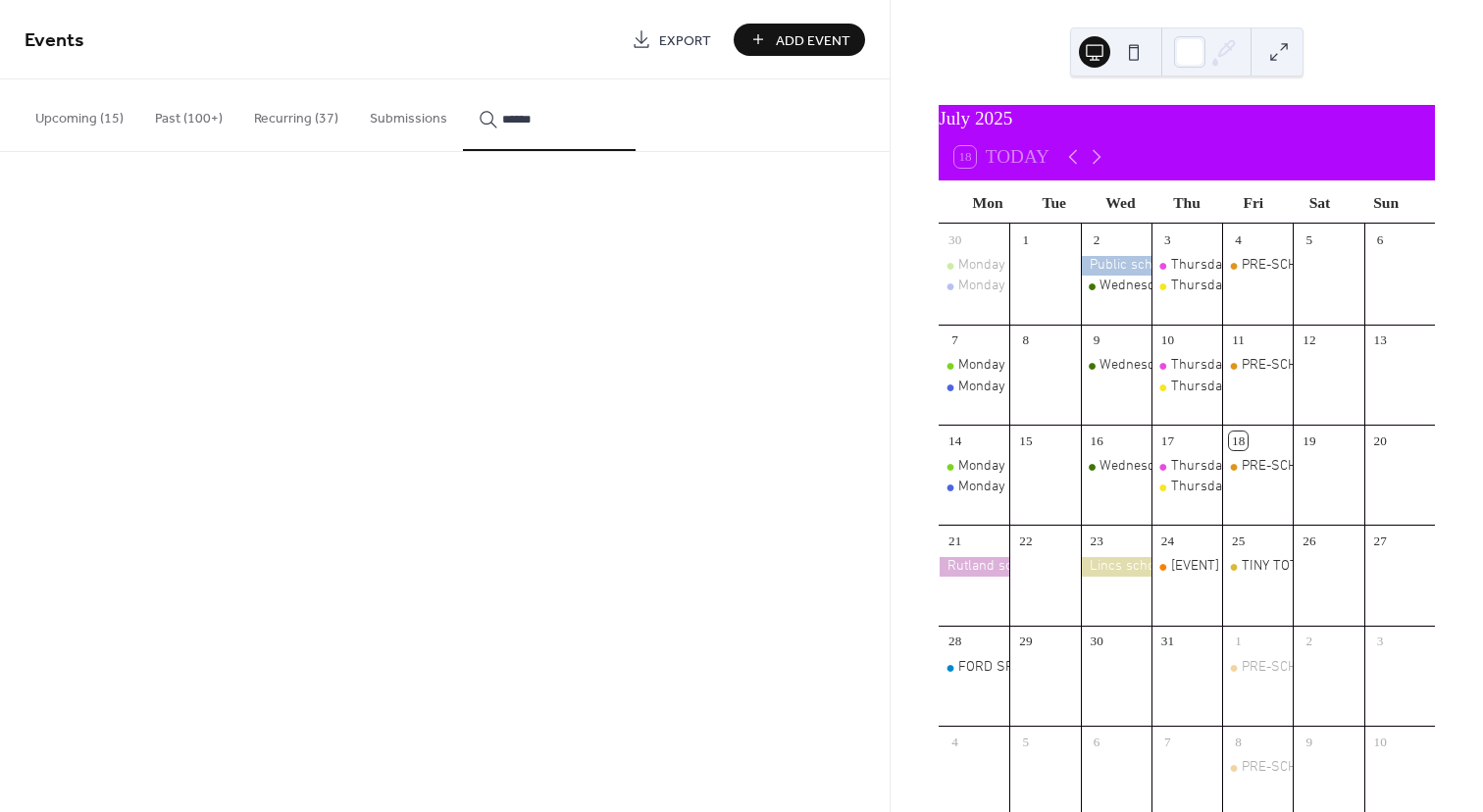 click on "******" at bounding box center (549, 115) 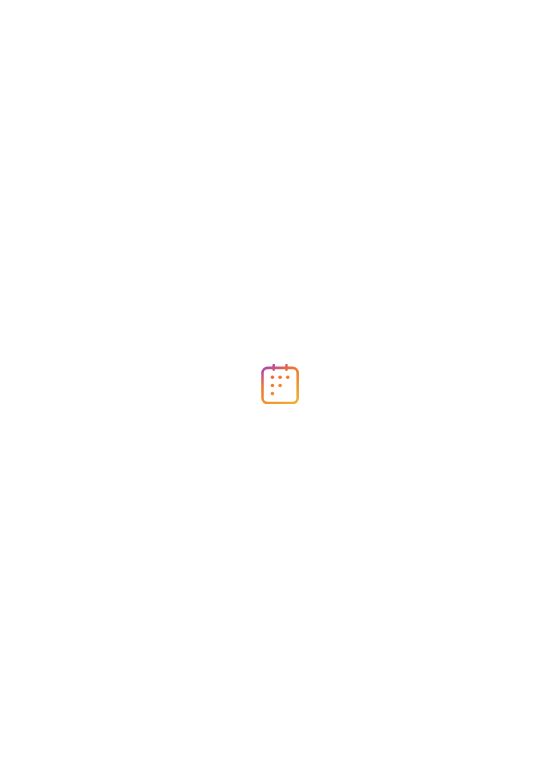 scroll, scrollTop: 0, scrollLeft: 0, axis: both 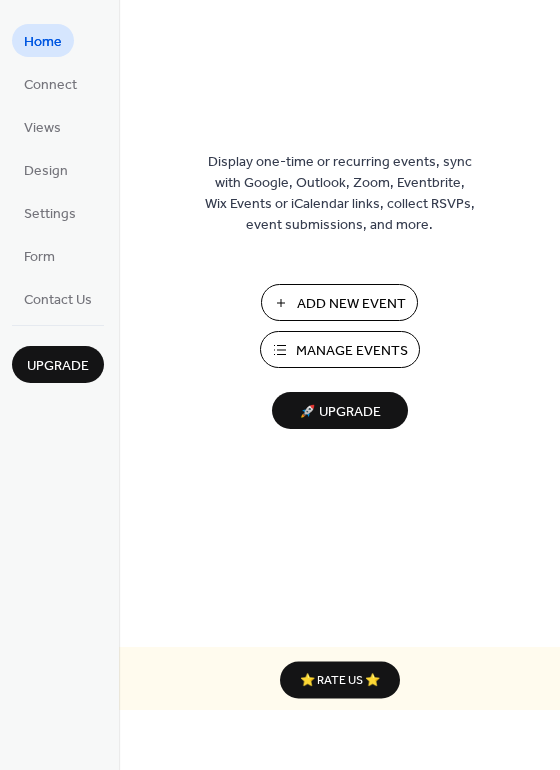click on "Manage Events" at bounding box center [352, 351] 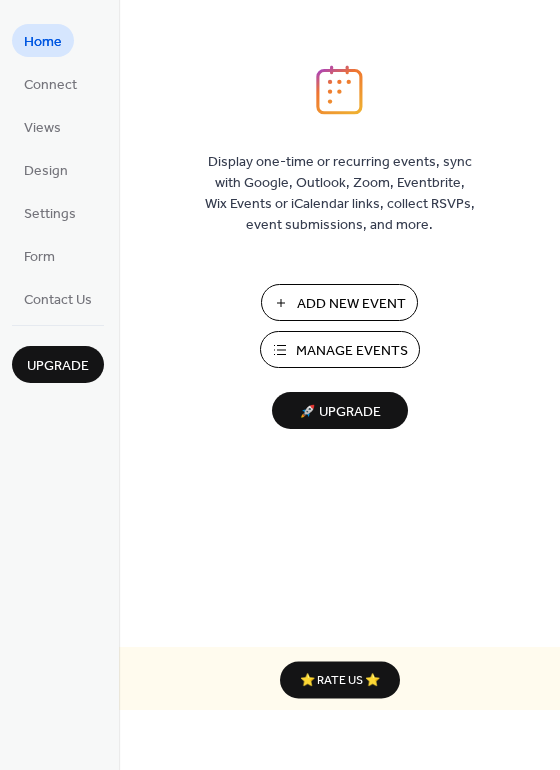 click on "Manage Events" at bounding box center [352, 351] 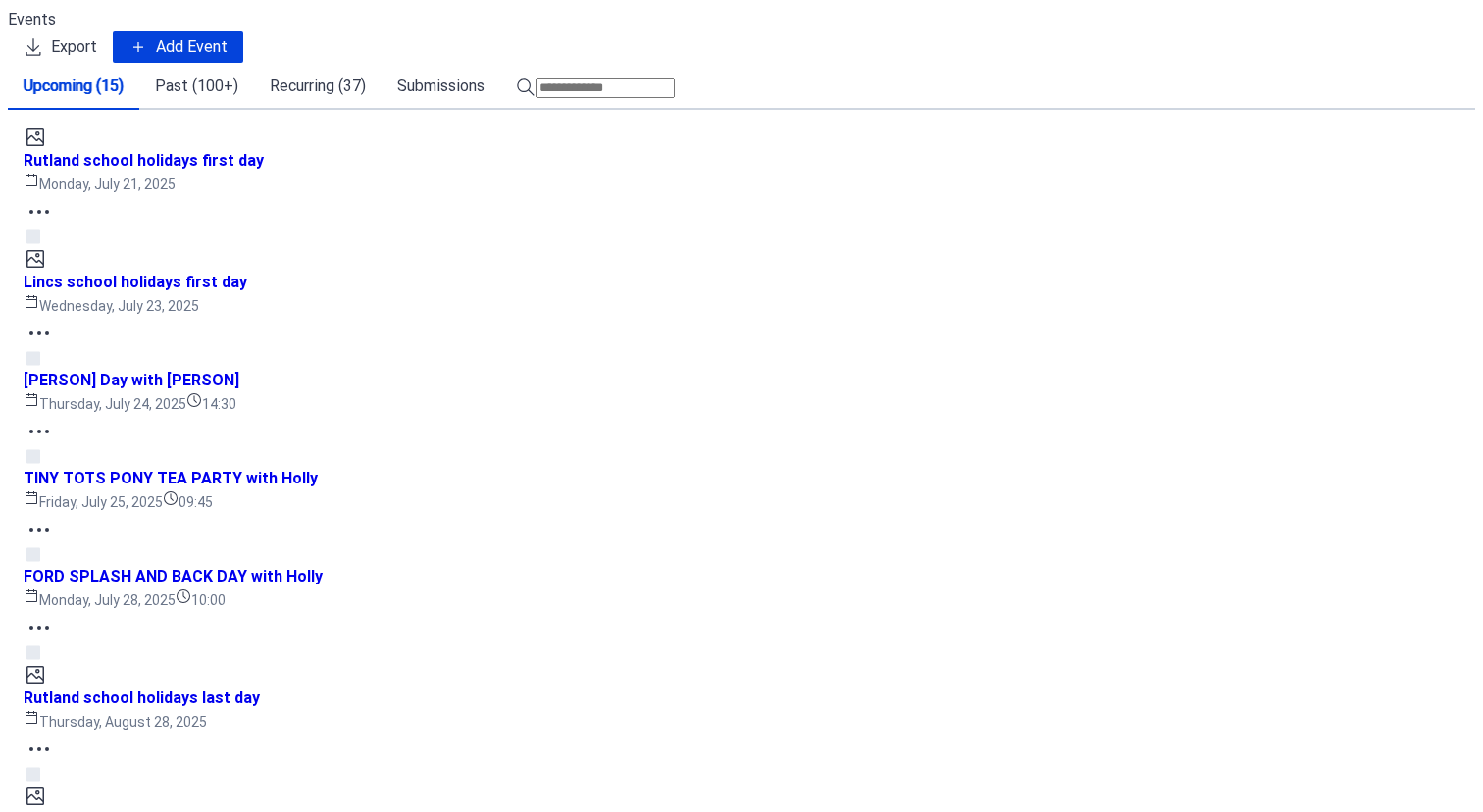 scroll, scrollTop: 0, scrollLeft: 0, axis: both 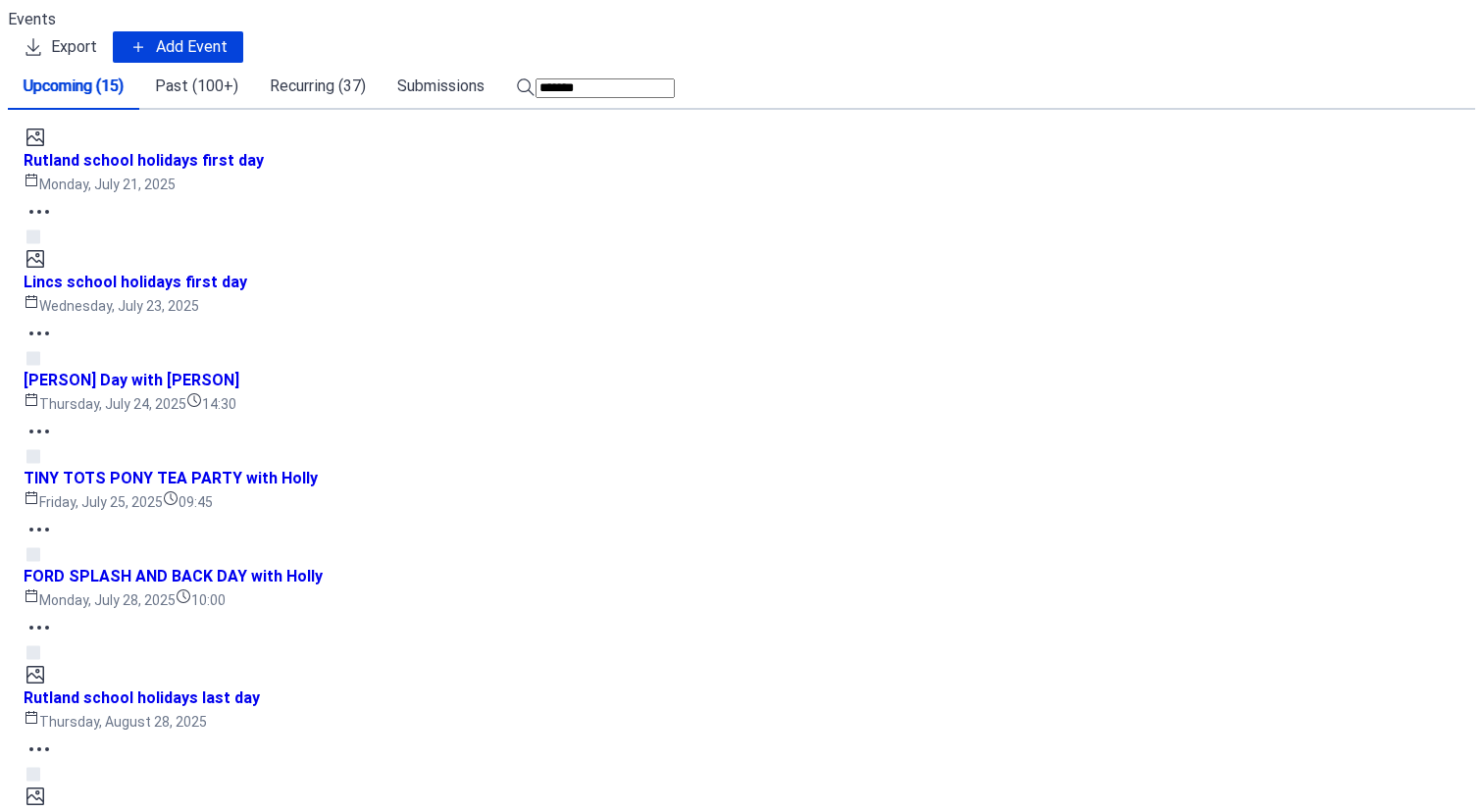click on "*******" at bounding box center (605, 88) 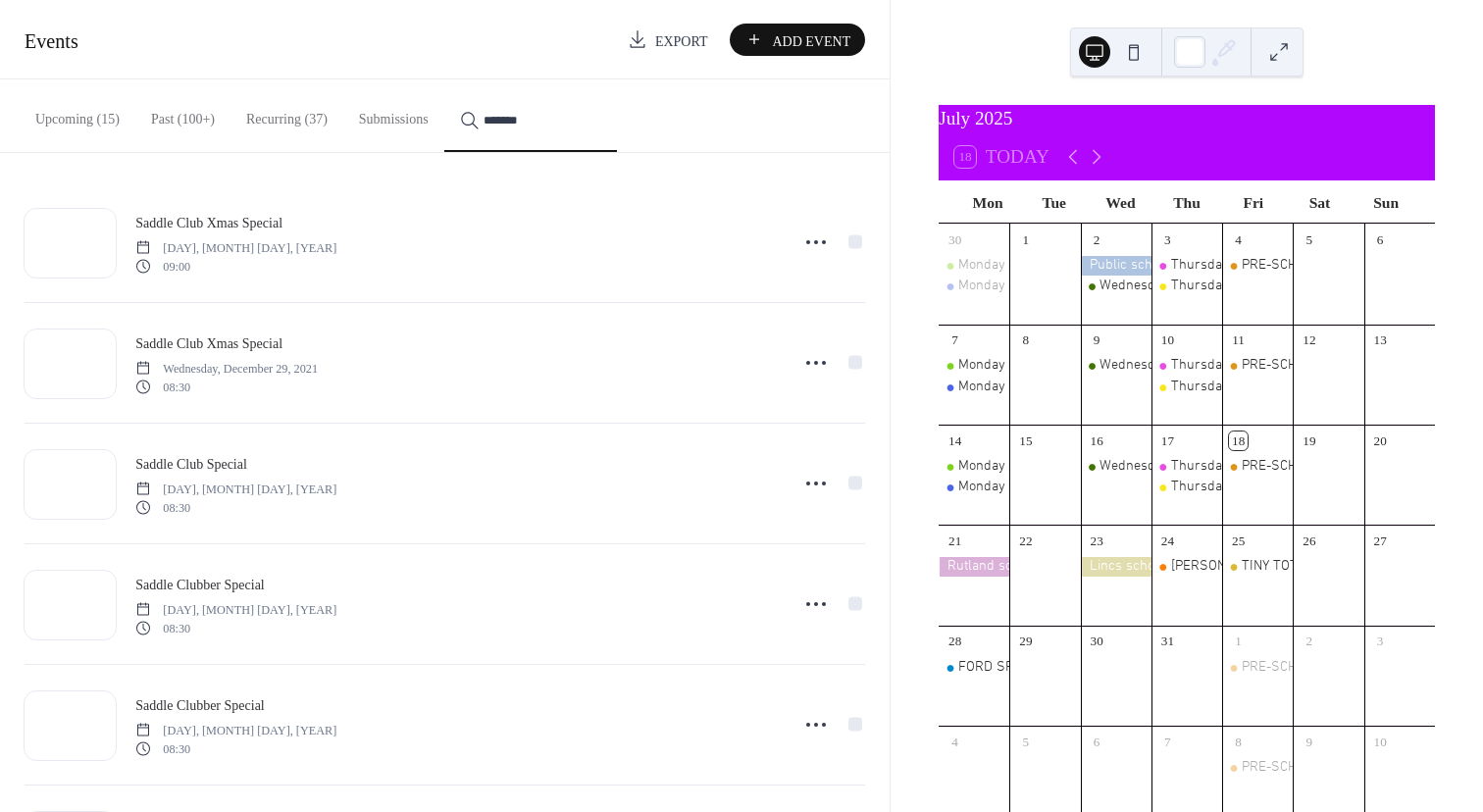 click on "*******" at bounding box center (542, 120) 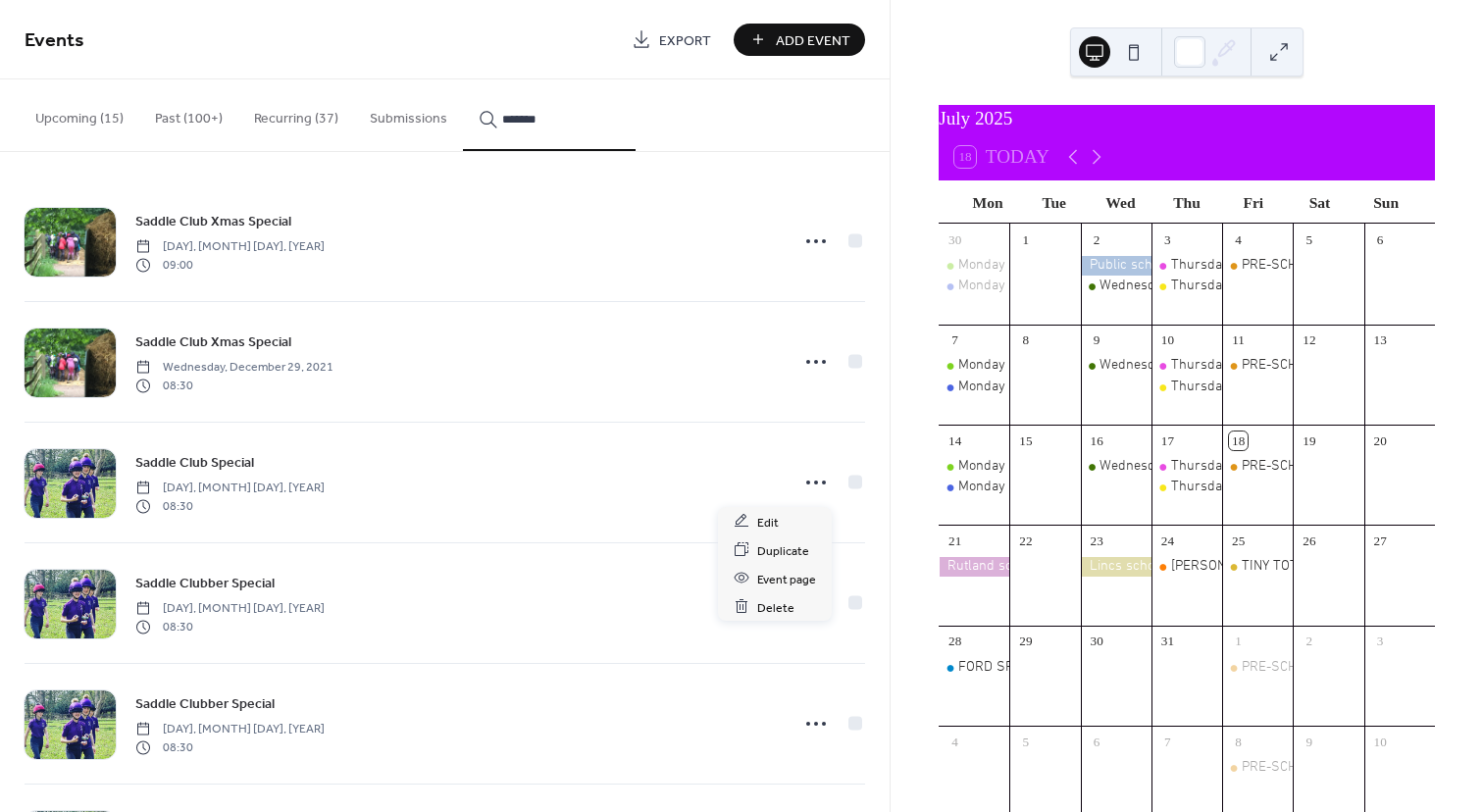 click 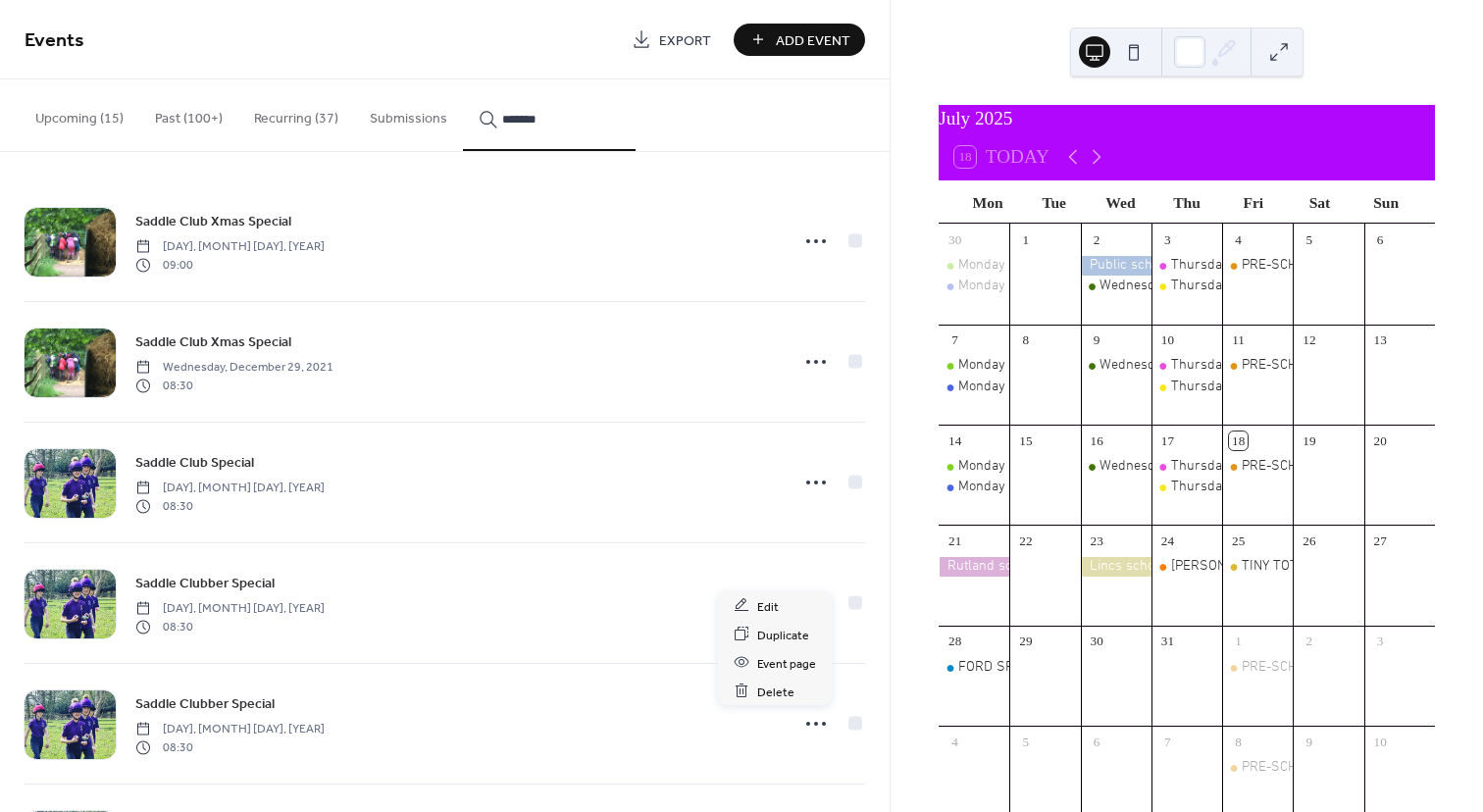 click 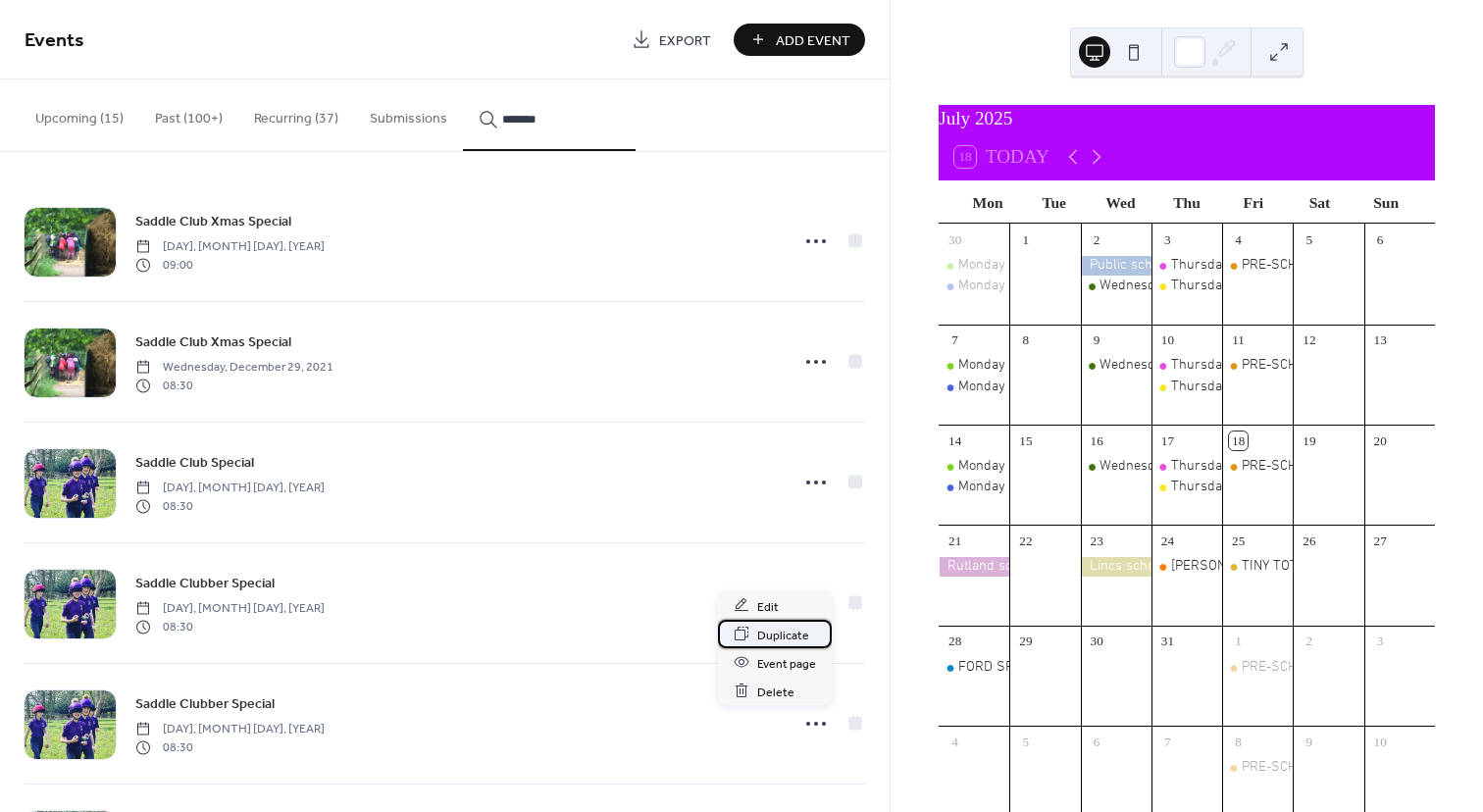 click on "Duplicate" at bounding box center [783, 634] 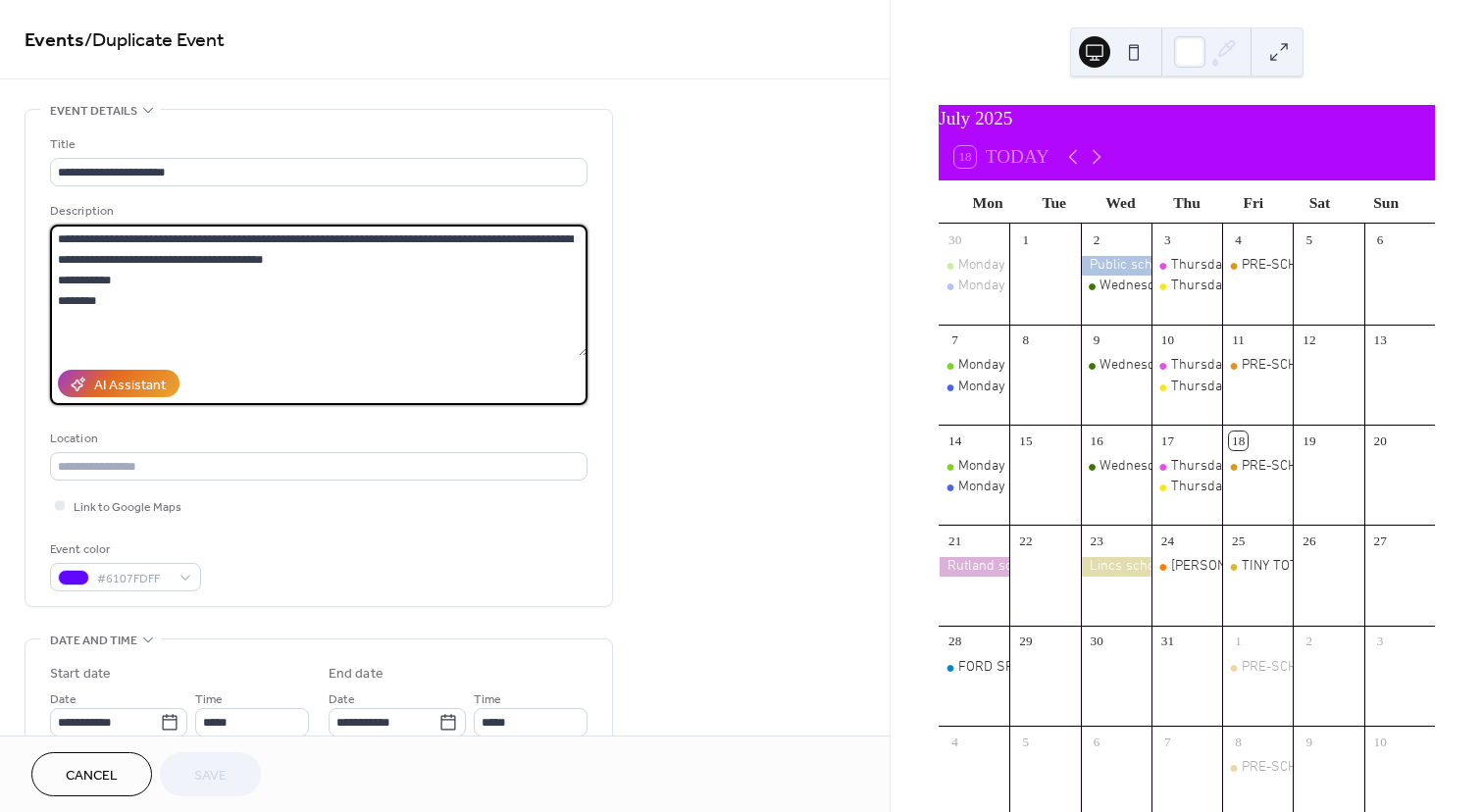 drag, startPoint x: 62, startPoint y: 316, endPoint x: 59, endPoint y: 229, distance: 87.051709 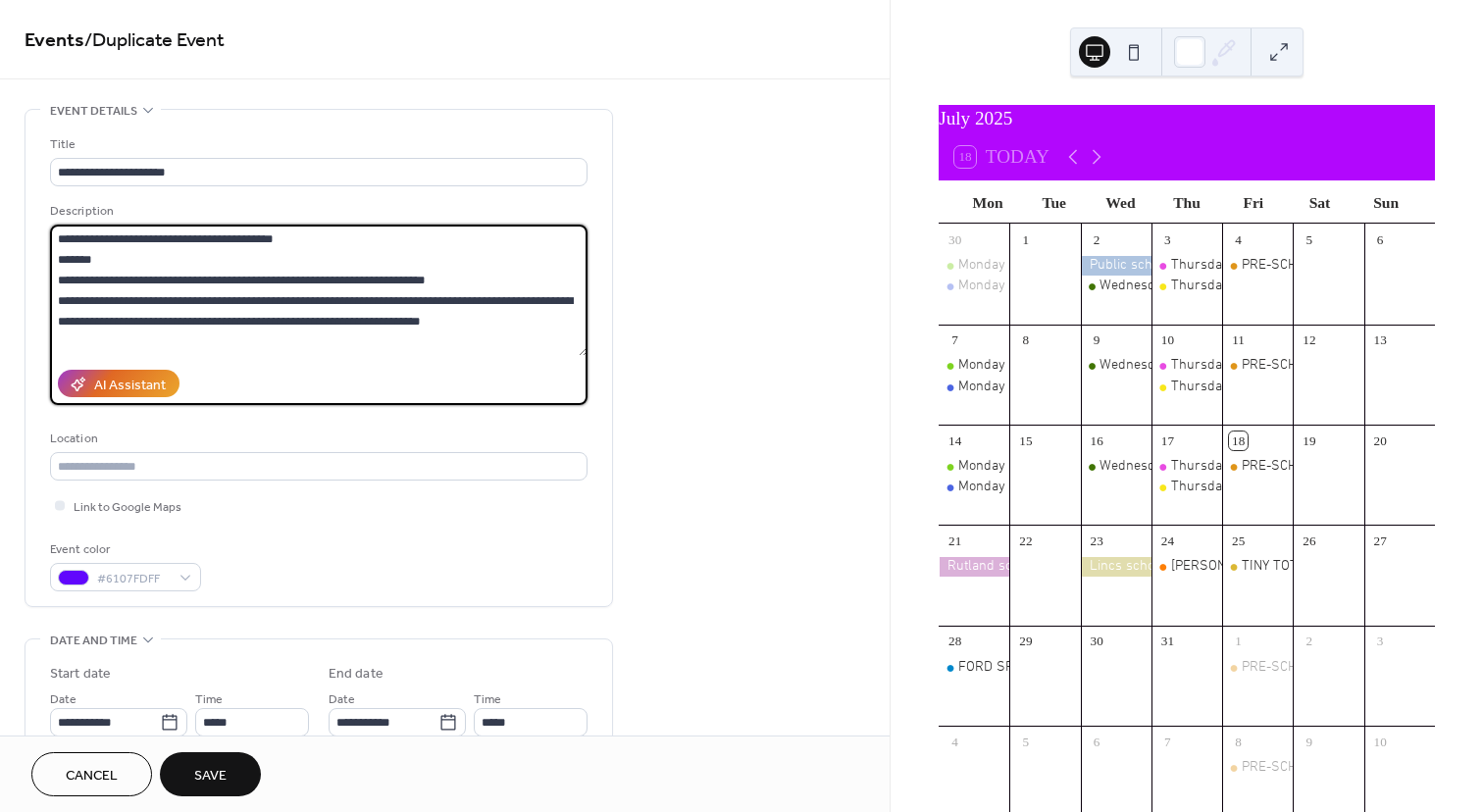 drag, startPoint x: 316, startPoint y: 238, endPoint x: 51, endPoint y: 240, distance: 265.00755 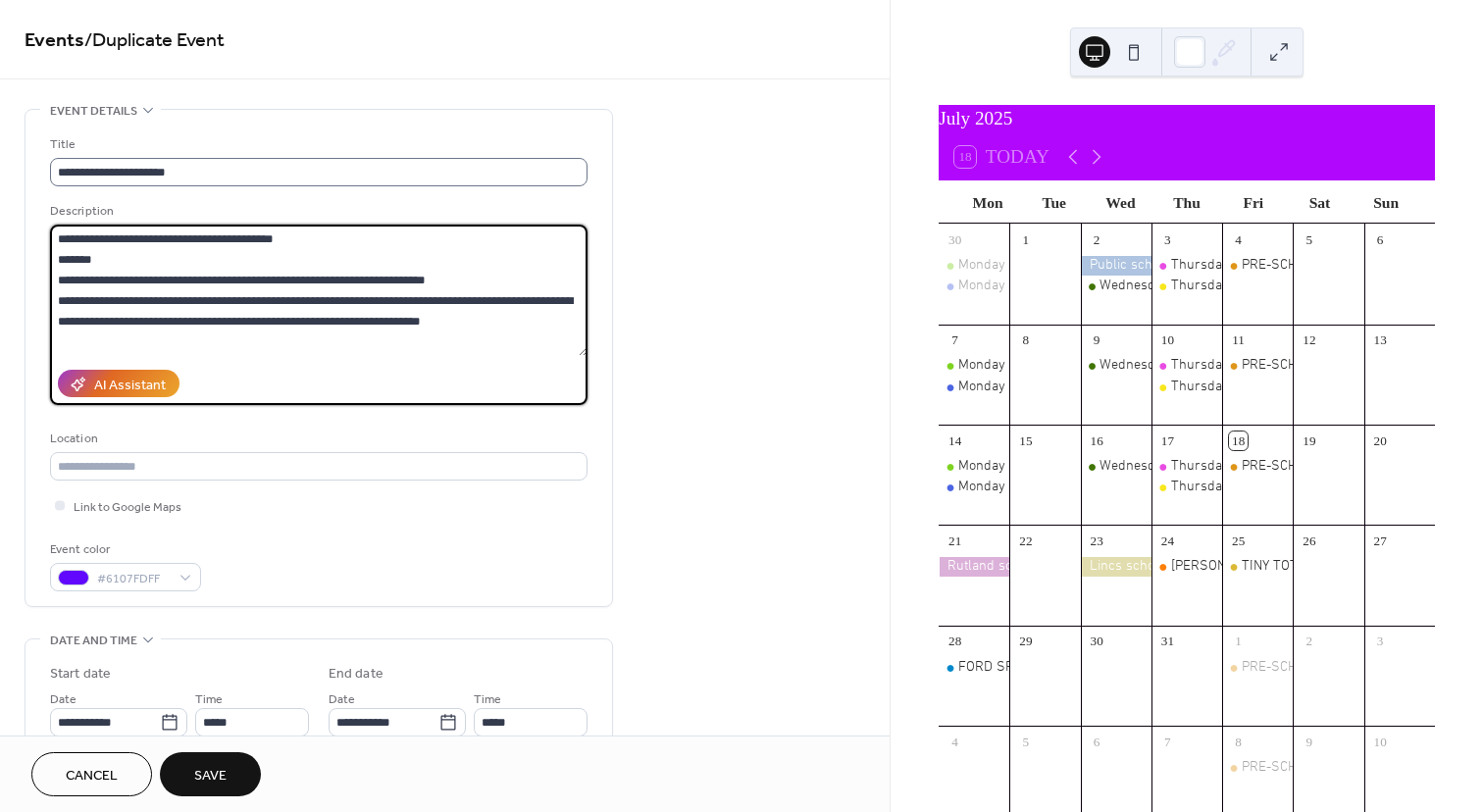 type on "**********" 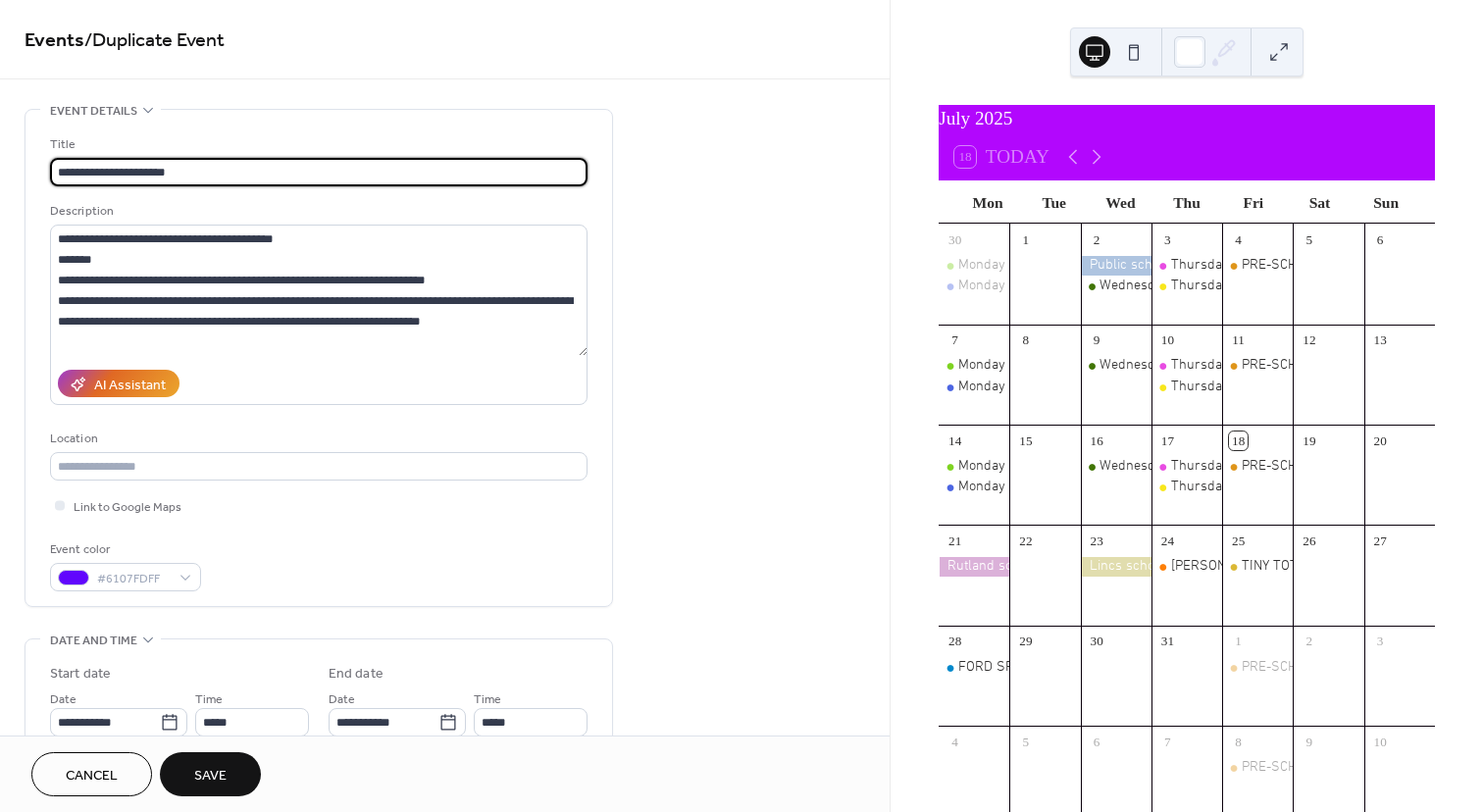 drag, startPoint x: 193, startPoint y: 175, endPoint x: 43, endPoint y: 163, distance: 150.47923 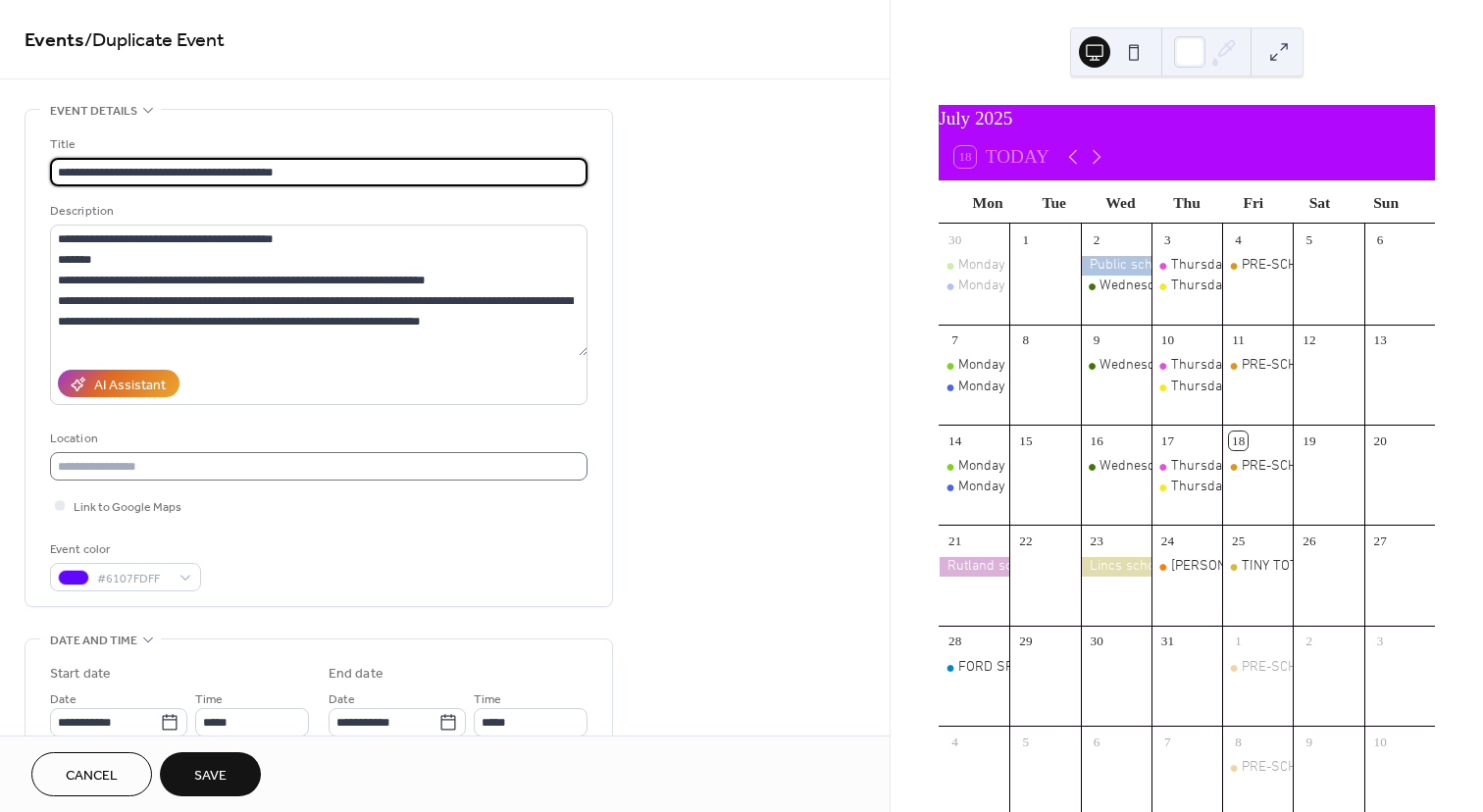 type on "**********" 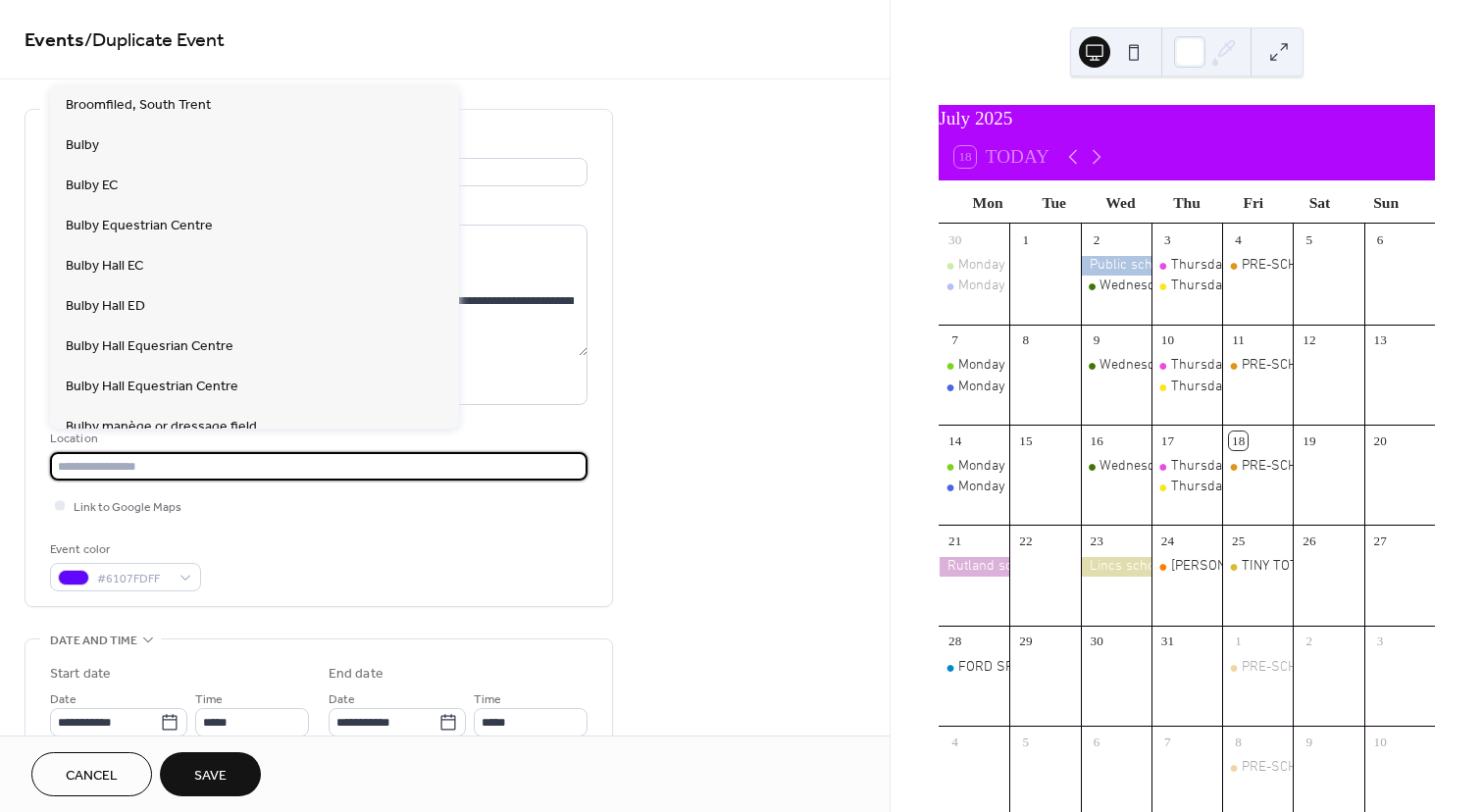 click at bounding box center (319, 466) 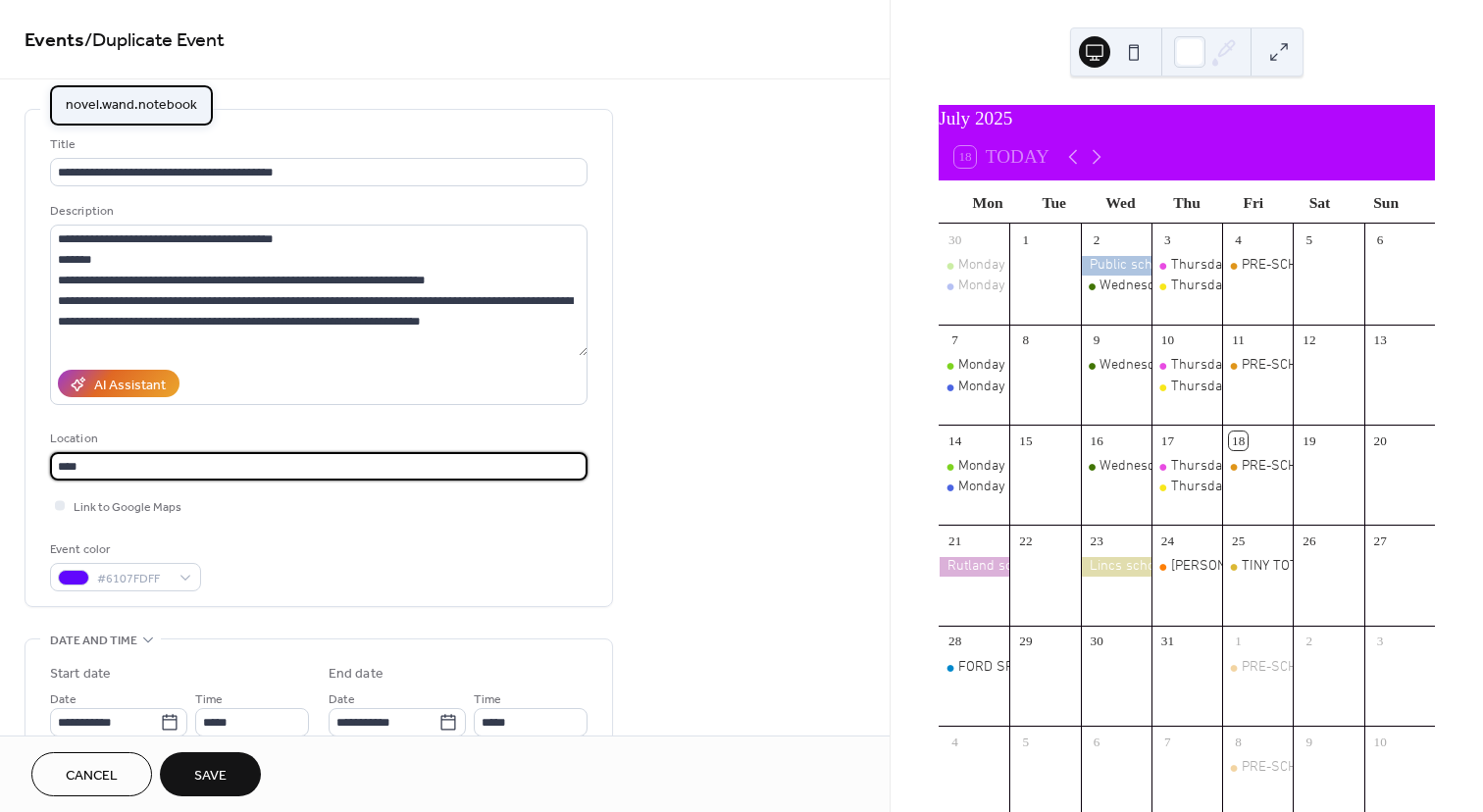 click on "novel.wand.notebook" at bounding box center [131, 105] 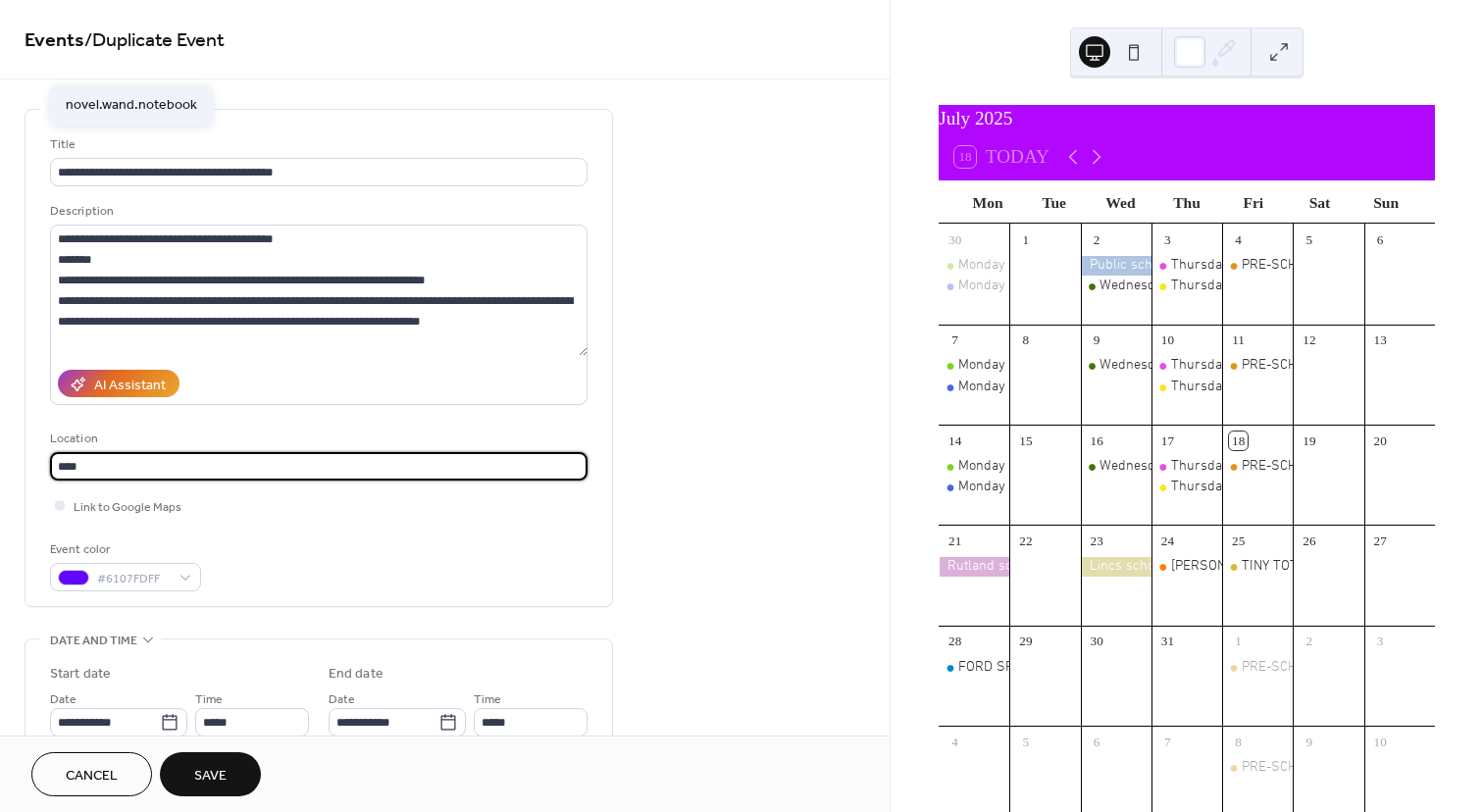 type on "**********" 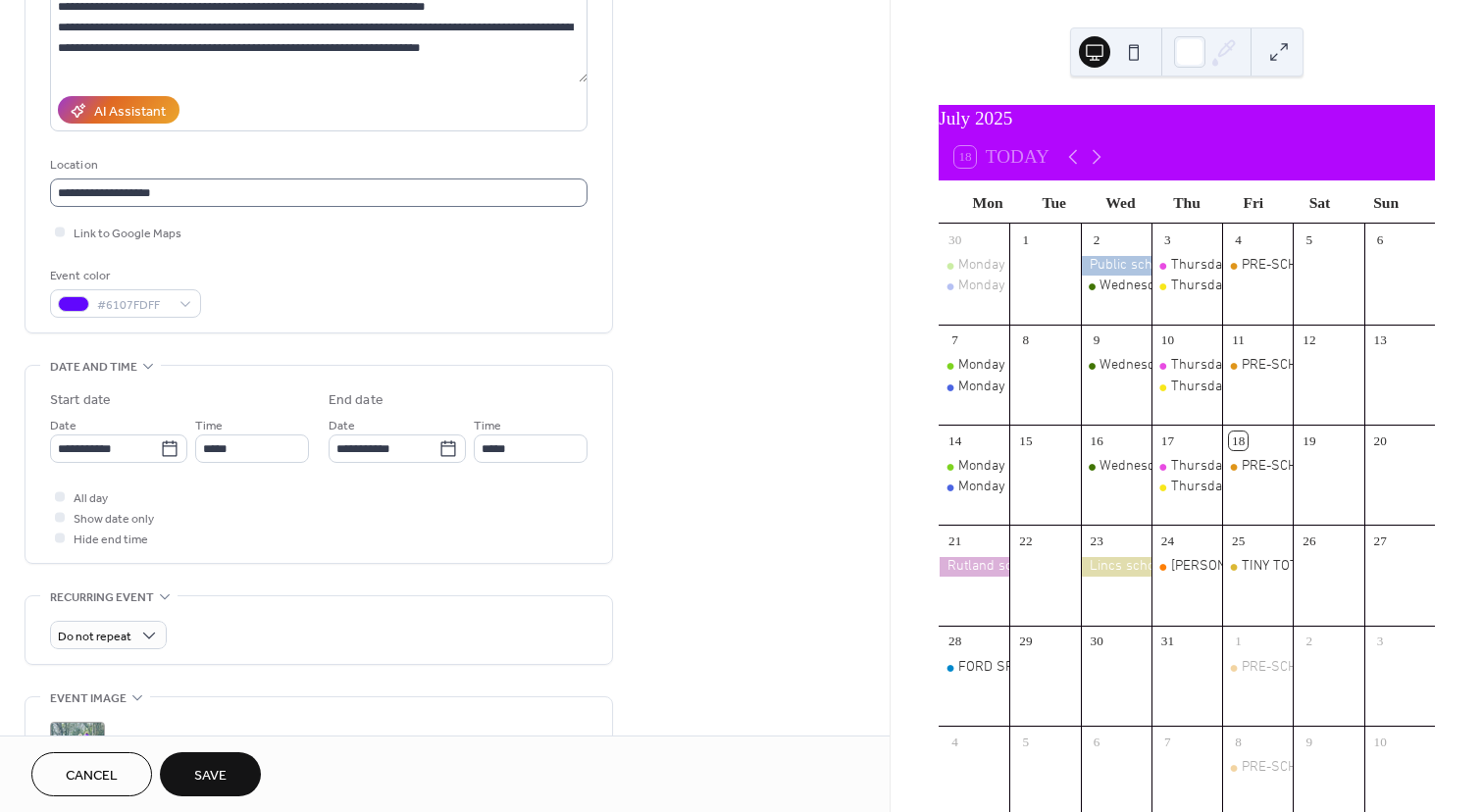 scroll, scrollTop: 276, scrollLeft: 0, axis: vertical 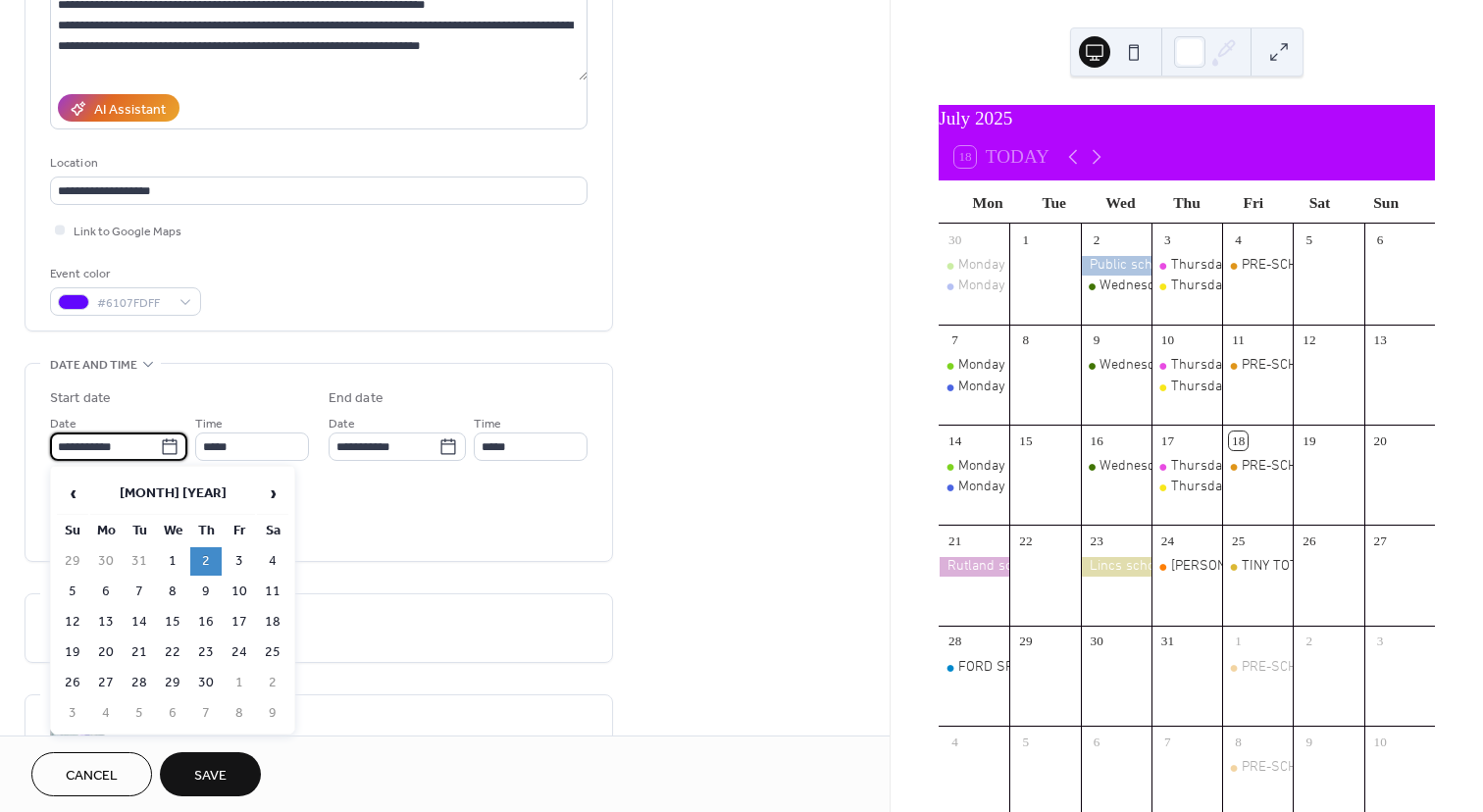 click on "**********" at bounding box center [105, 446] 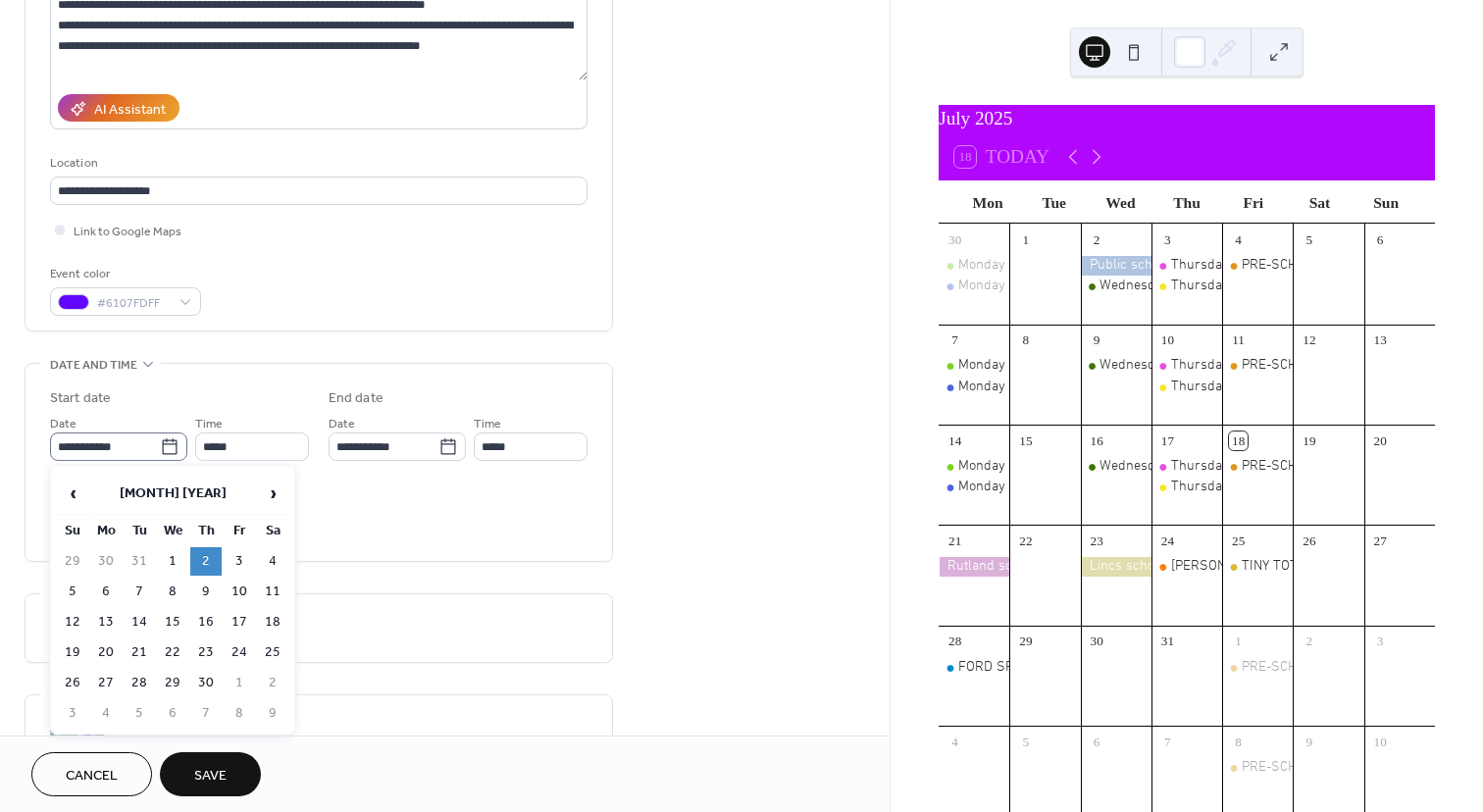click 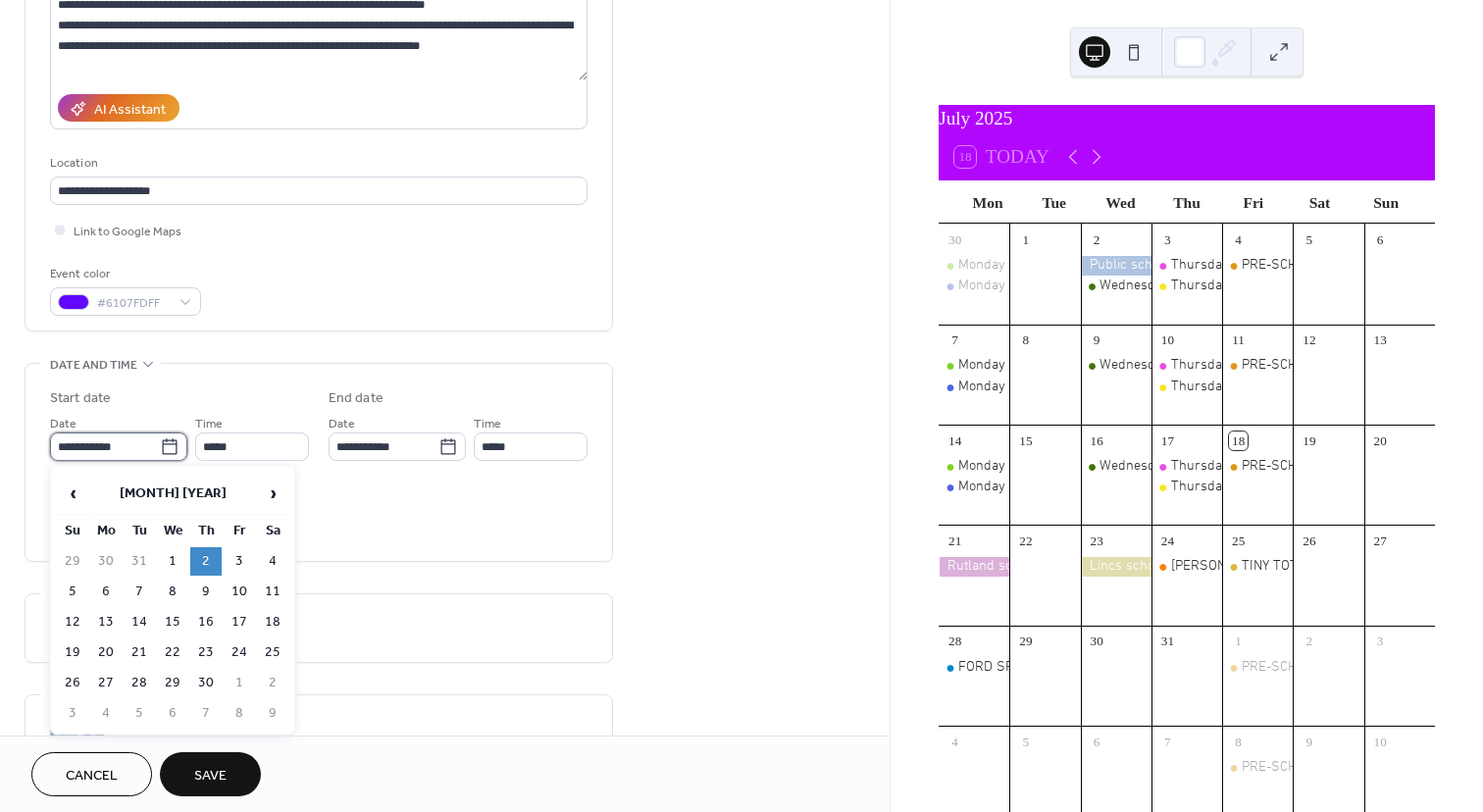 click on "**********" at bounding box center (105, 446) 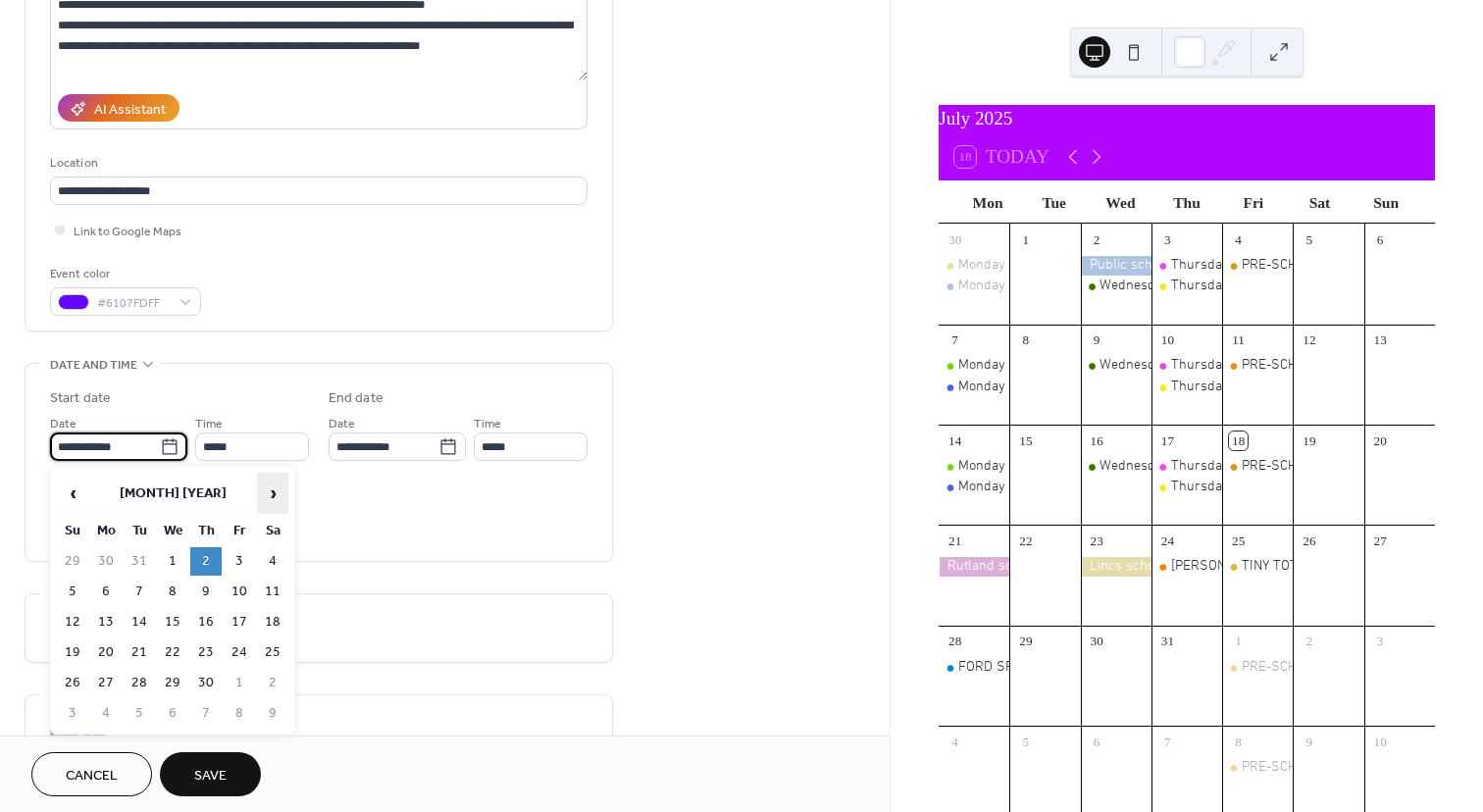 click on "›" at bounding box center (273, 493) 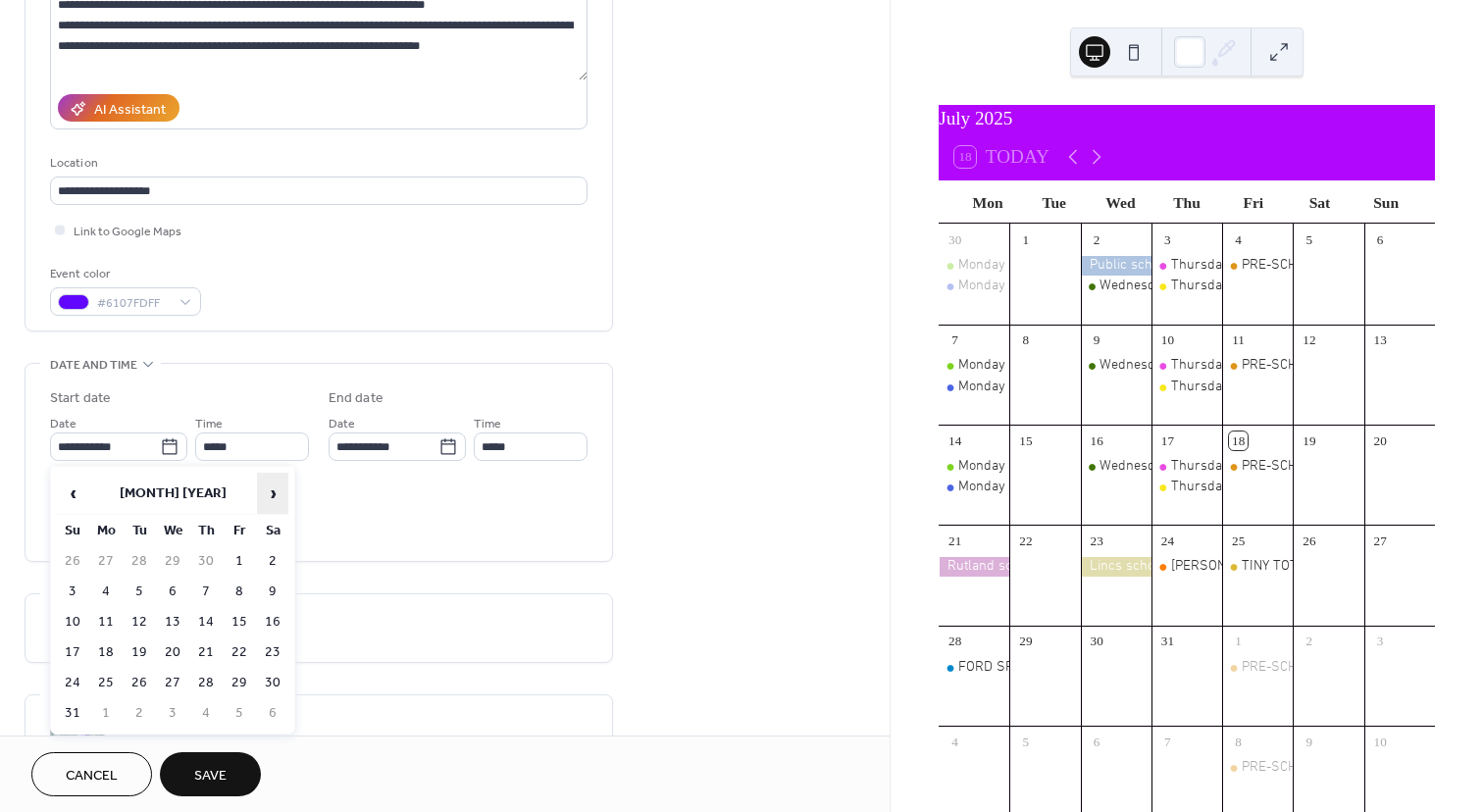 click on "›" at bounding box center (273, 493) 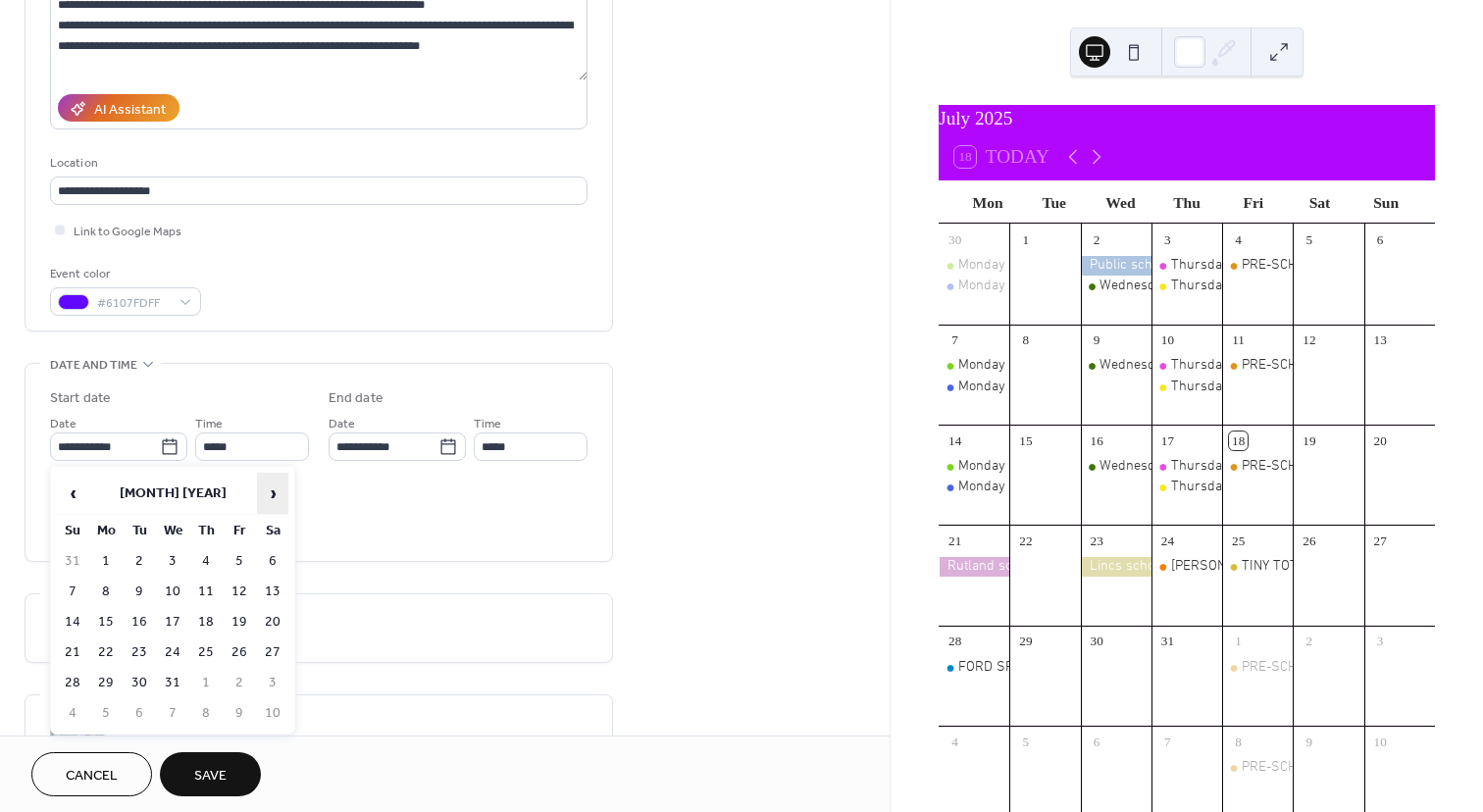 click on "›" at bounding box center [273, 493] 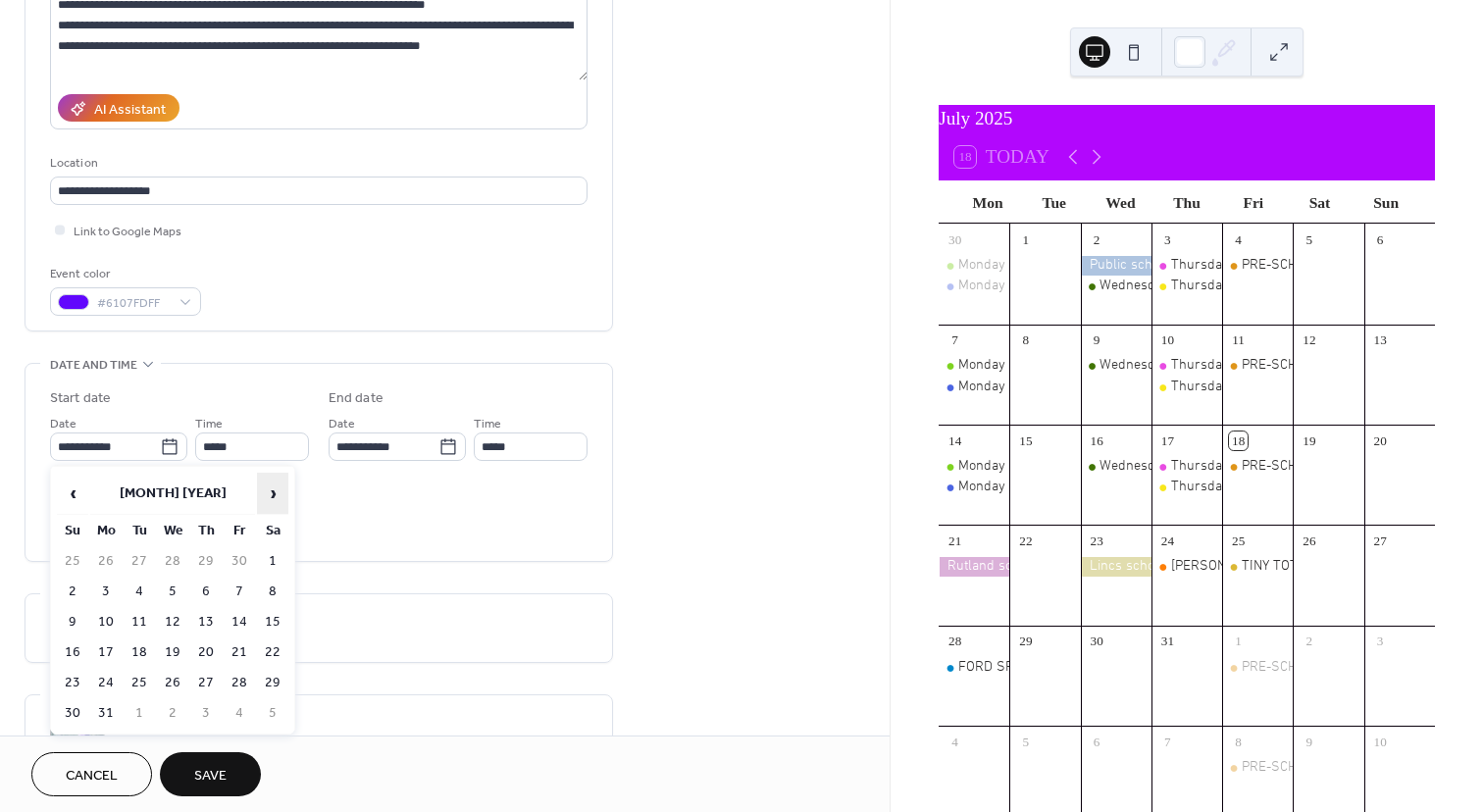 click on "›" at bounding box center [273, 493] 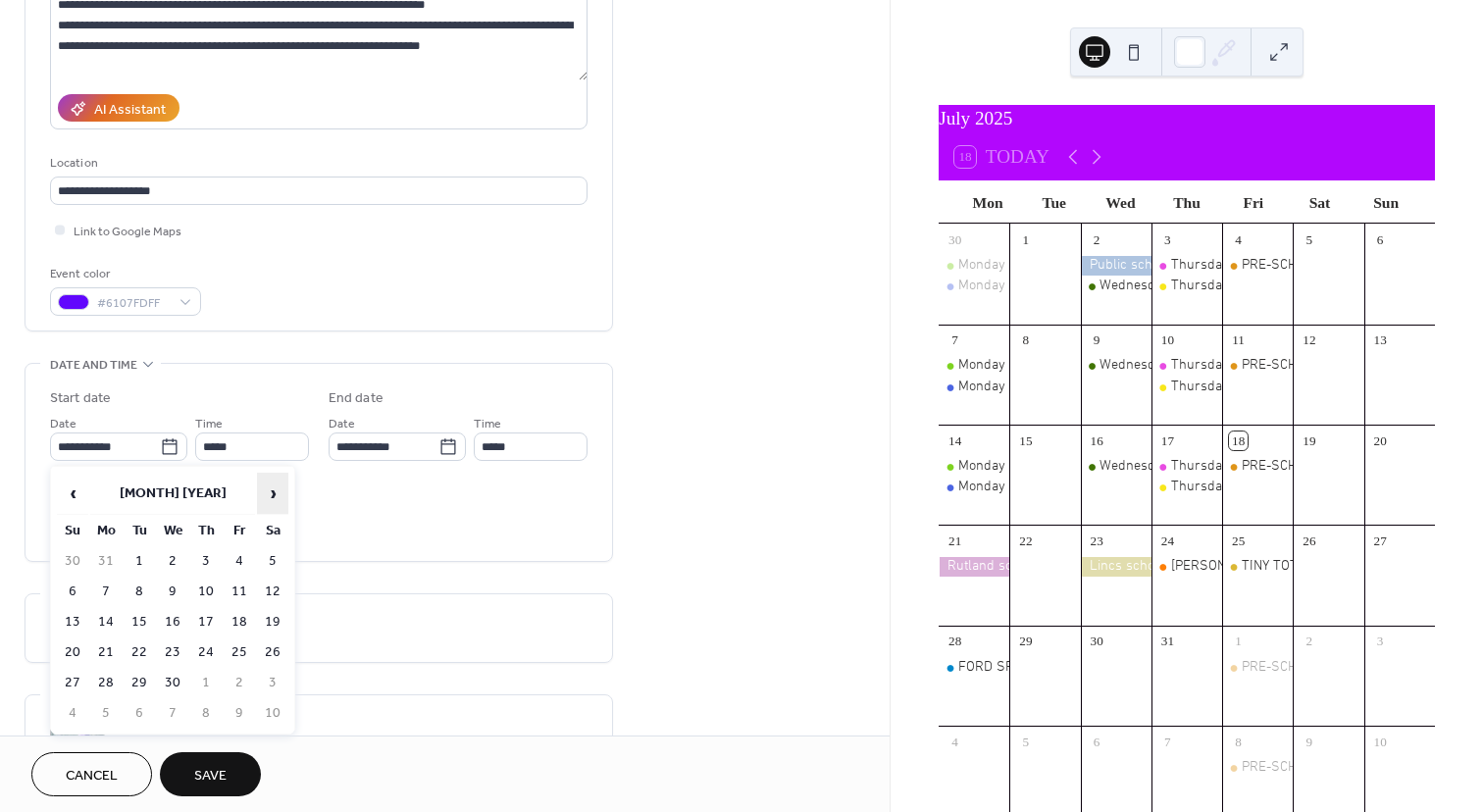 click on "›" at bounding box center (273, 493) 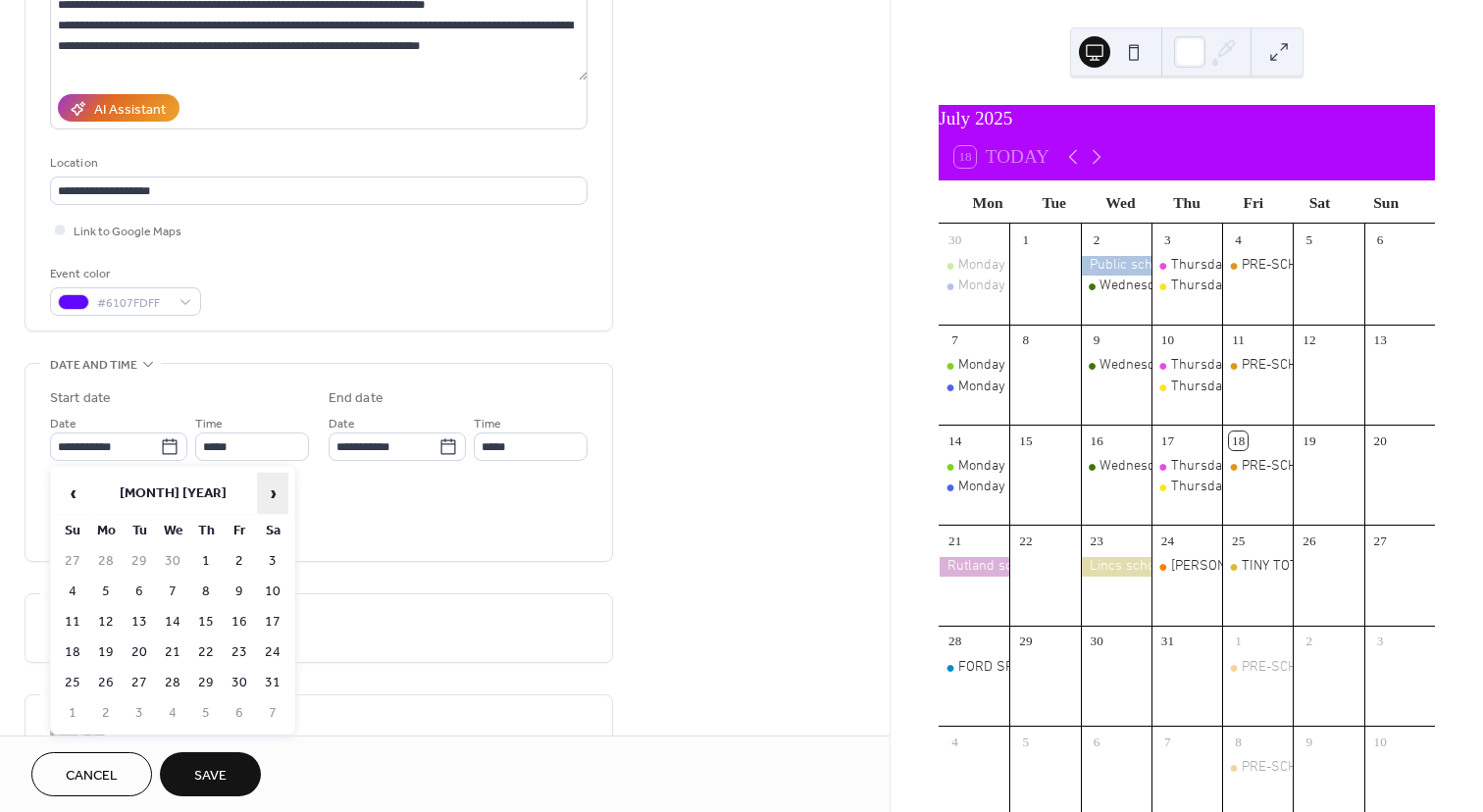 click on "›" at bounding box center (273, 493) 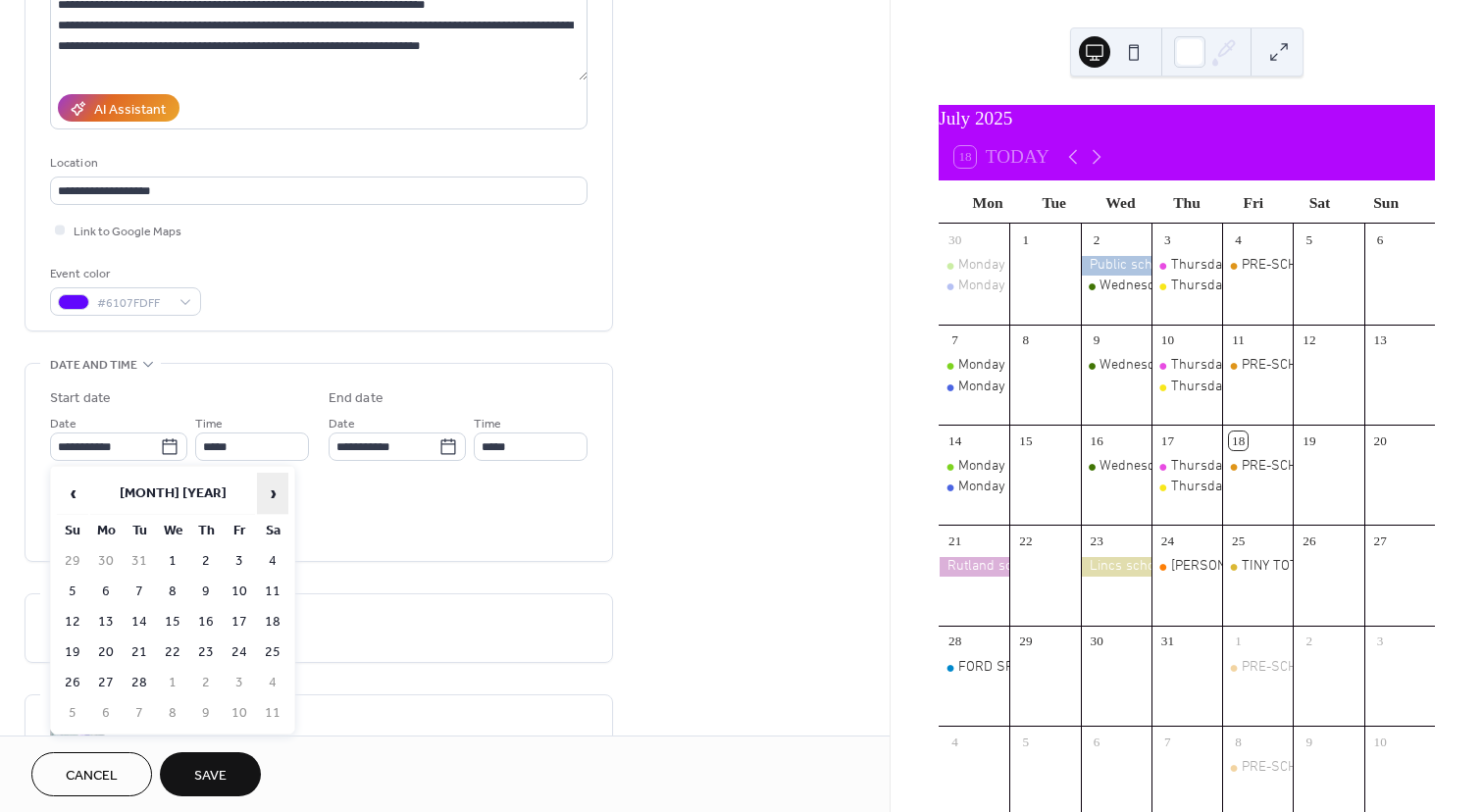 click on "›" at bounding box center (273, 493) 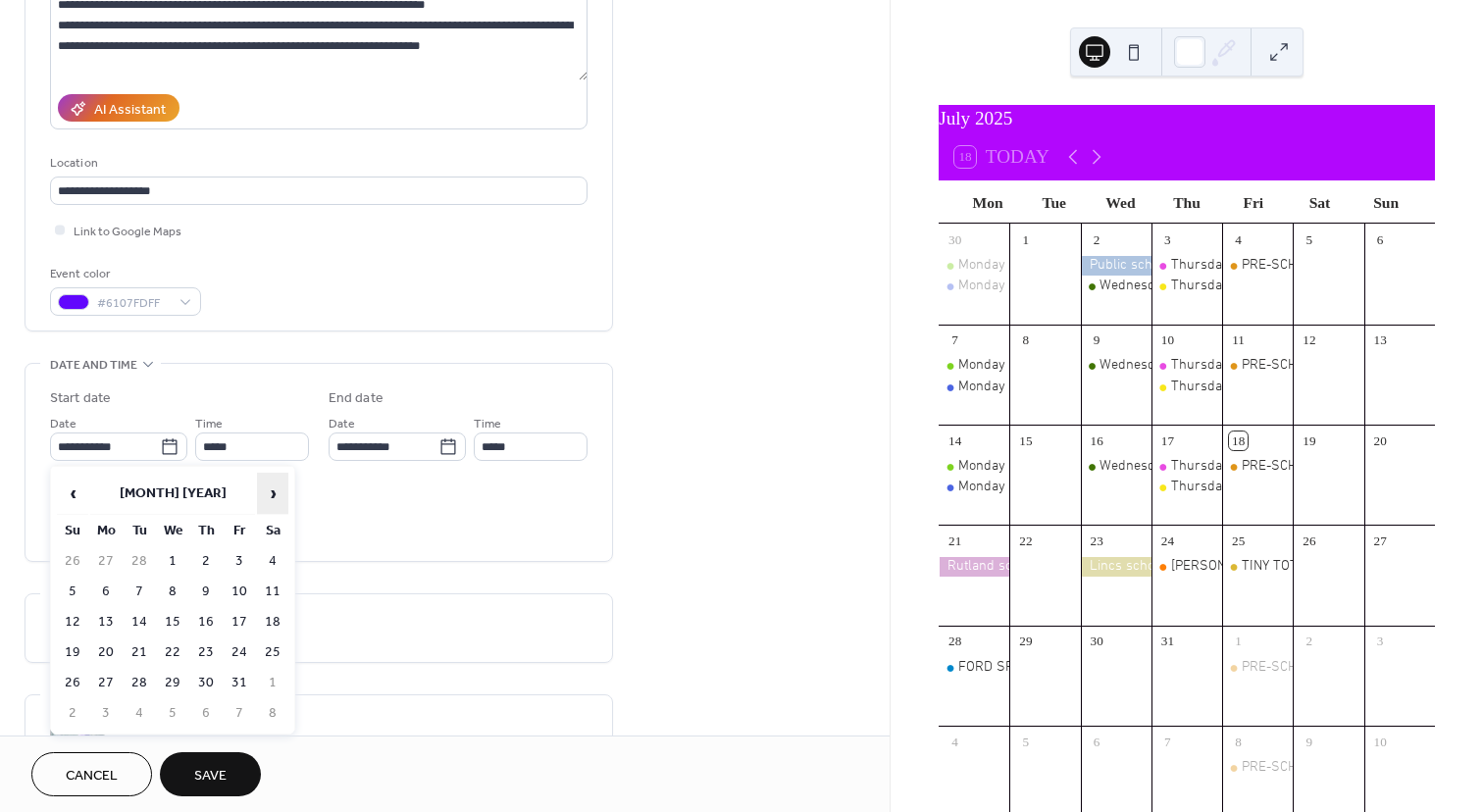 click on "›" at bounding box center [273, 493] 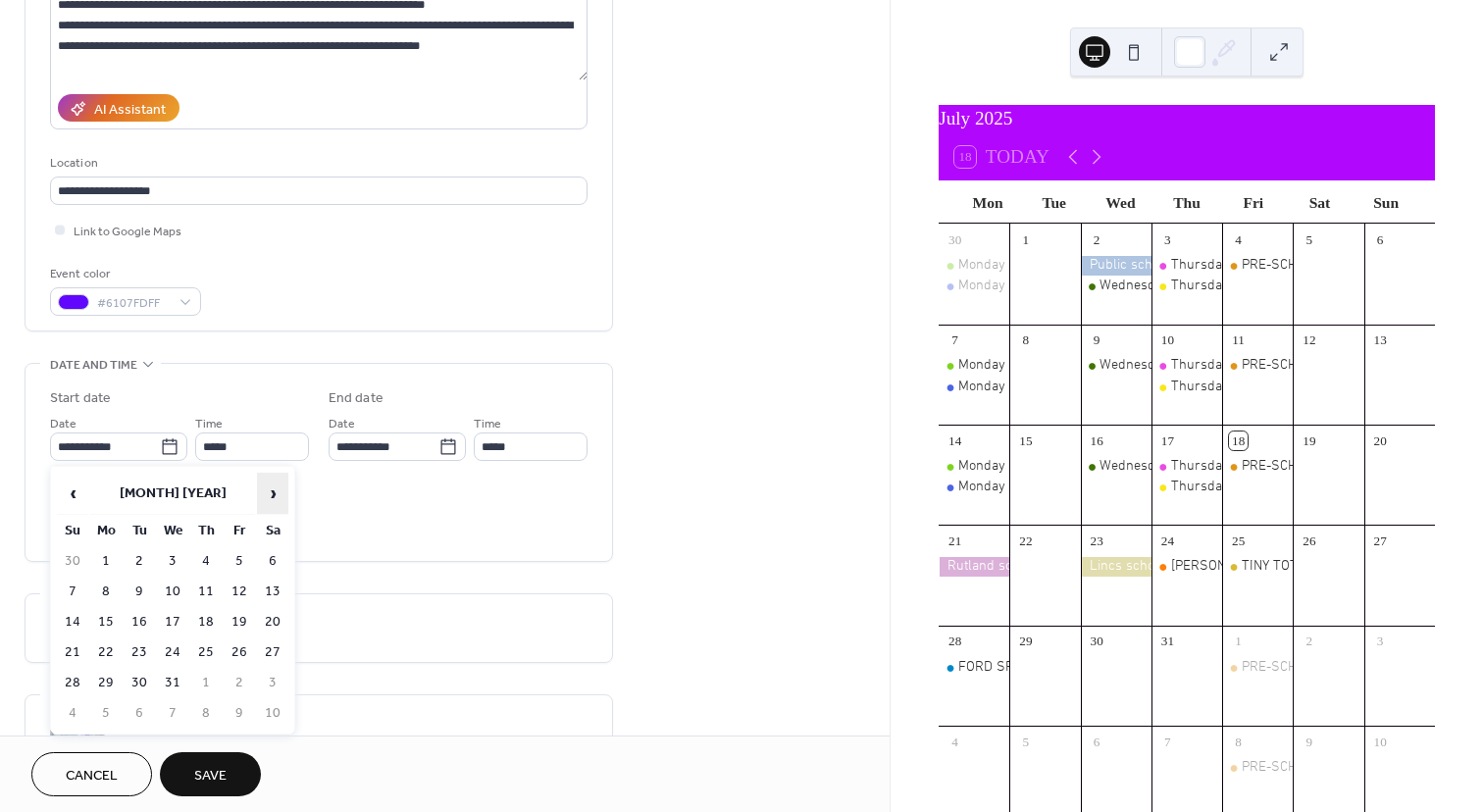 click on "›" at bounding box center (273, 493) 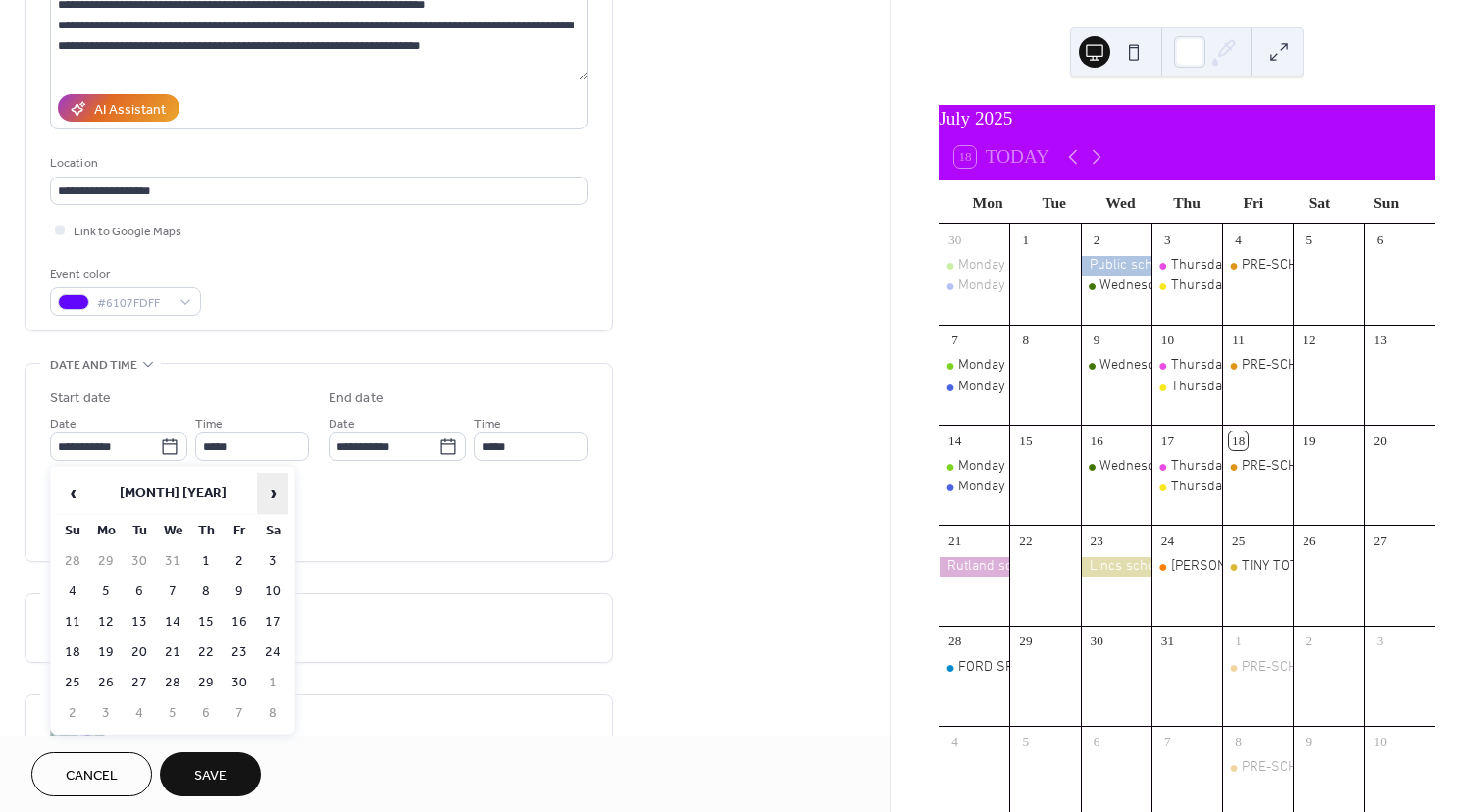 click on "›" at bounding box center (273, 493) 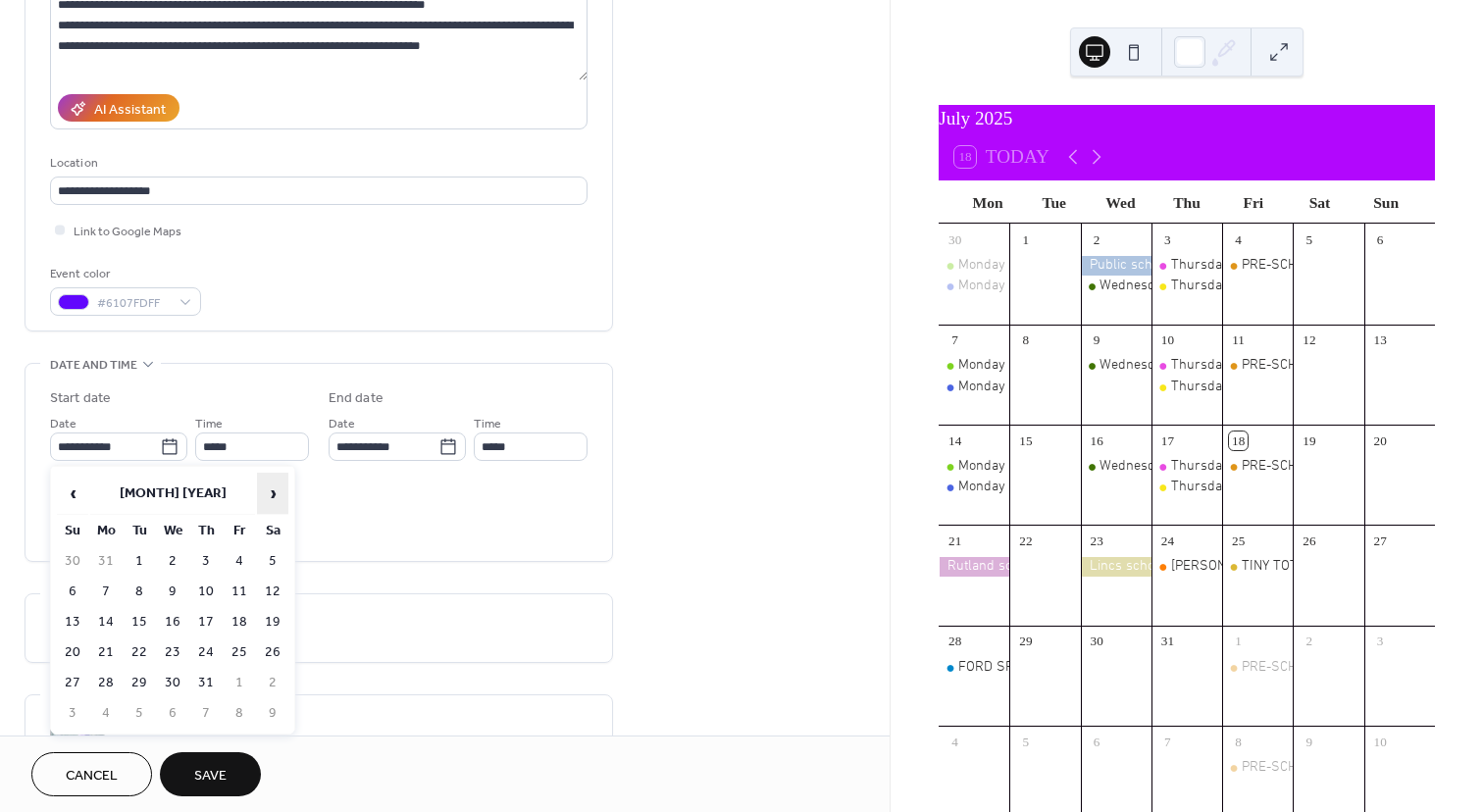 click on "›" at bounding box center [273, 493] 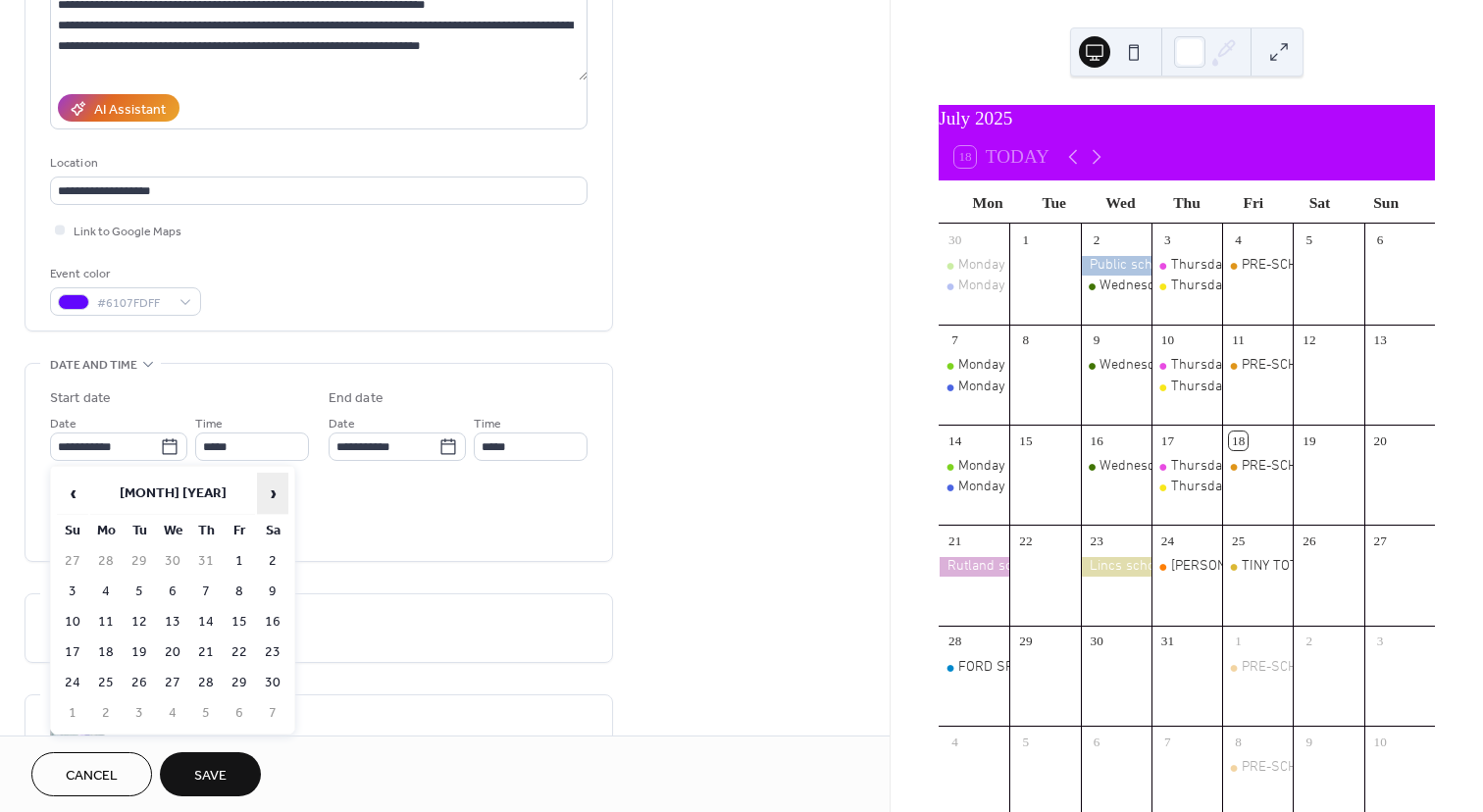 click on "›" at bounding box center (273, 493) 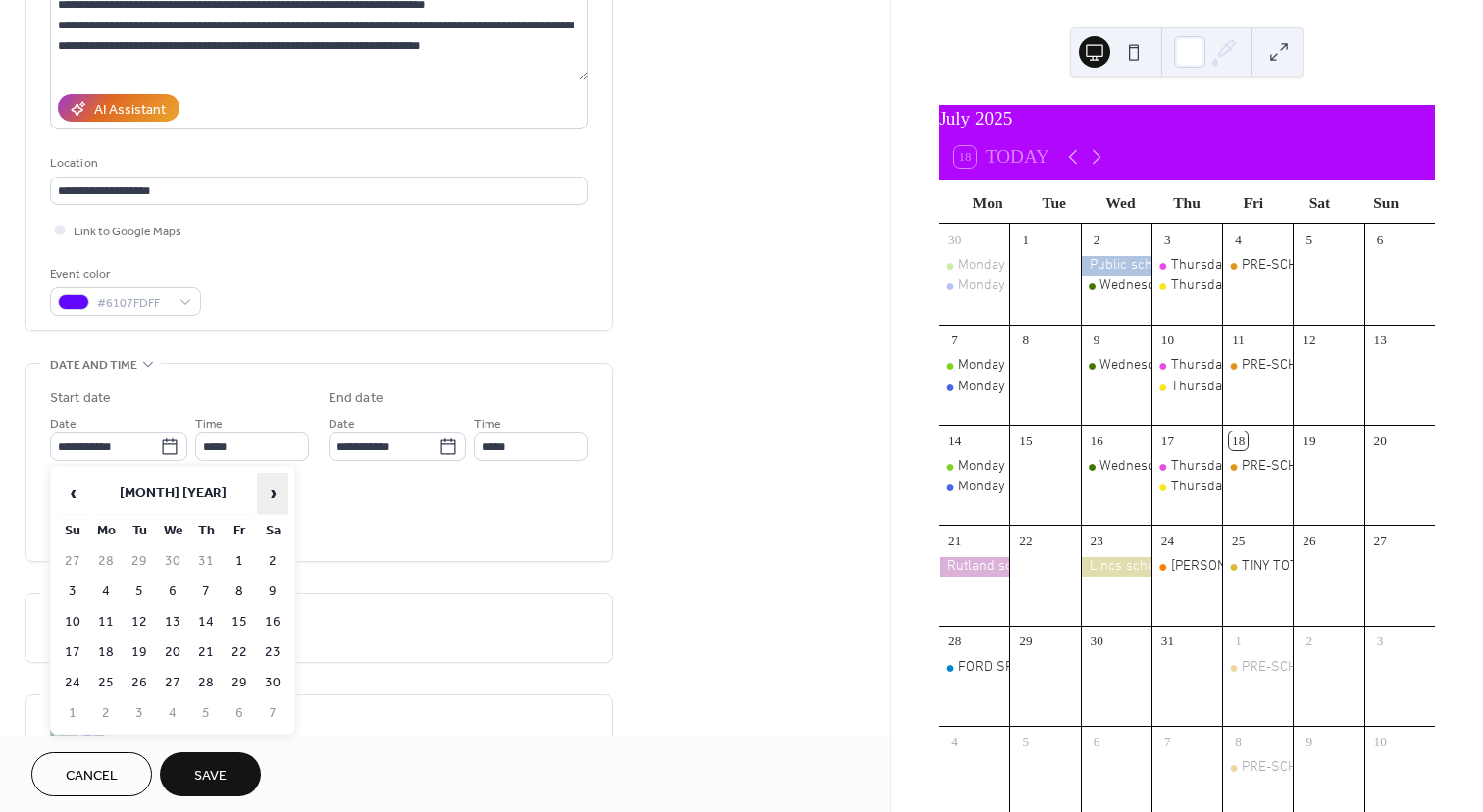 click on "›" at bounding box center (273, 493) 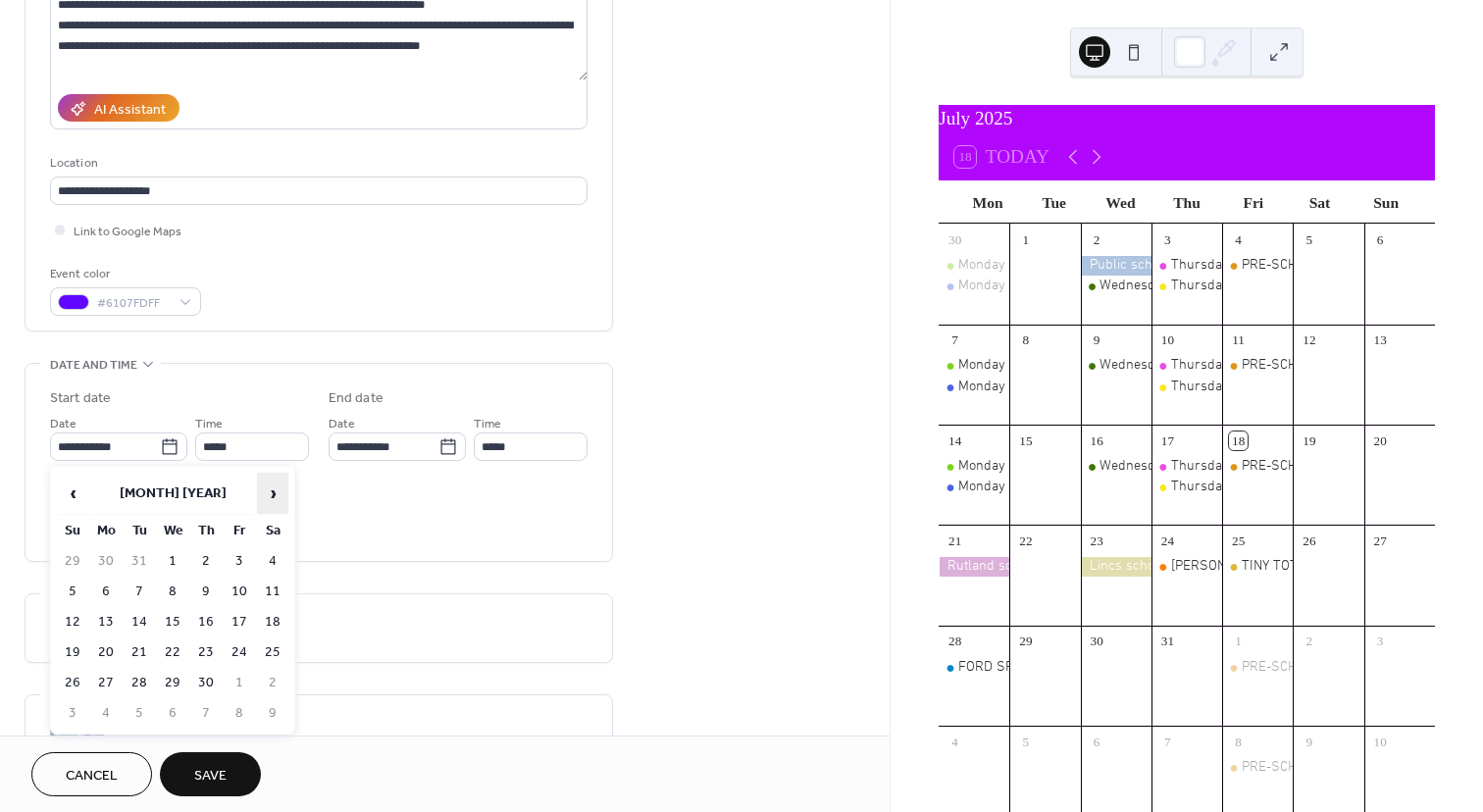 click on "›" at bounding box center [273, 493] 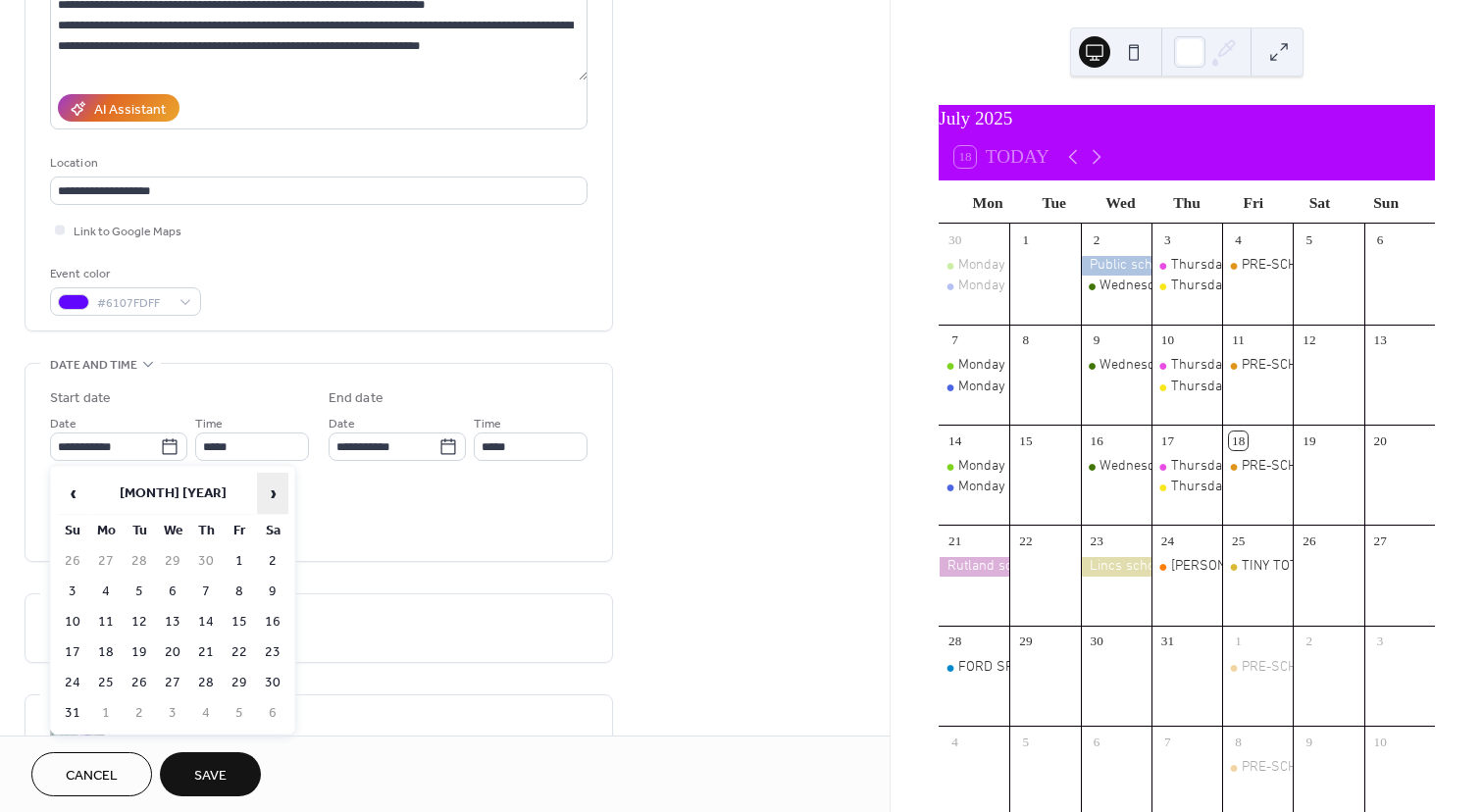 click on "›" at bounding box center (273, 493) 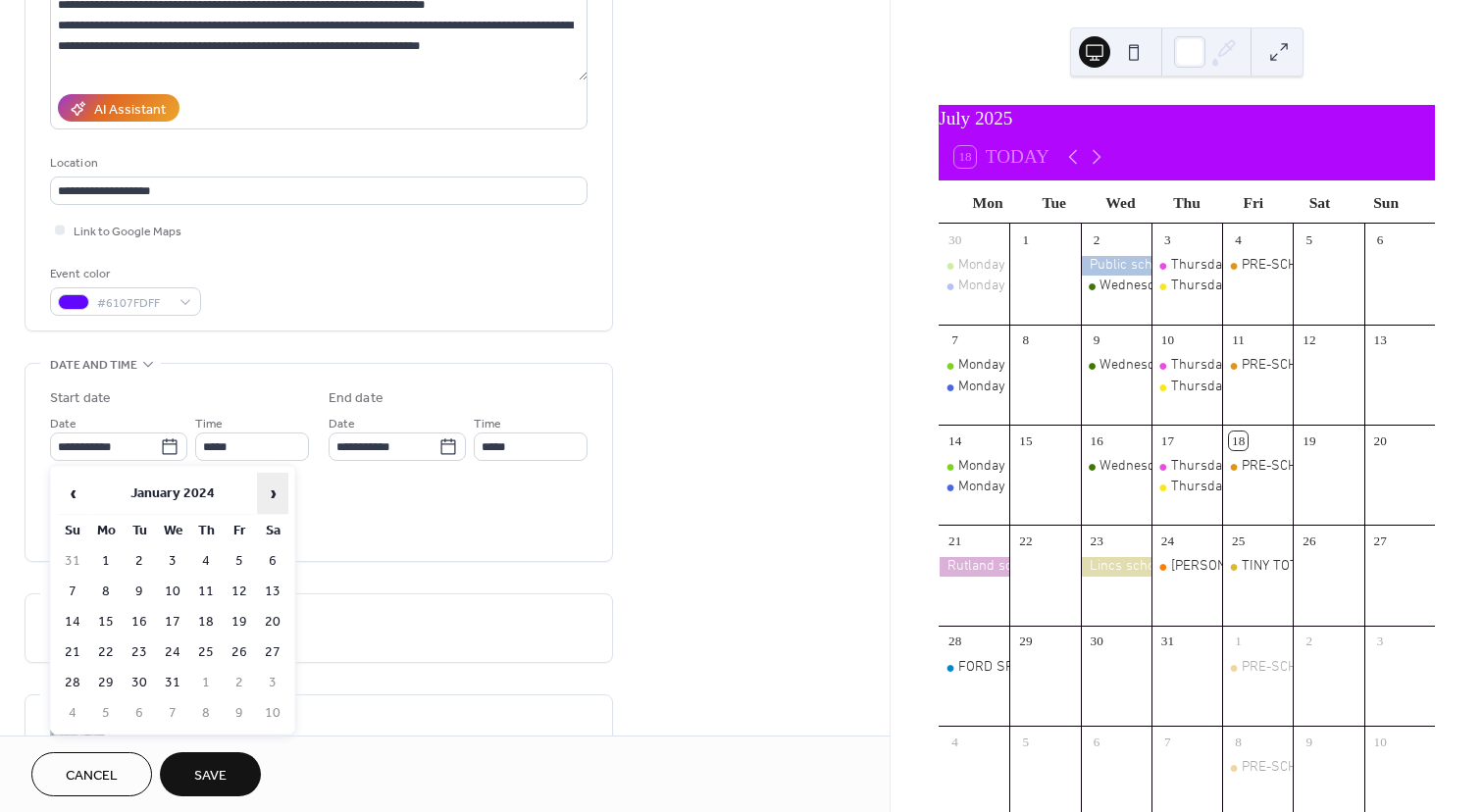 click on "›" at bounding box center (273, 493) 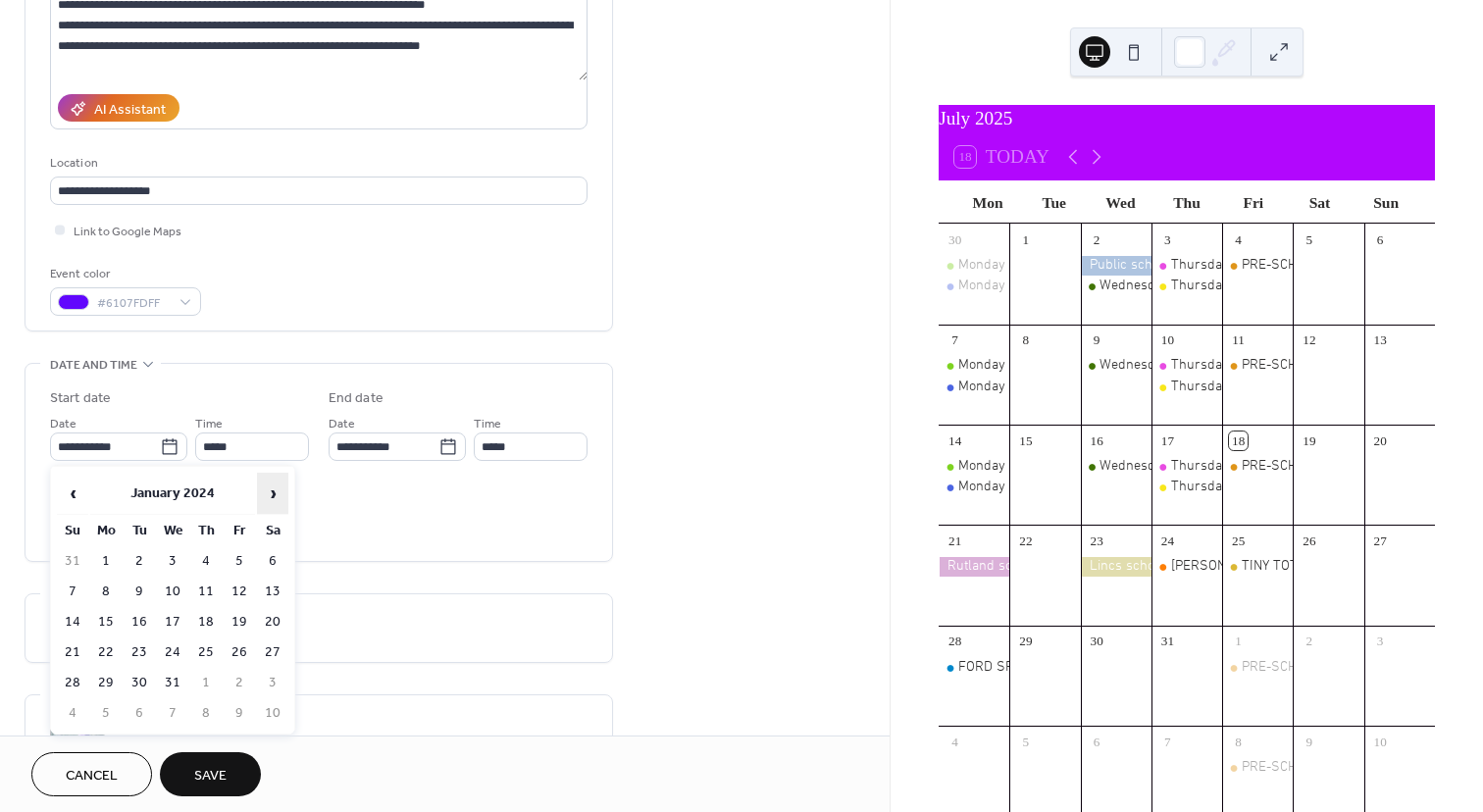 click on "›" at bounding box center (273, 493) 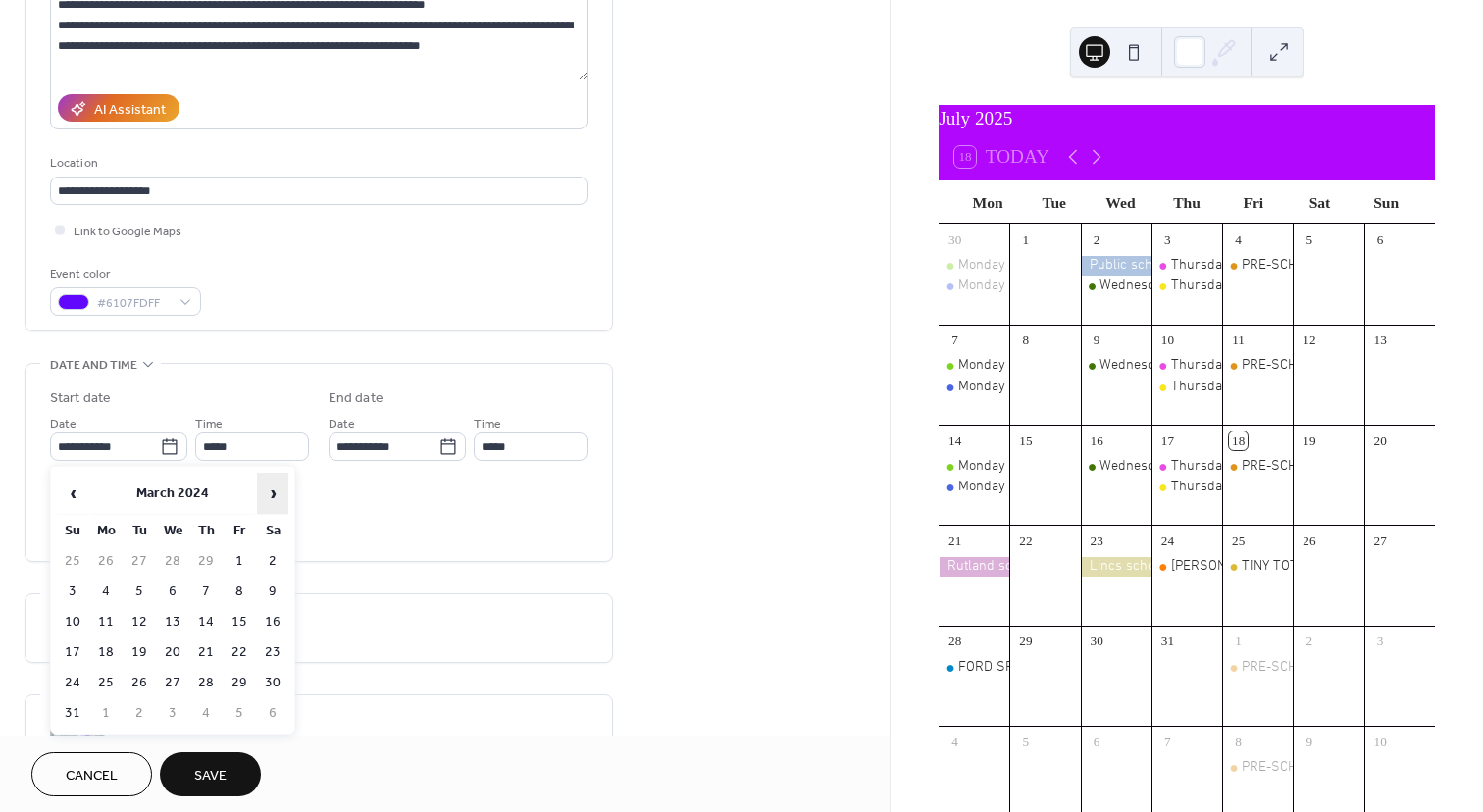 click on "›" at bounding box center (273, 493) 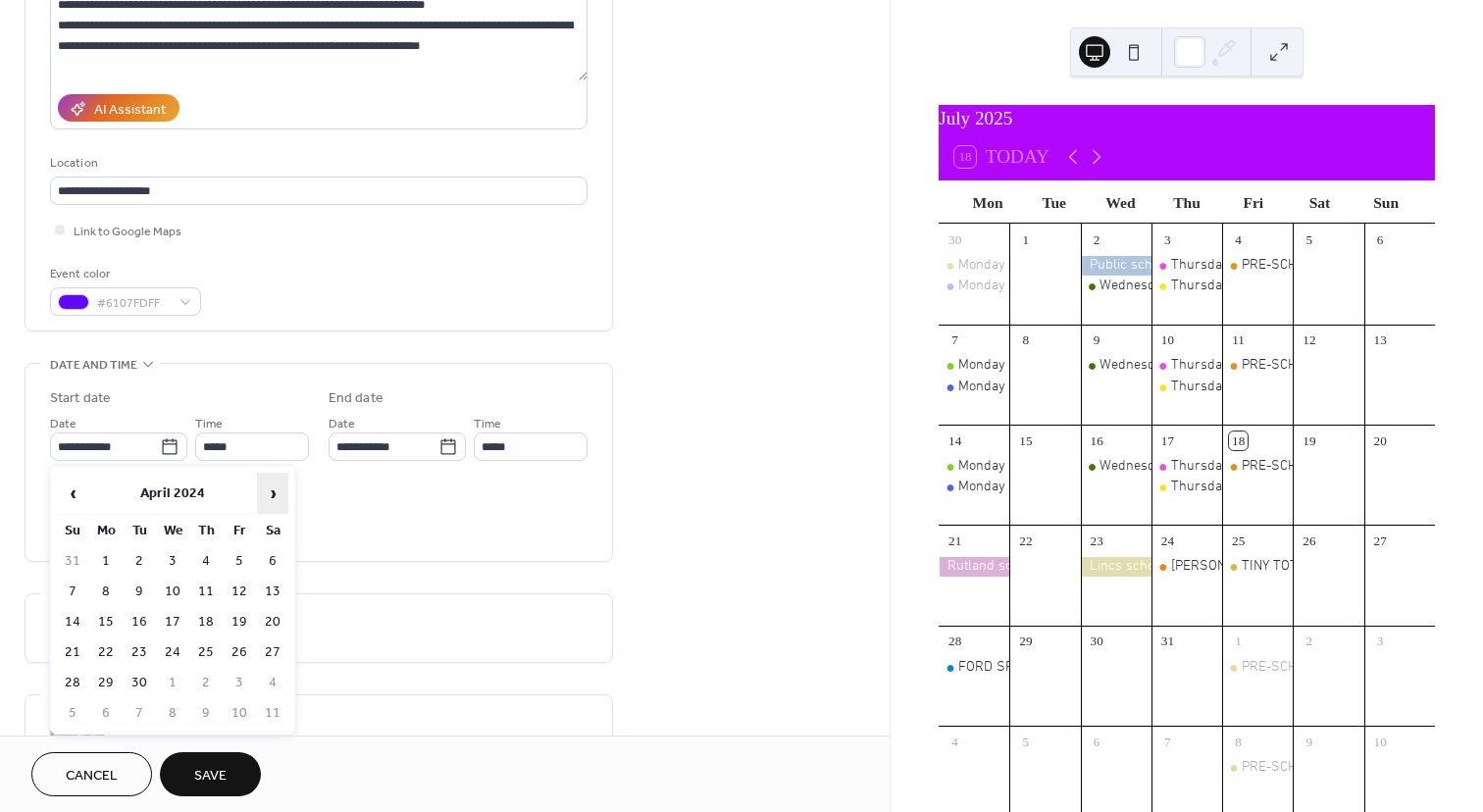 click on "›" at bounding box center (273, 493) 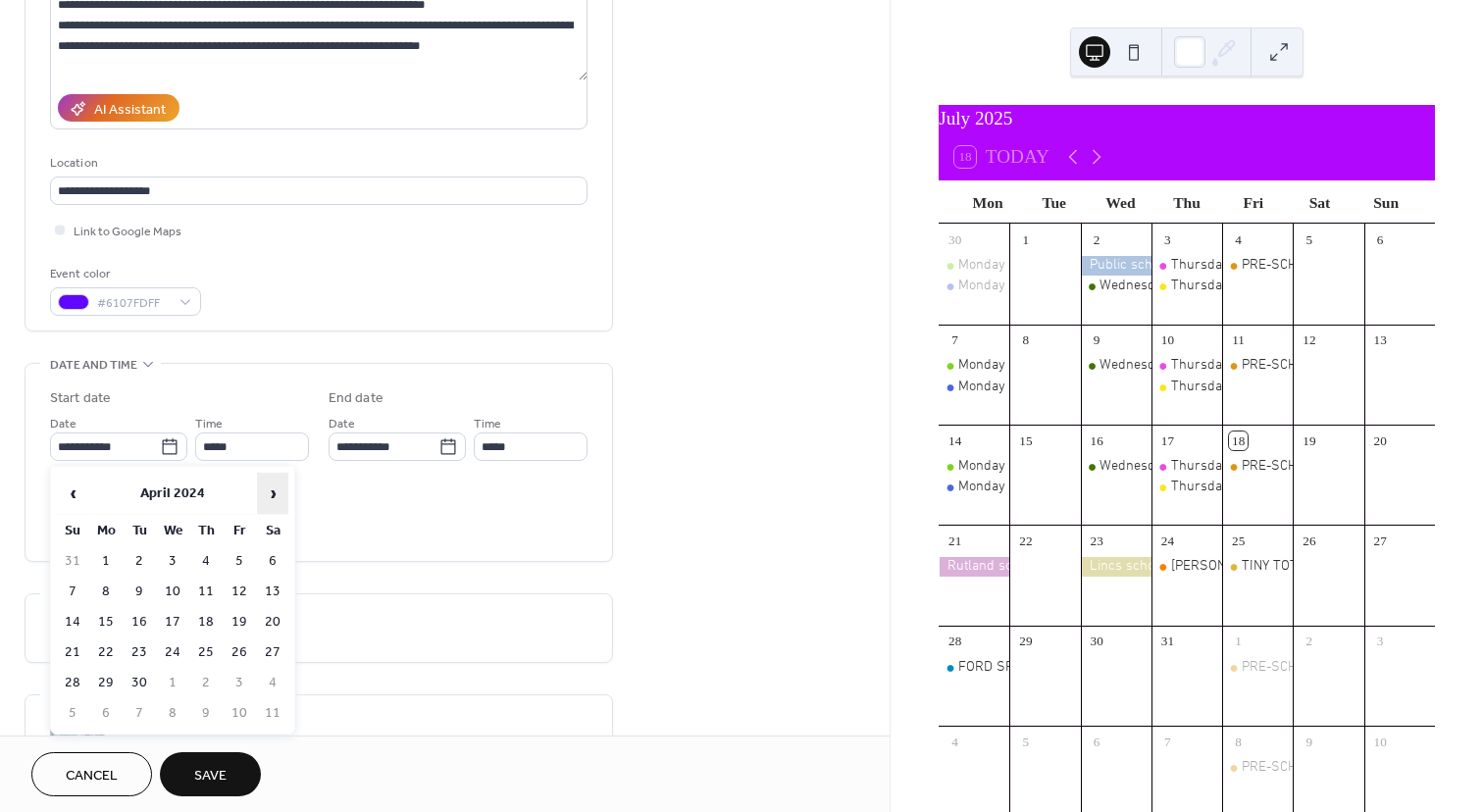 click on "›" at bounding box center [273, 493] 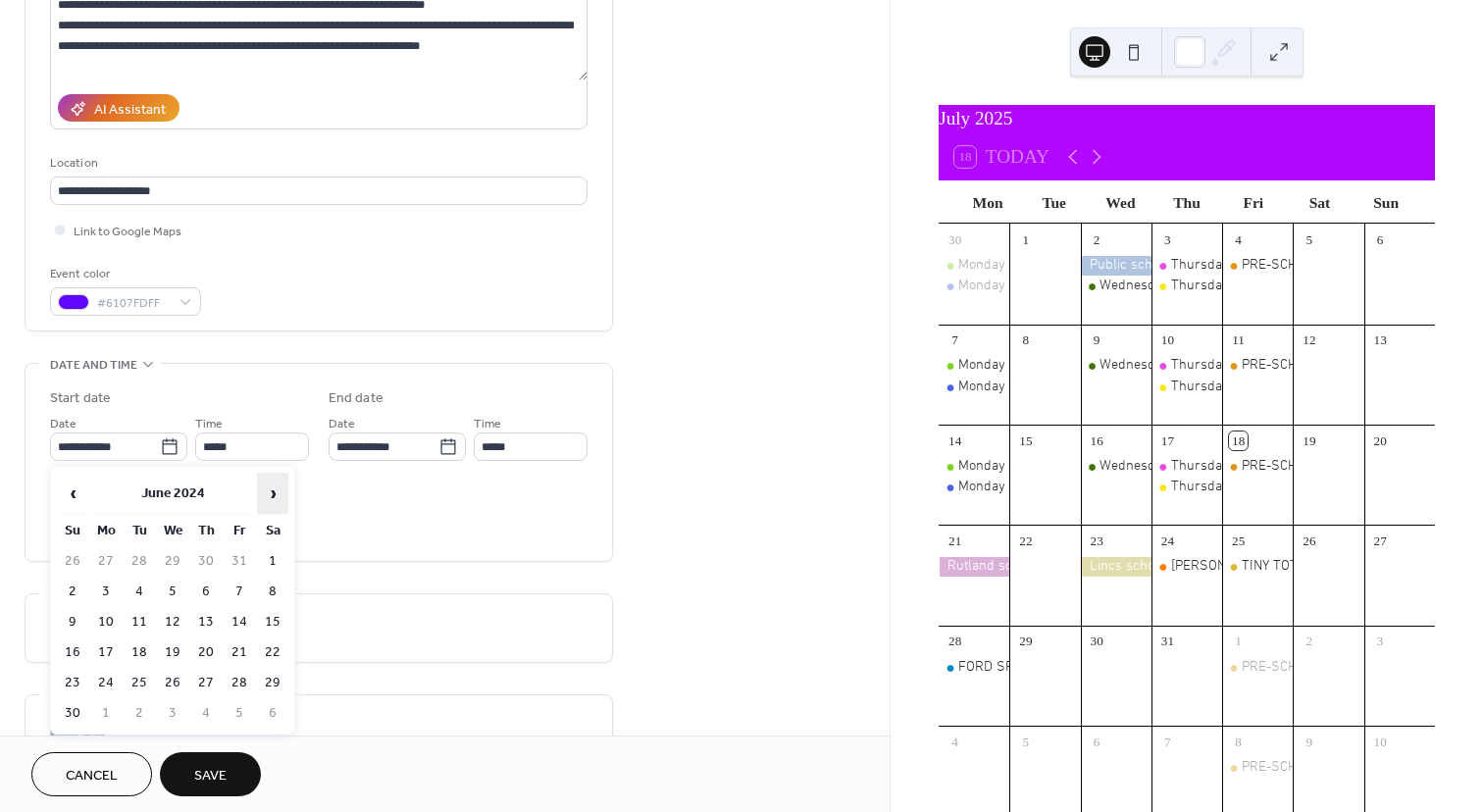 click on "›" at bounding box center (273, 493) 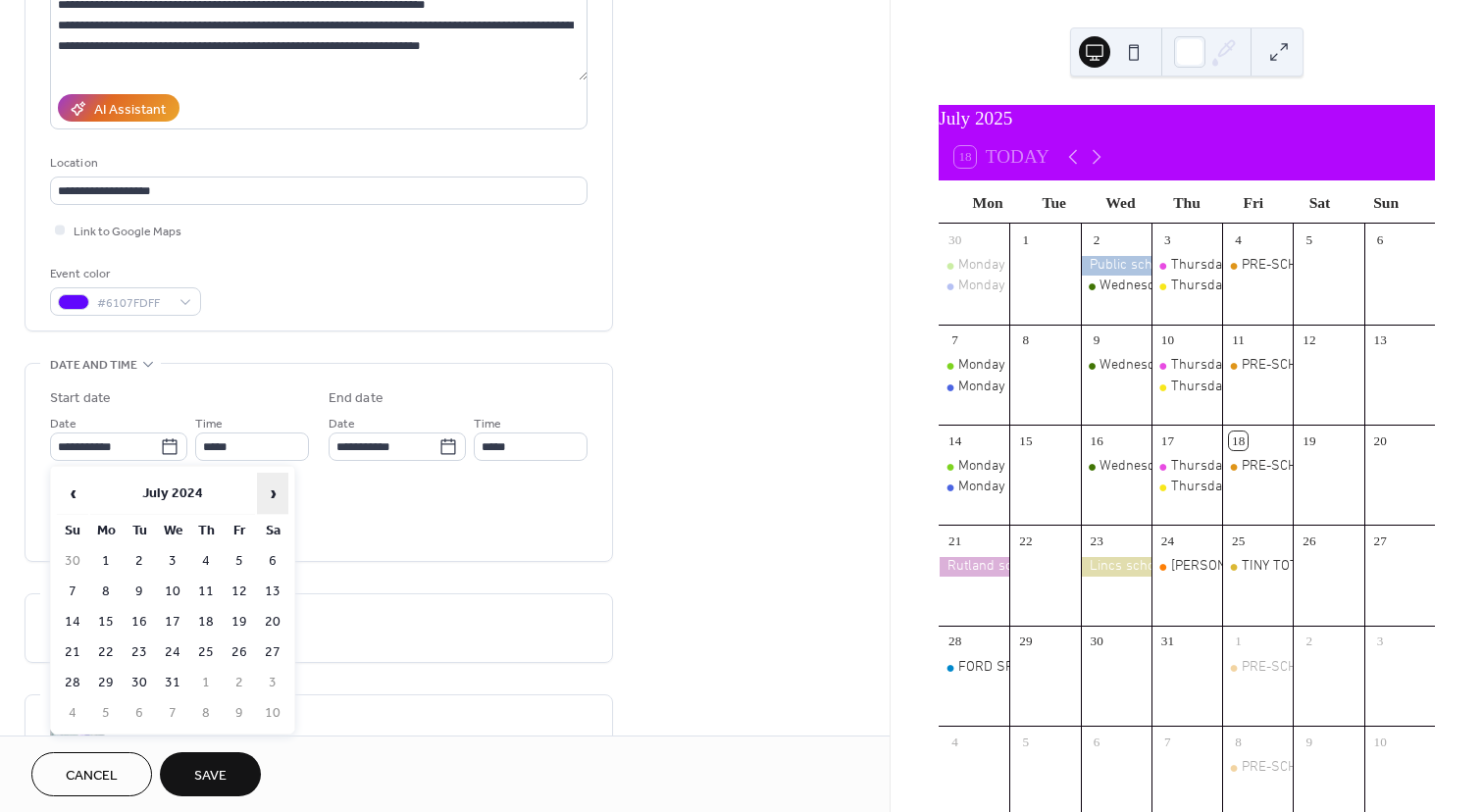 click on "›" at bounding box center (273, 493) 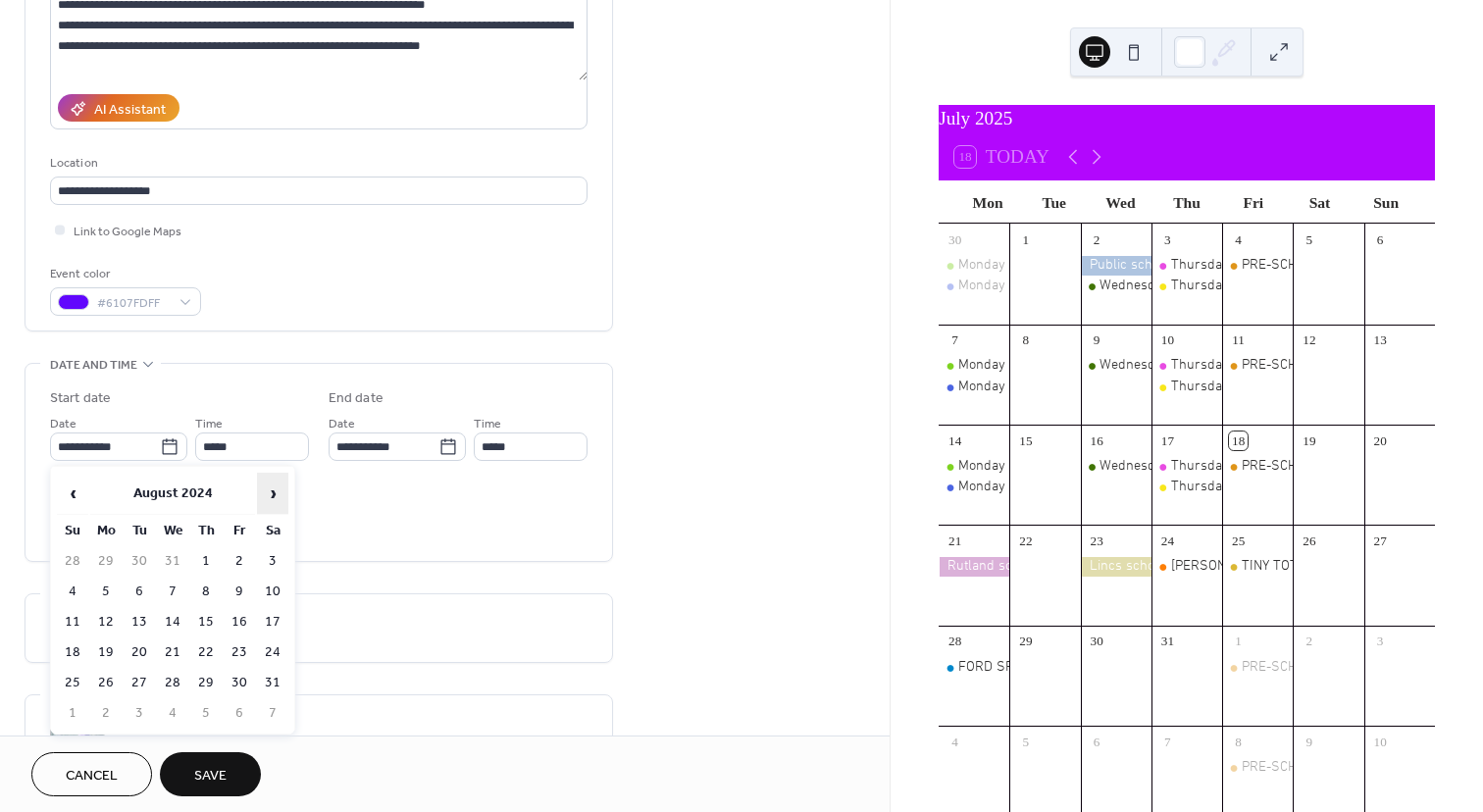 click on "›" at bounding box center (273, 493) 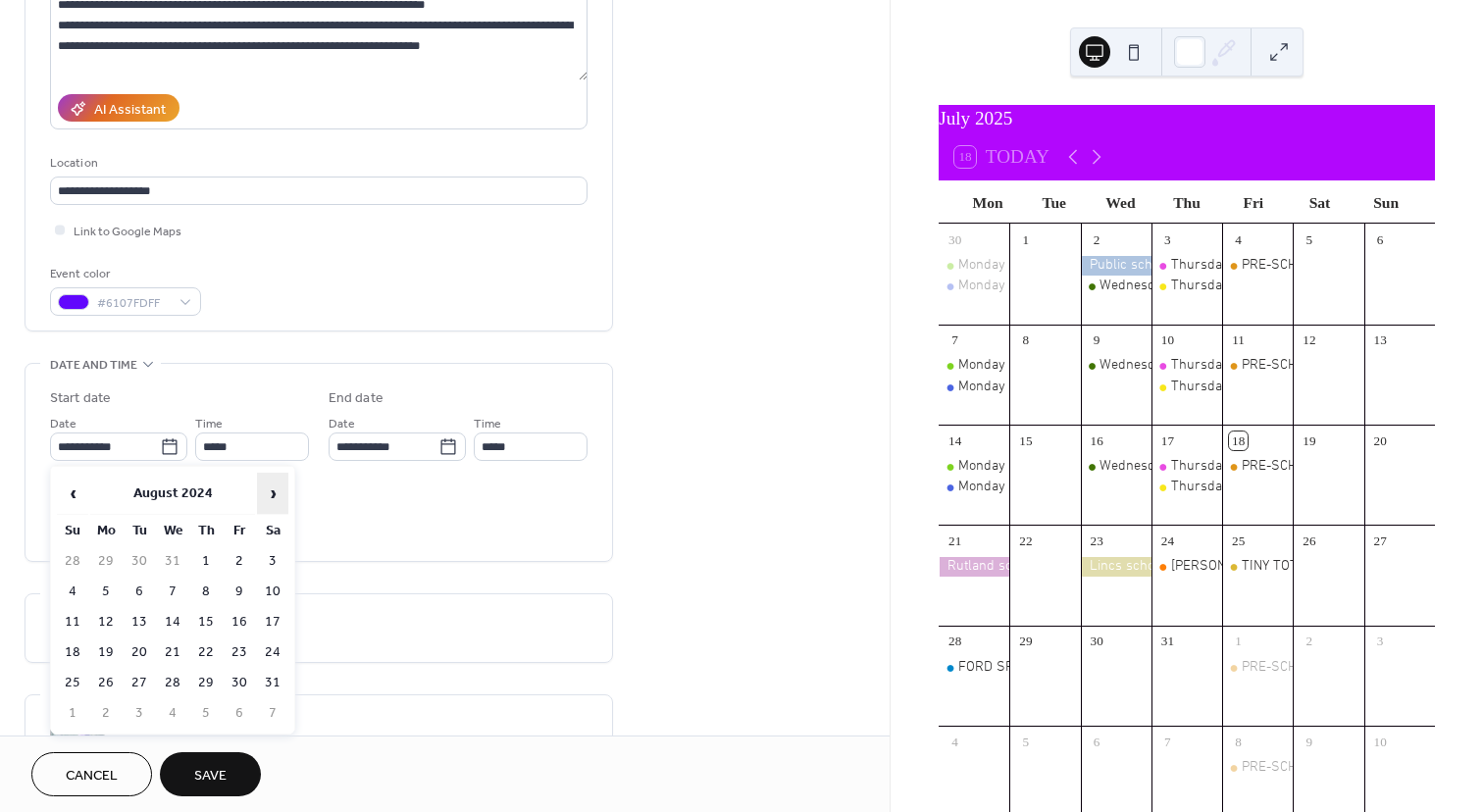 click on "›" at bounding box center [273, 493] 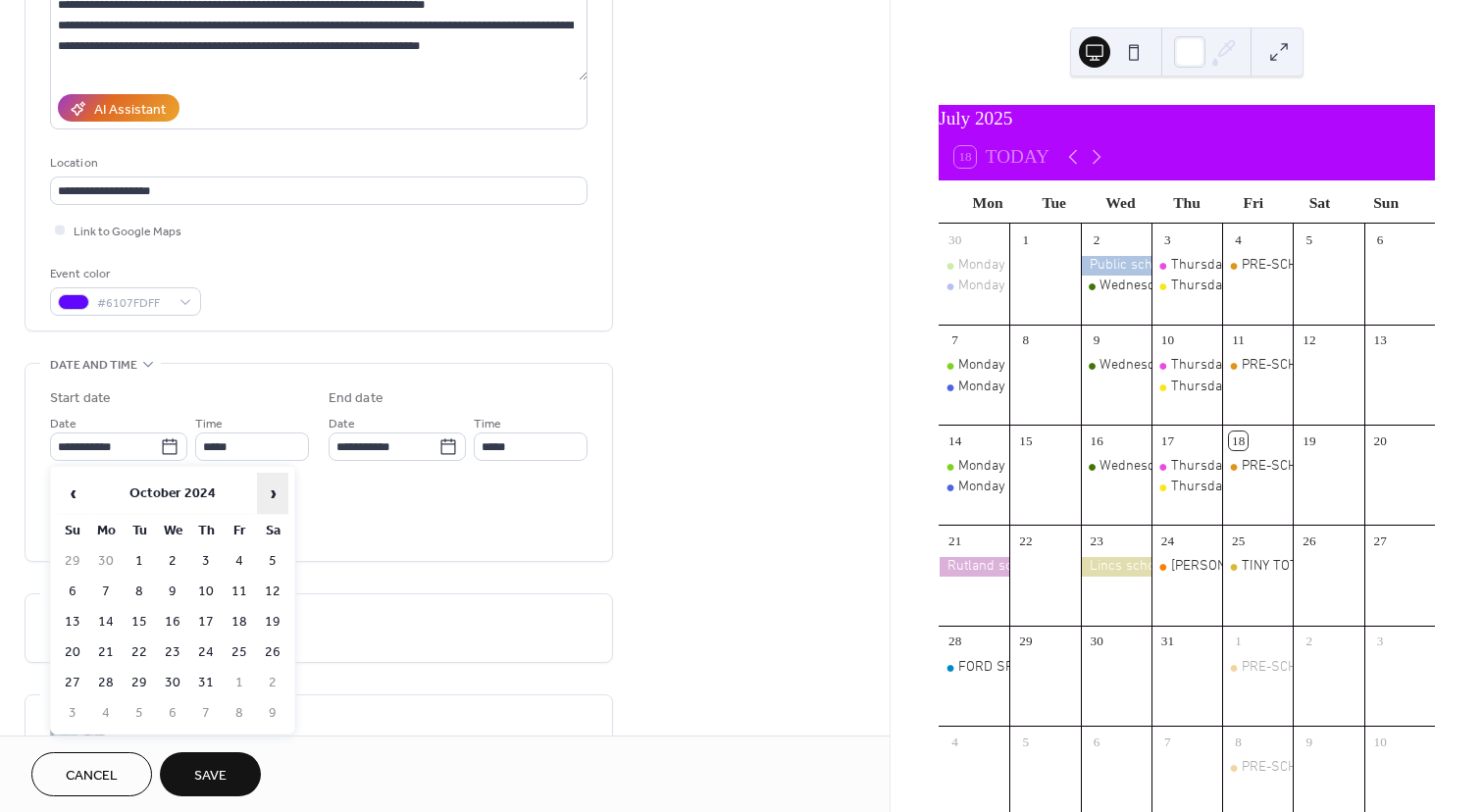 click on "›" at bounding box center (273, 493) 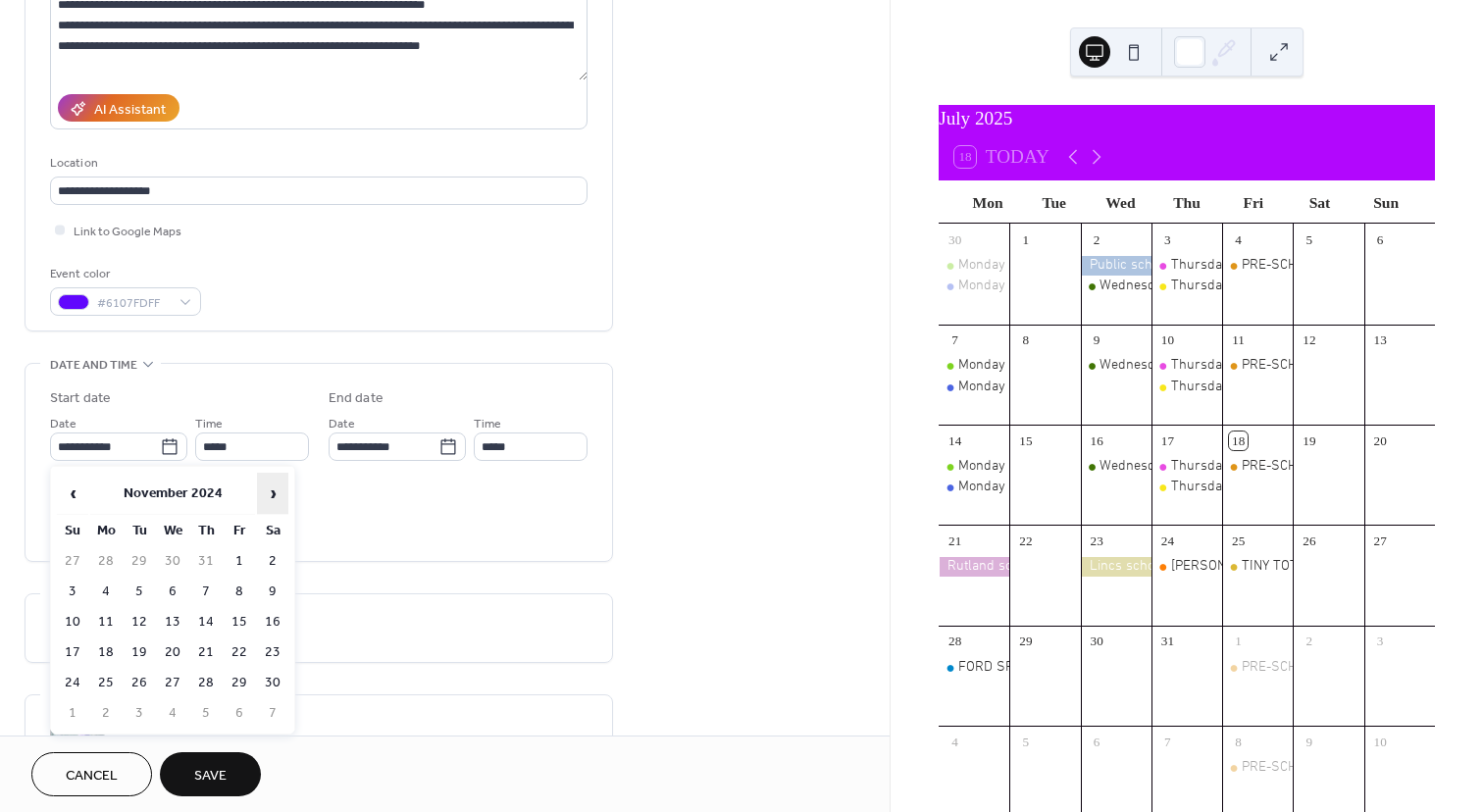 click on "›" at bounding box center (273, 493) 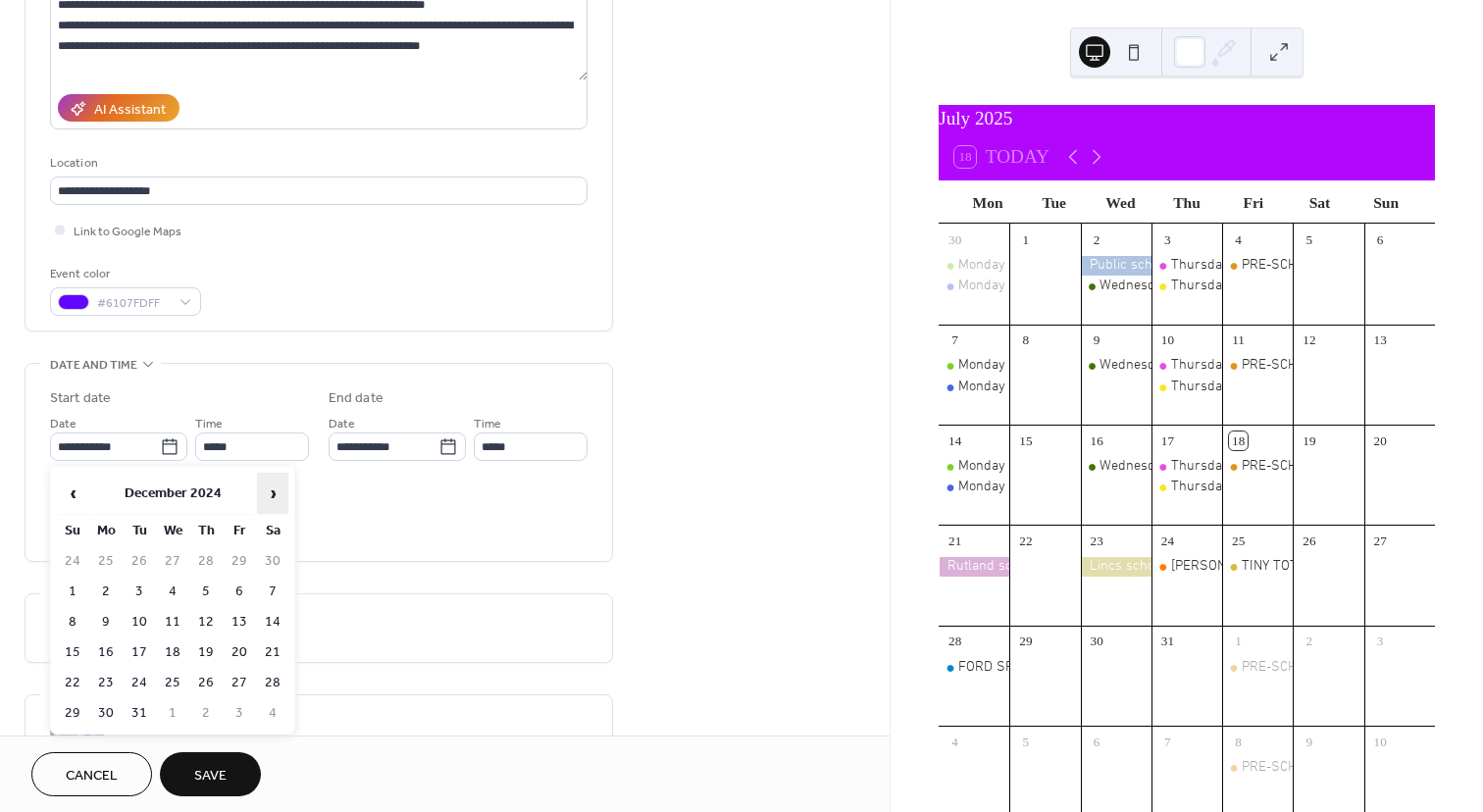 click on "›" at bounding box center [273, 493] 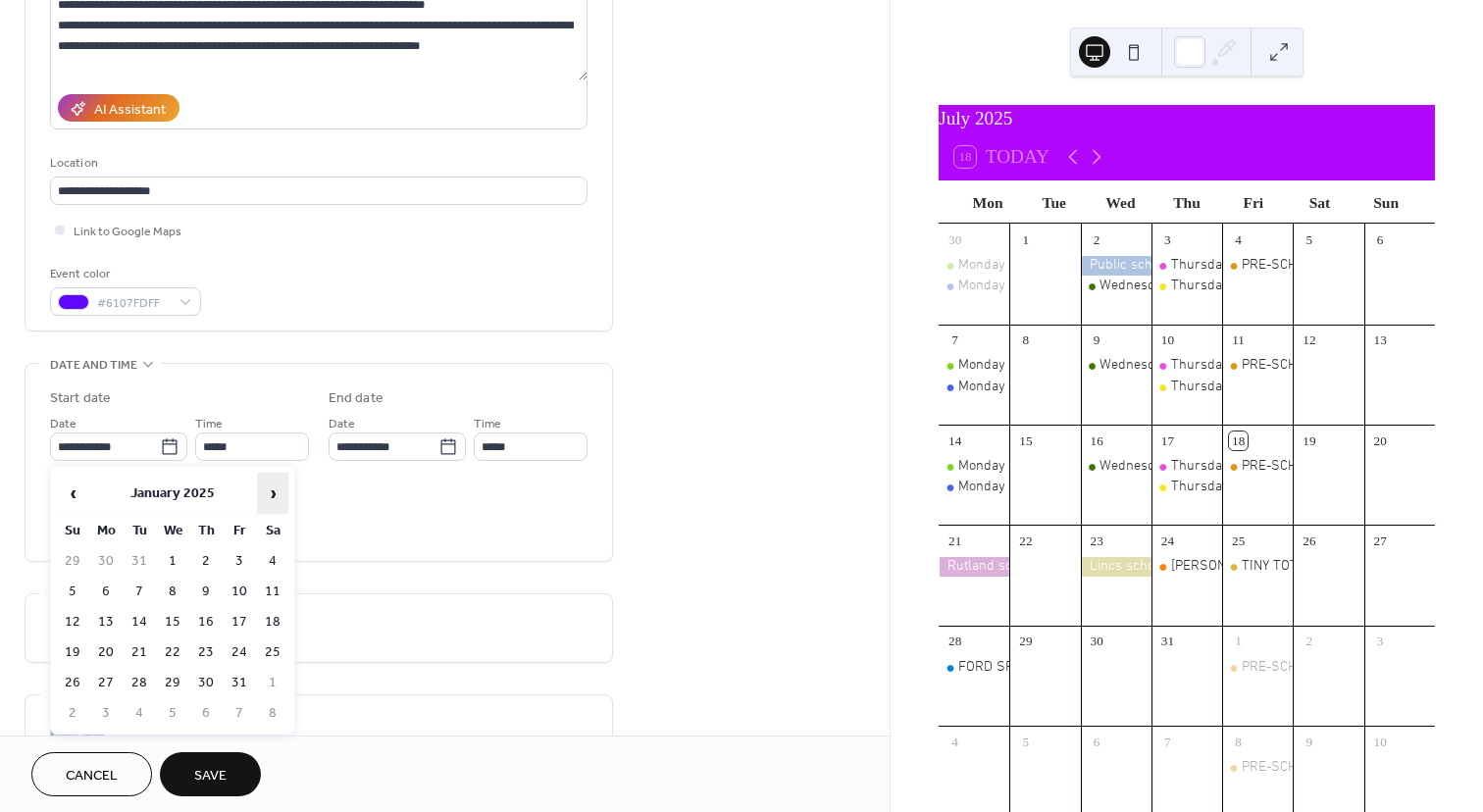 click on "›" at bounding box center (273, 493) 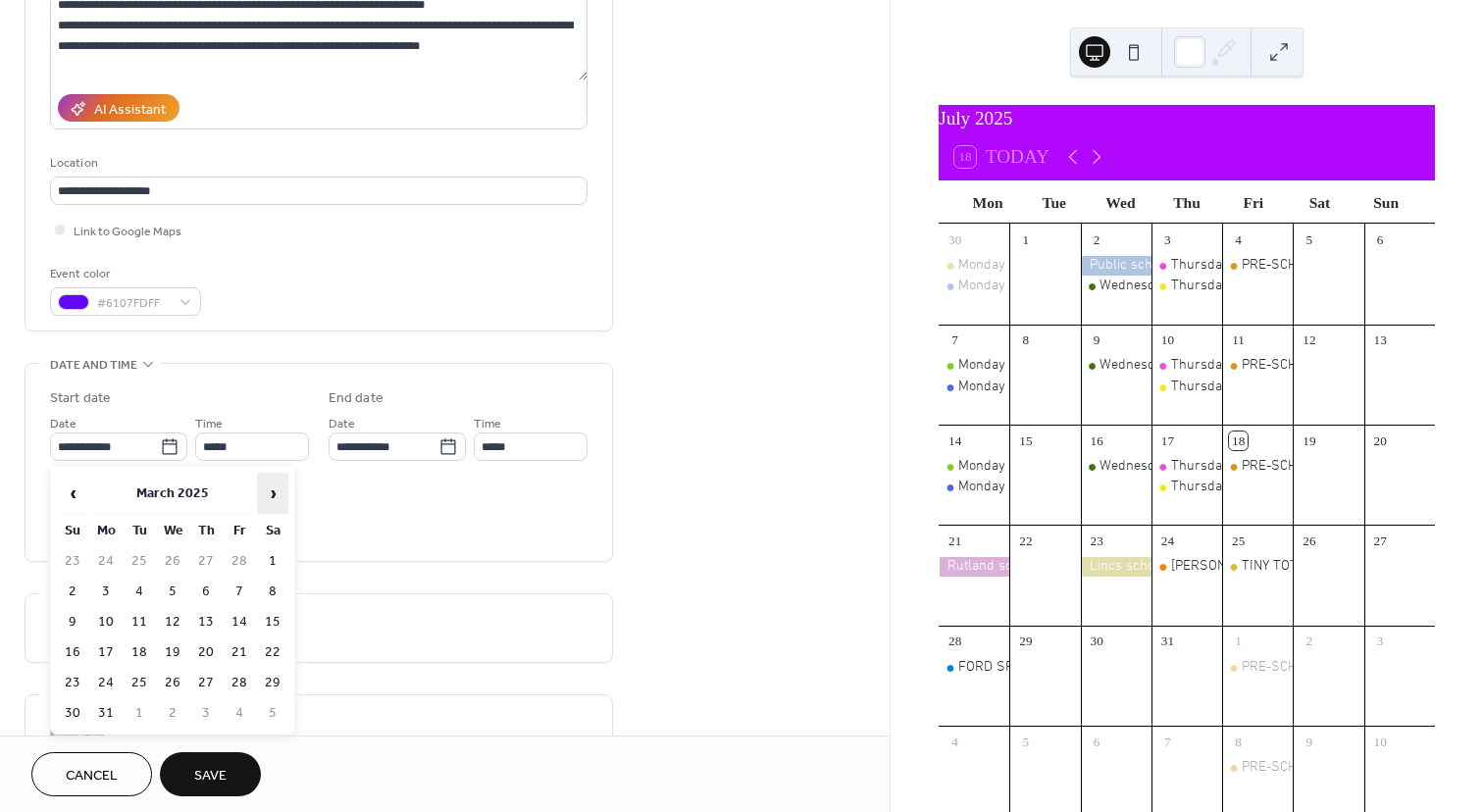 click on "›" at bounding box center (273, 493) 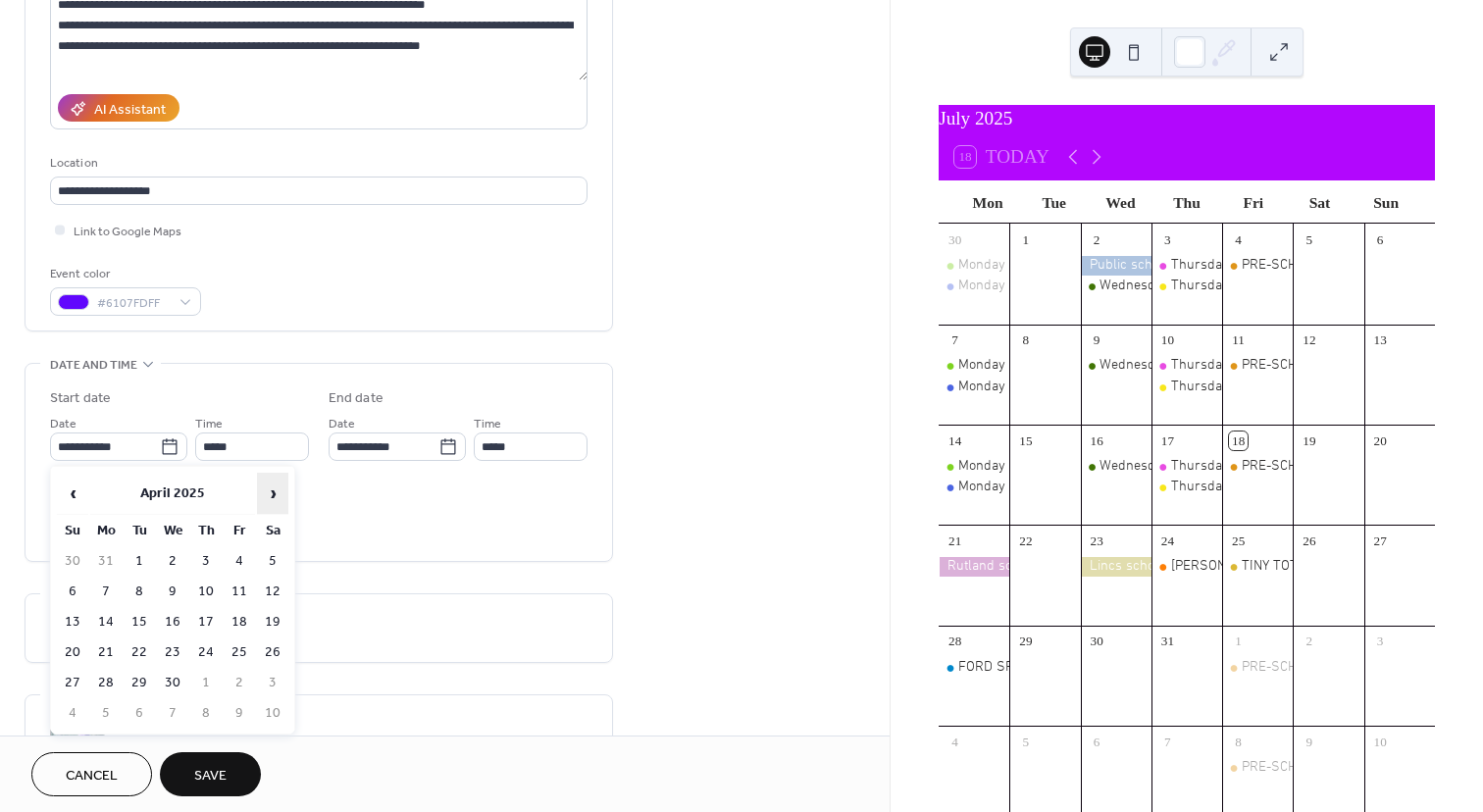 click on "›" at bounding box center [273, 493] 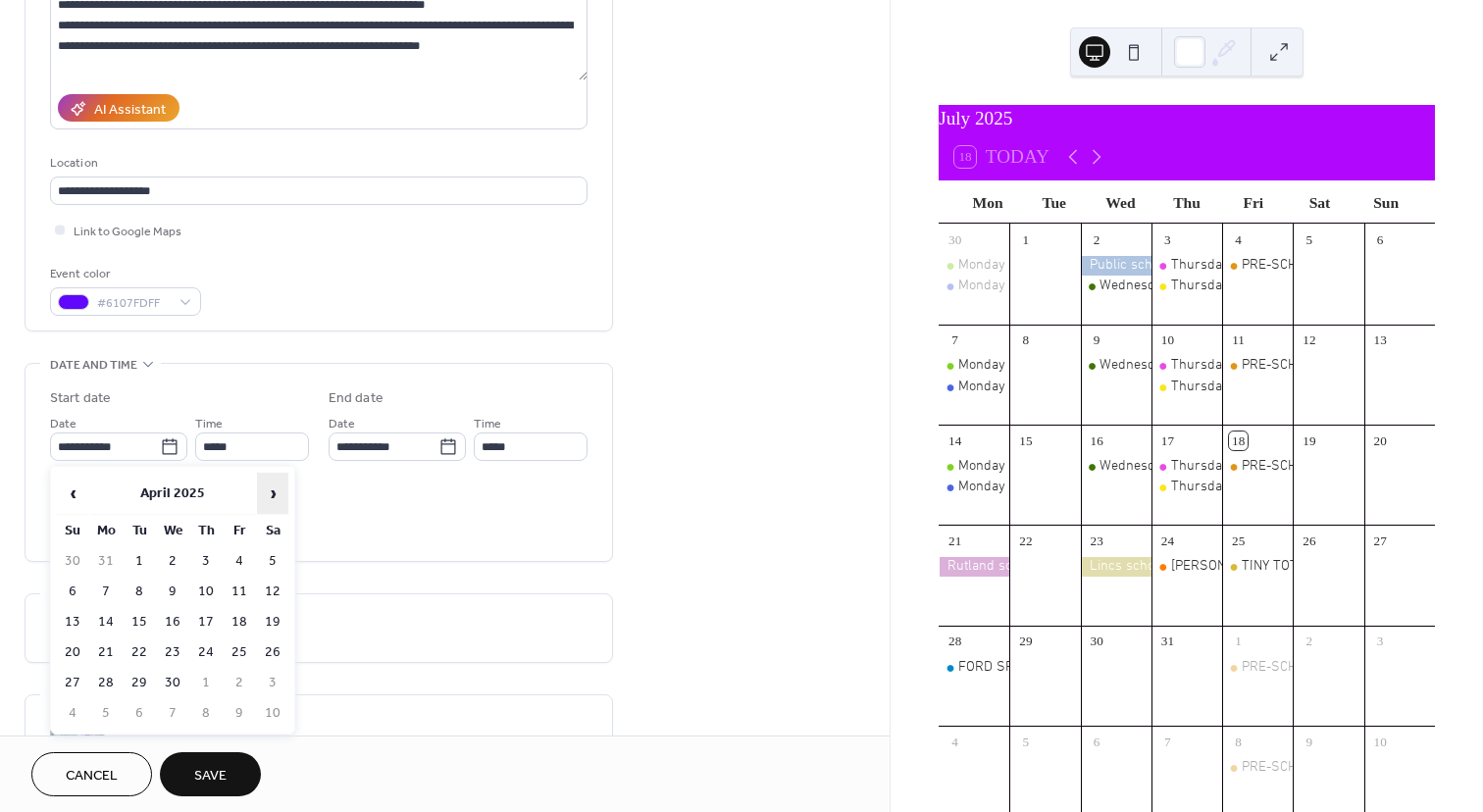 click on "›" at bounding box center [273, 493] 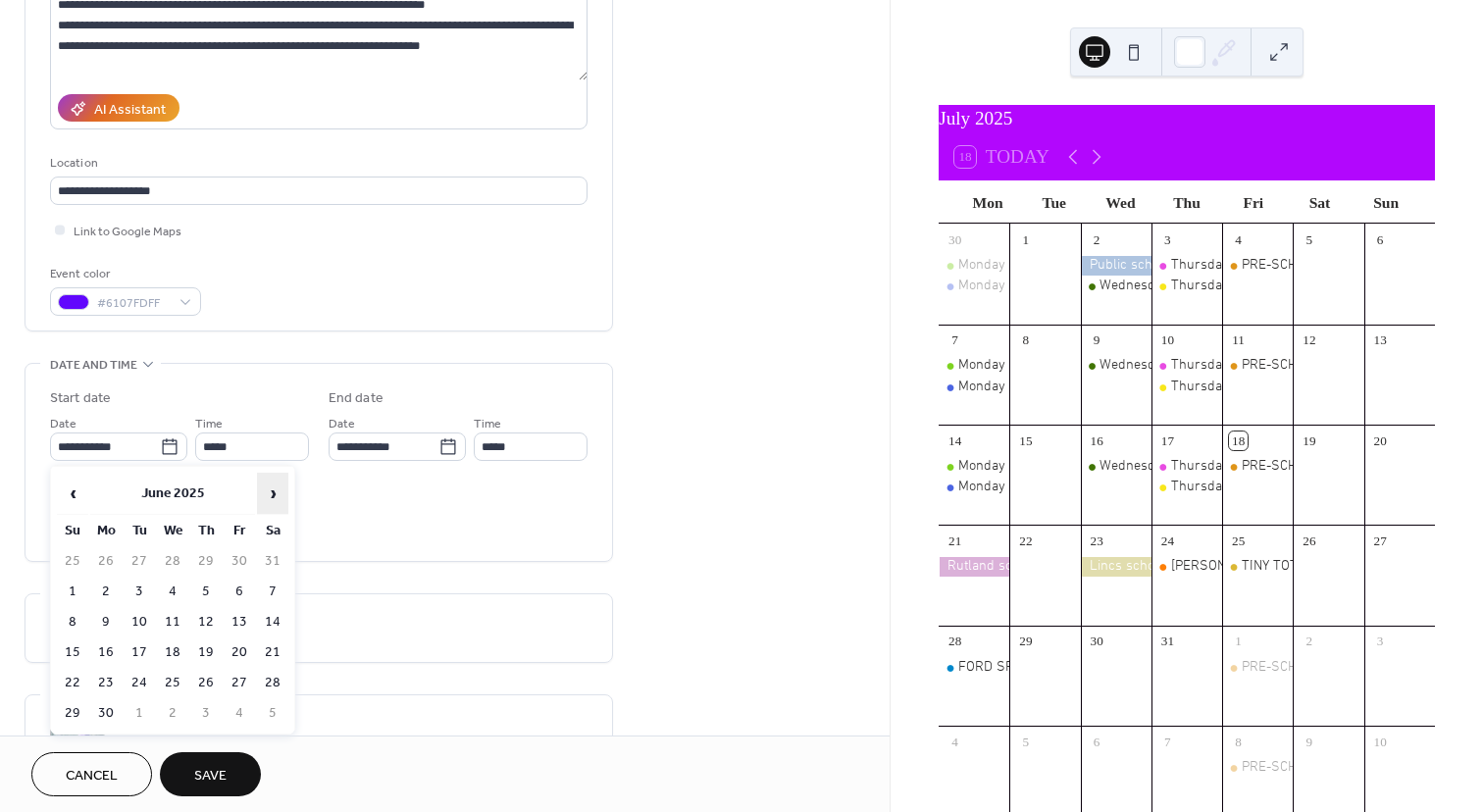 click on "›" at bounding box center (273, 493) 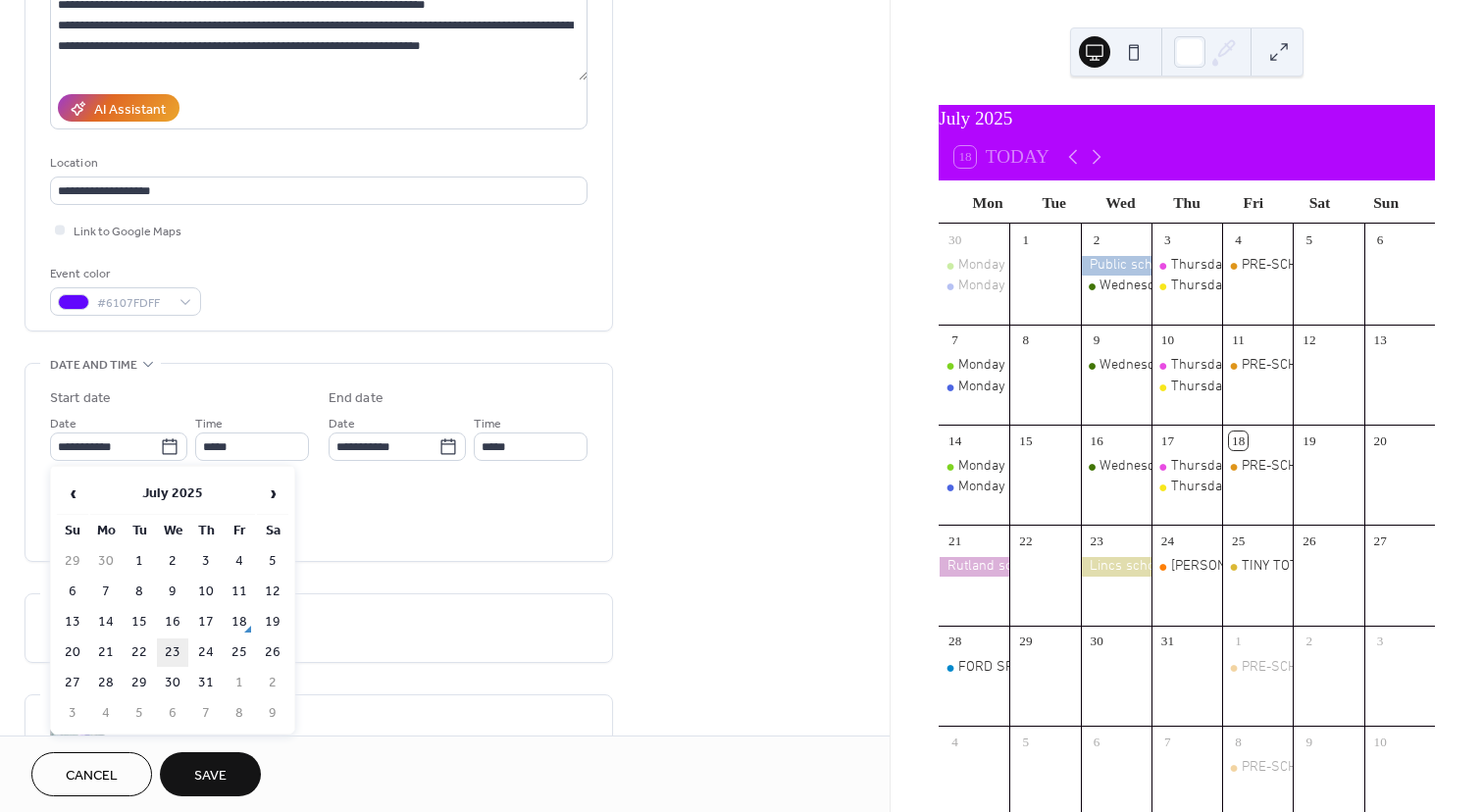 click on "23" at bounding box center (173, 652) 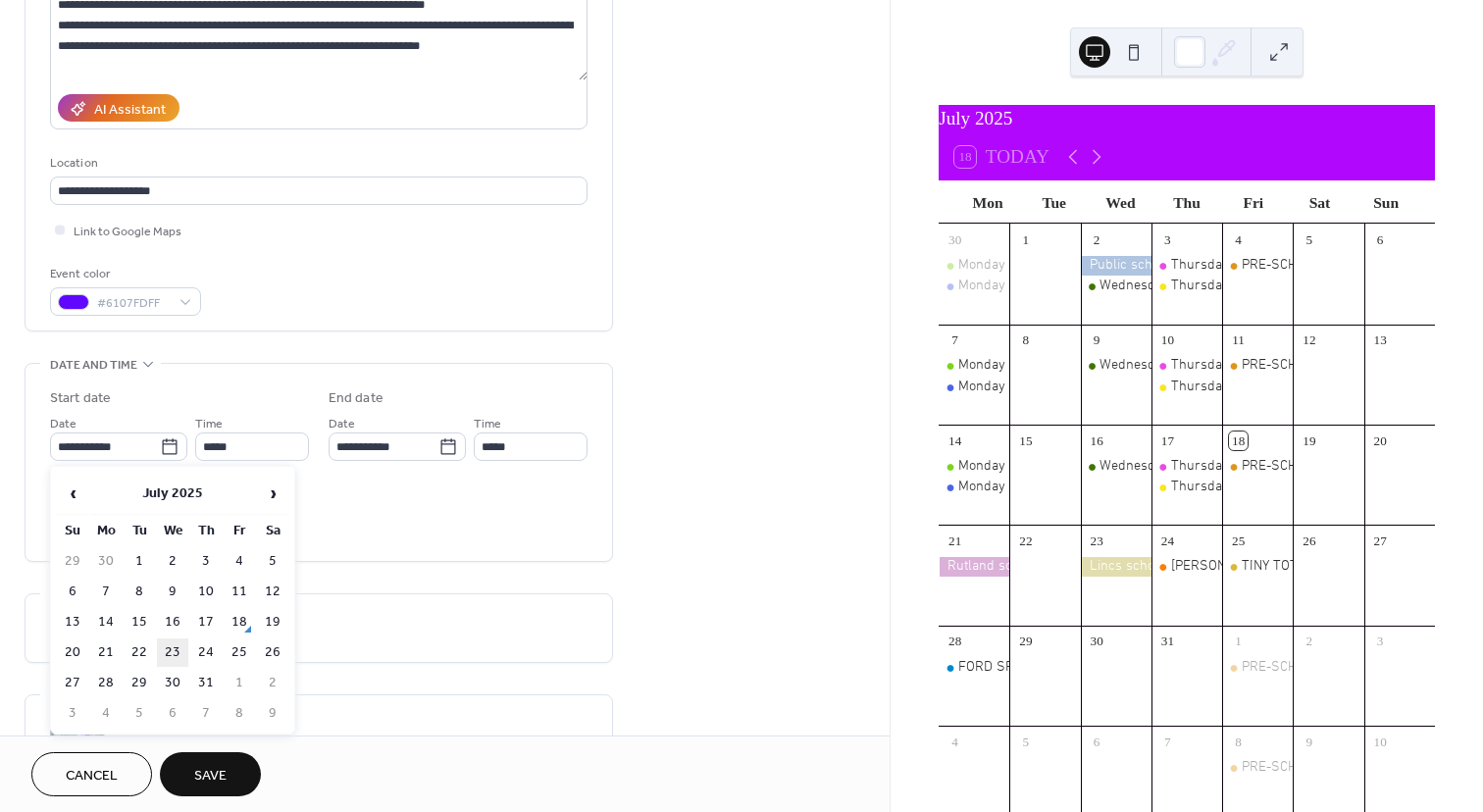 type on "**********" 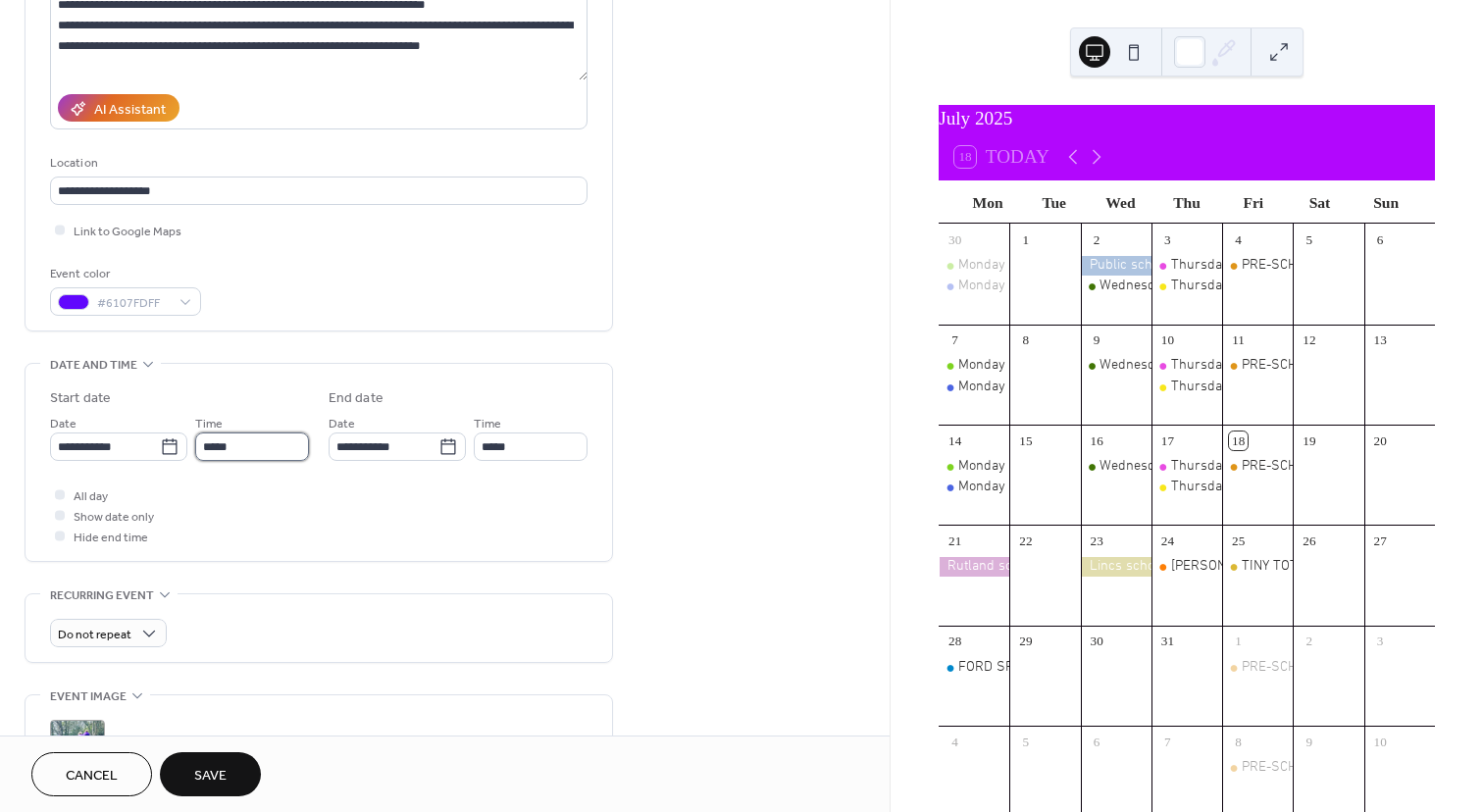 click on "*****" at bounding box center [252, 446] 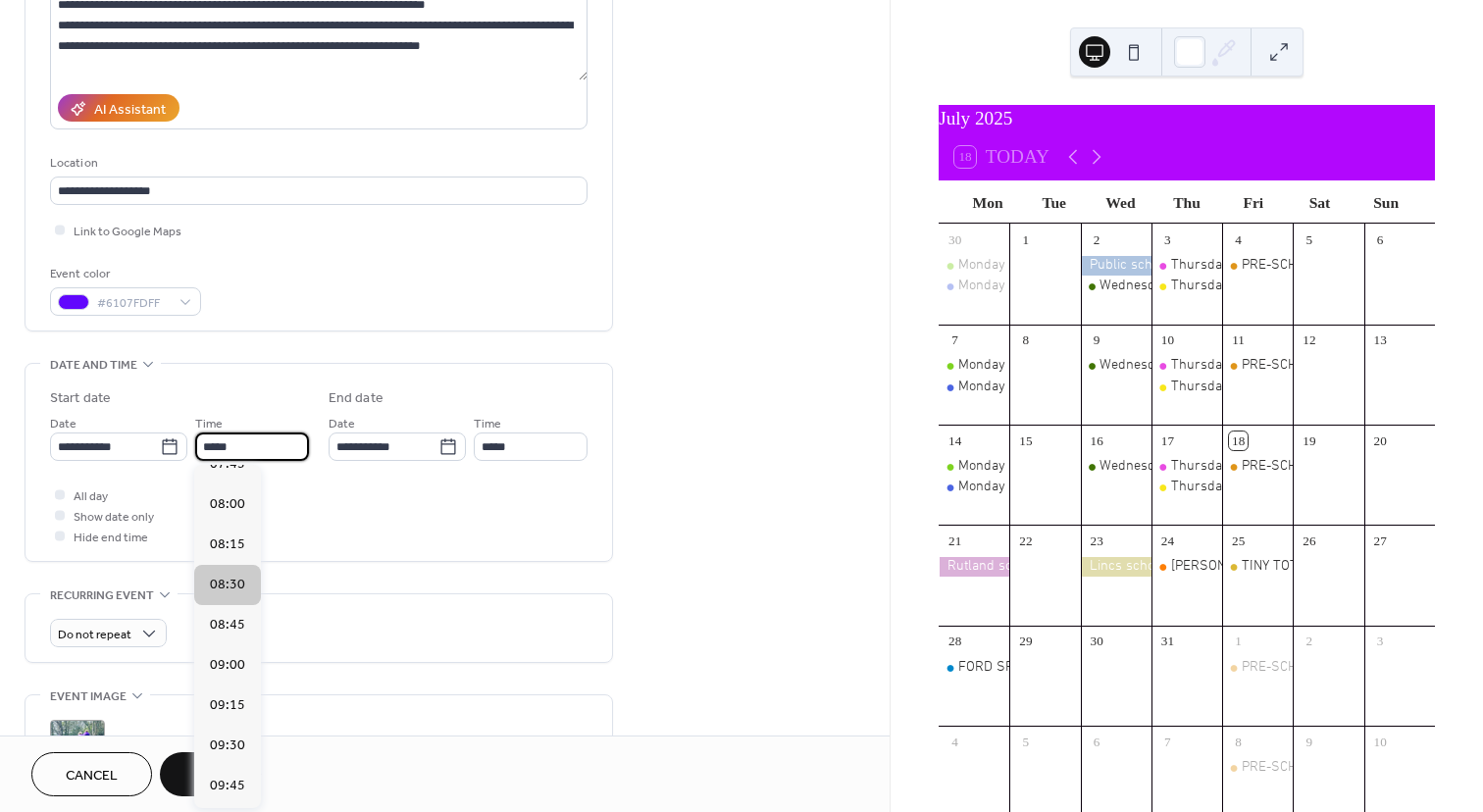 scroll, scrollTop: 1245, scrollLeft: 0, axis: vertical 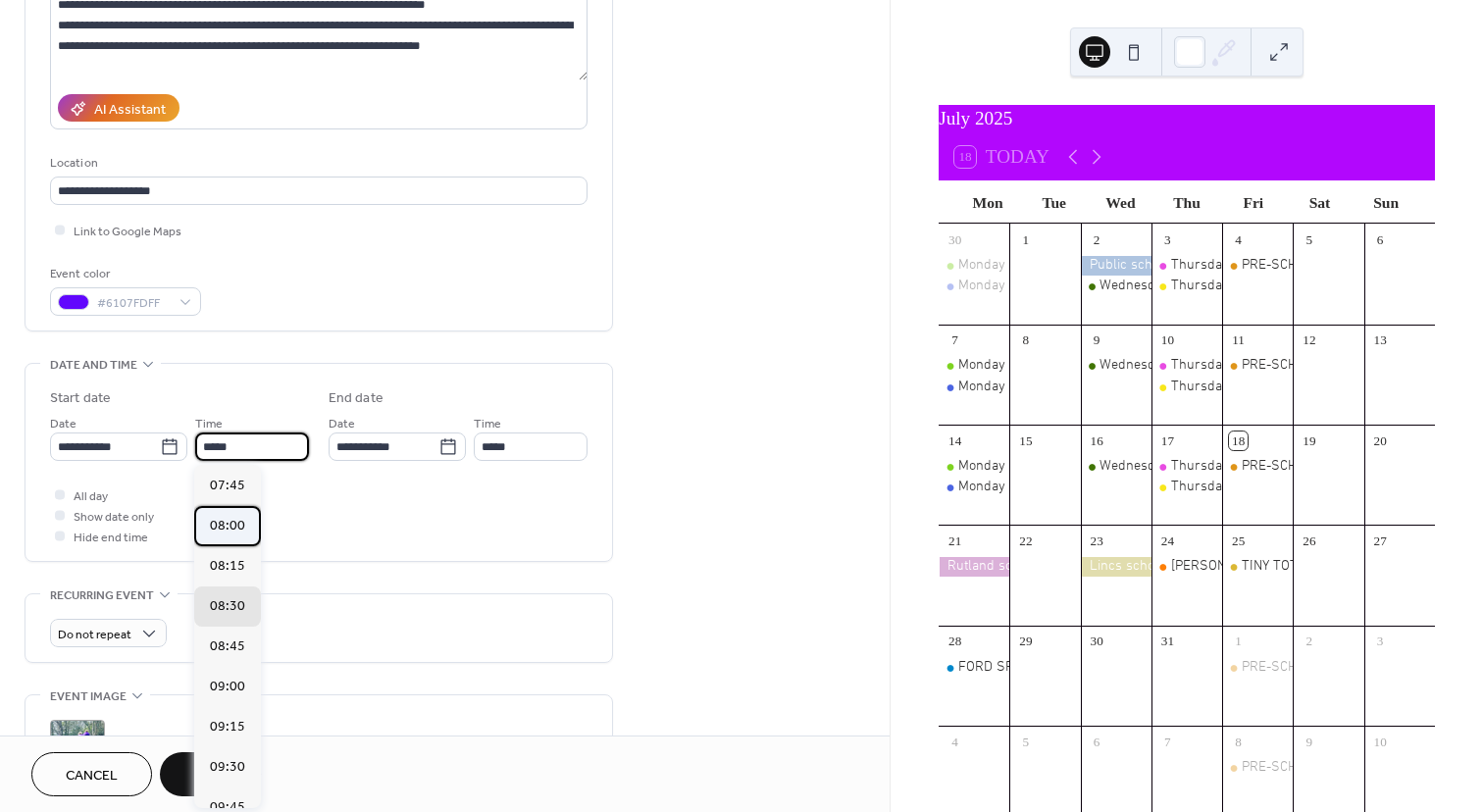click on "08:00" at bounding box center (228, 526) 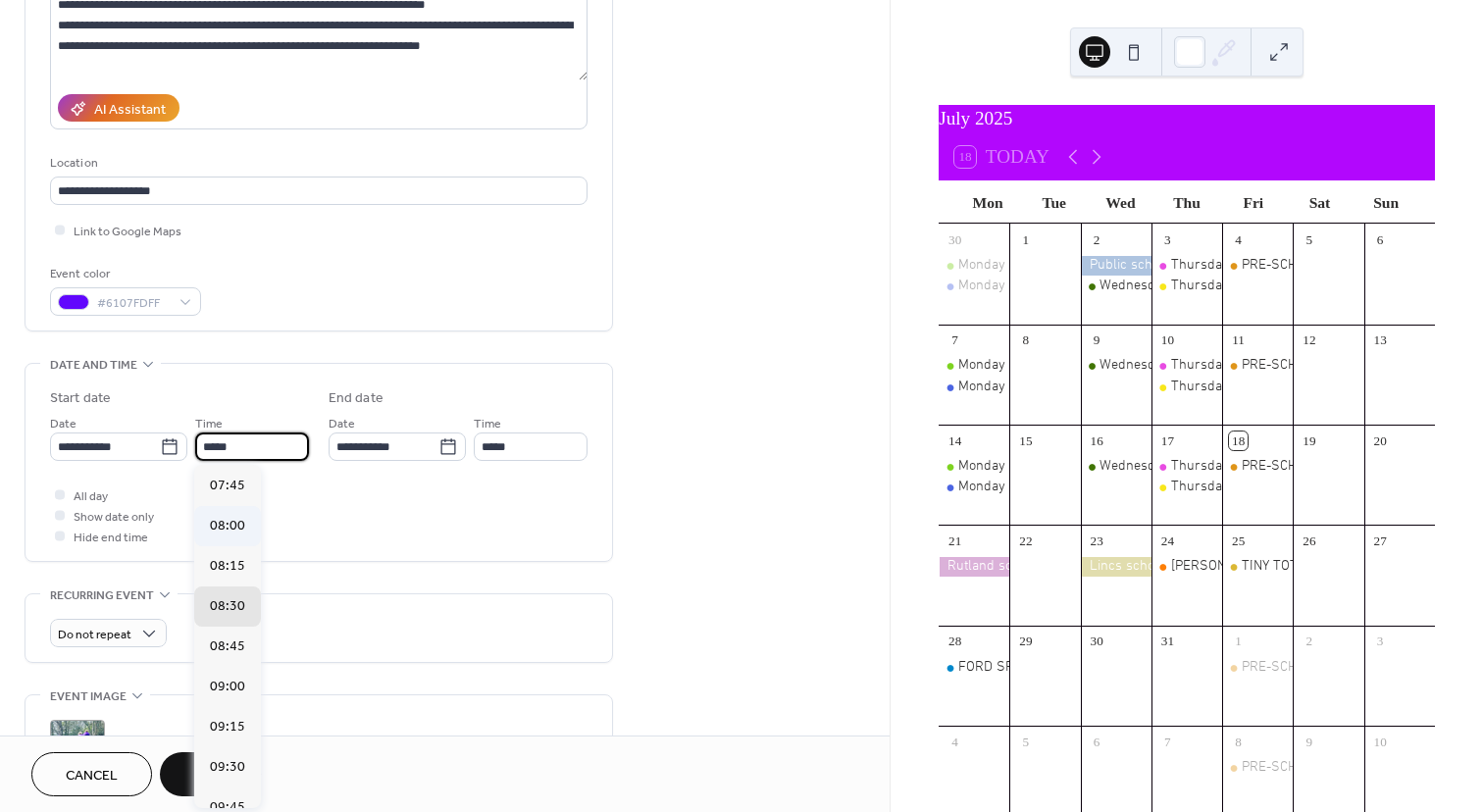 type on "*****" 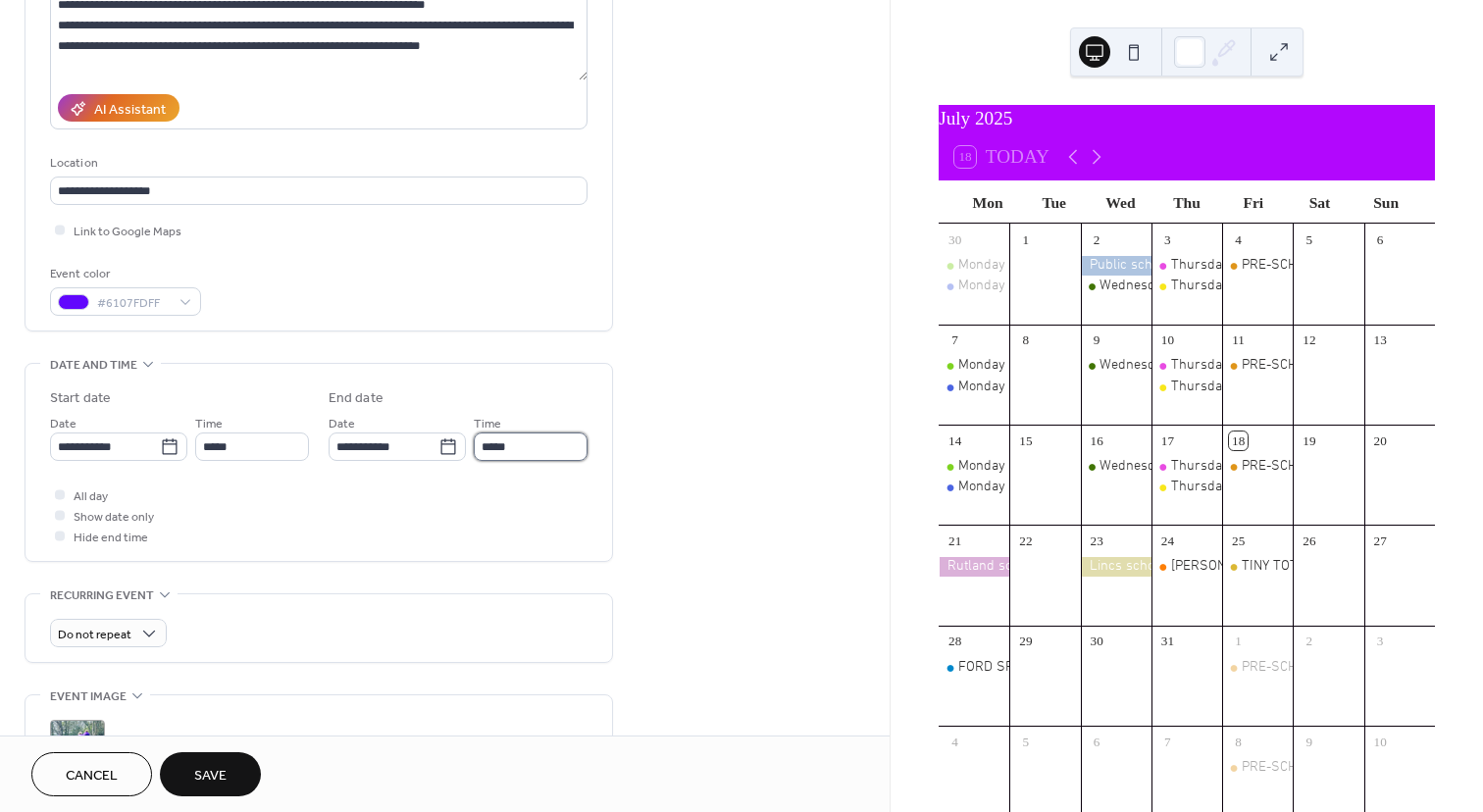 click on "*****" at bounding box center (531, 446) 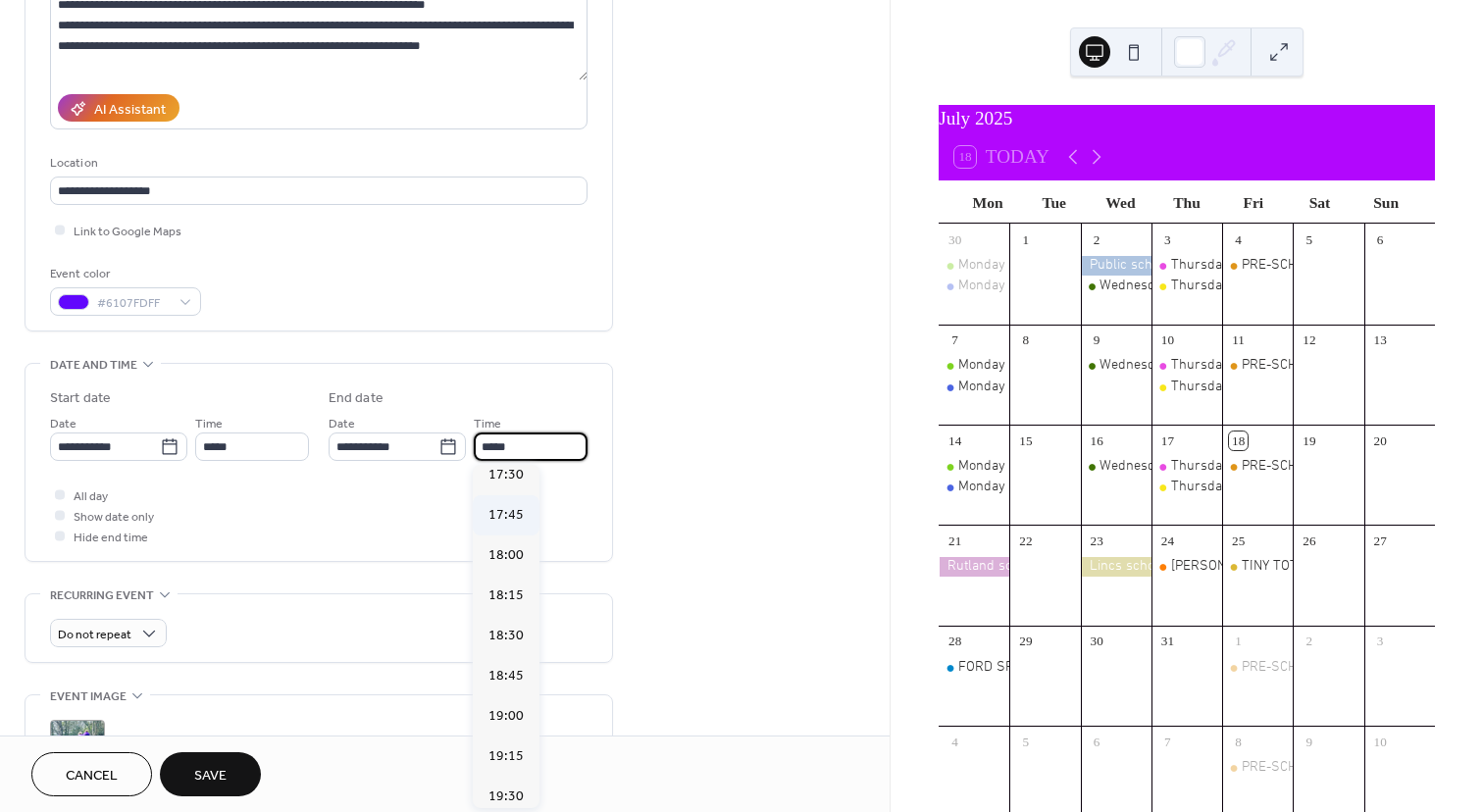 scroll, scrollTop: 1539, scrollLeft: 0, axis: vertical 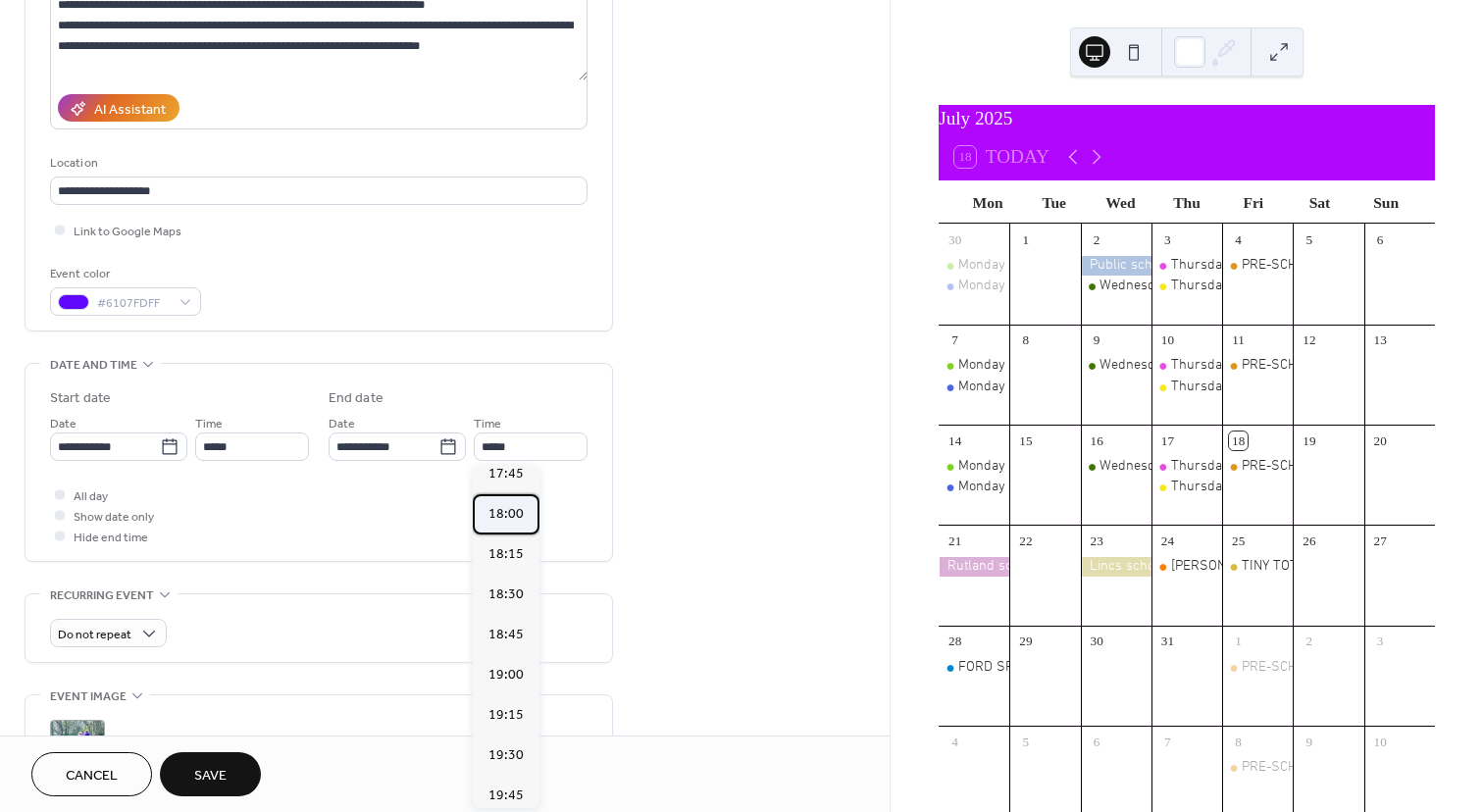 click on "18:00" at bounding box center (506, 514) 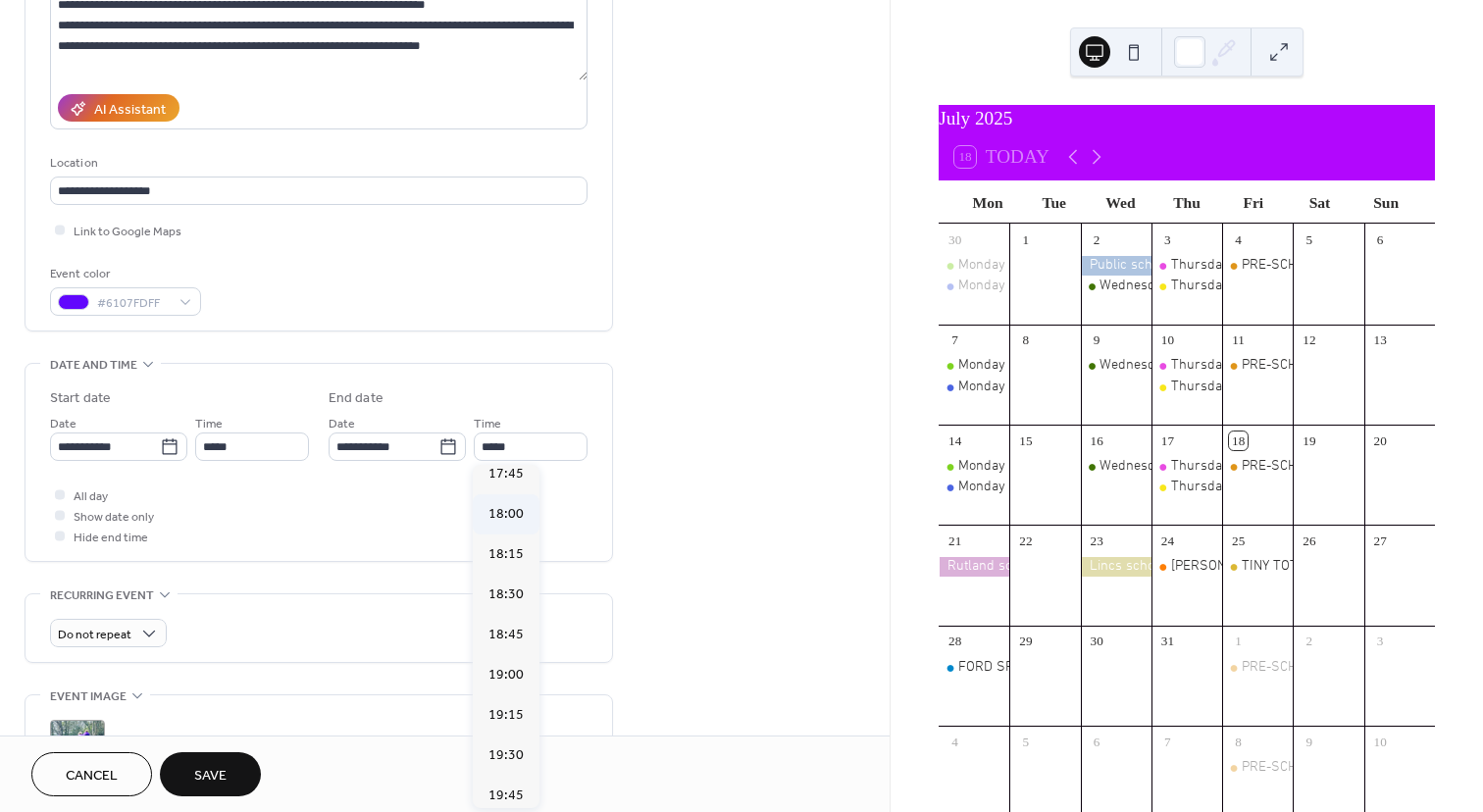 type on "*****" 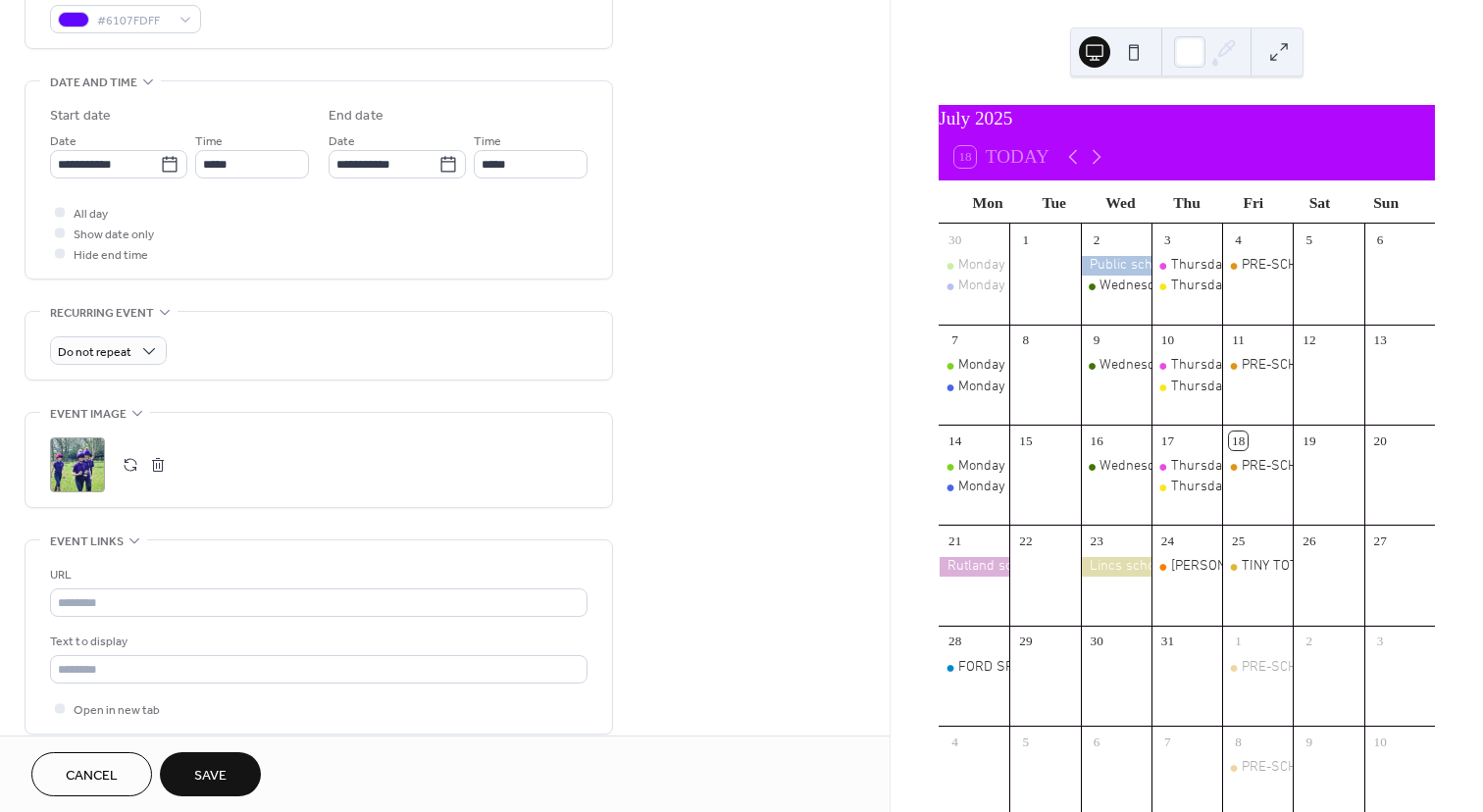 scroll, scrollTop: 559, scrollLeft: 0, axis: vertical 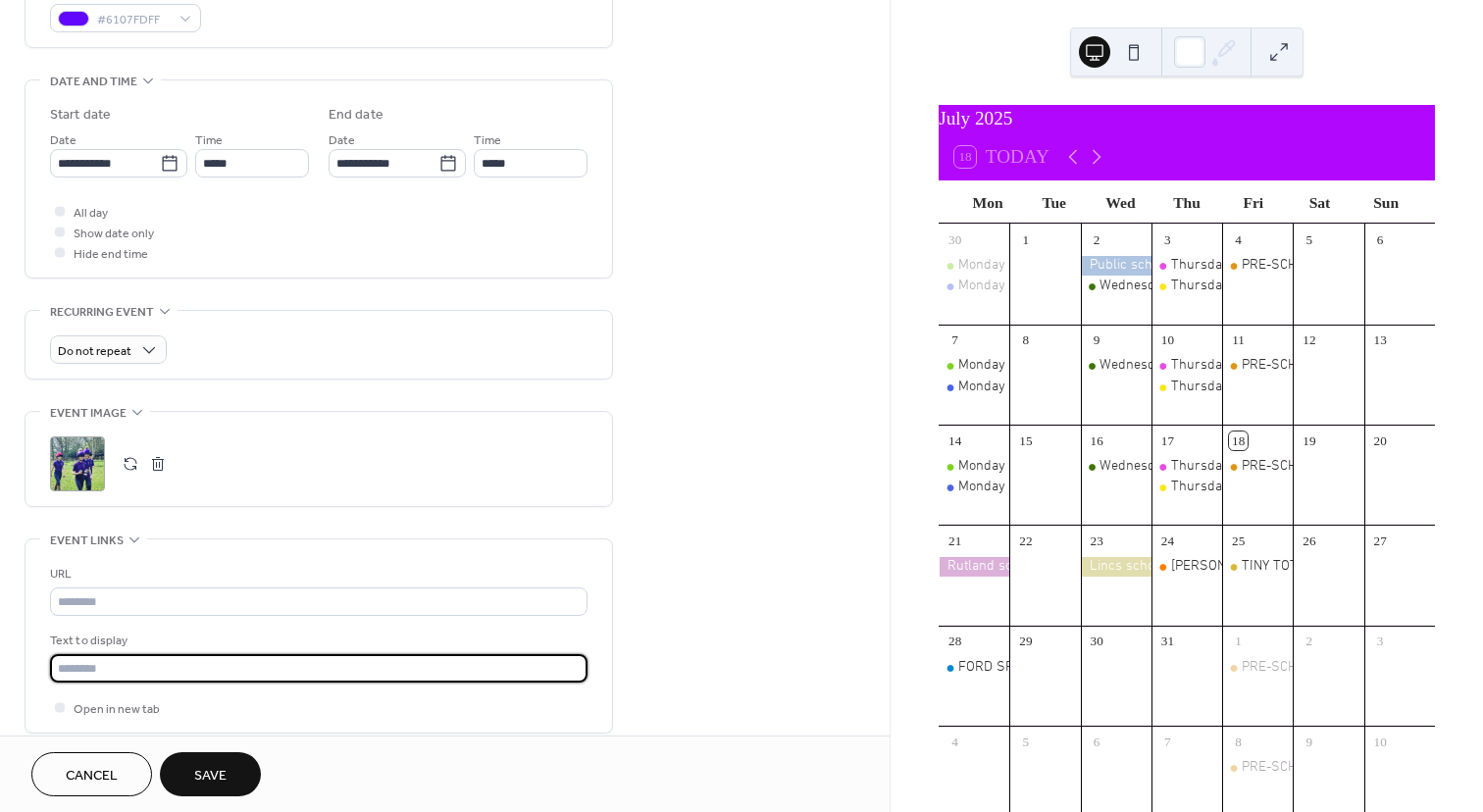 click at bounding box center (319, 668) 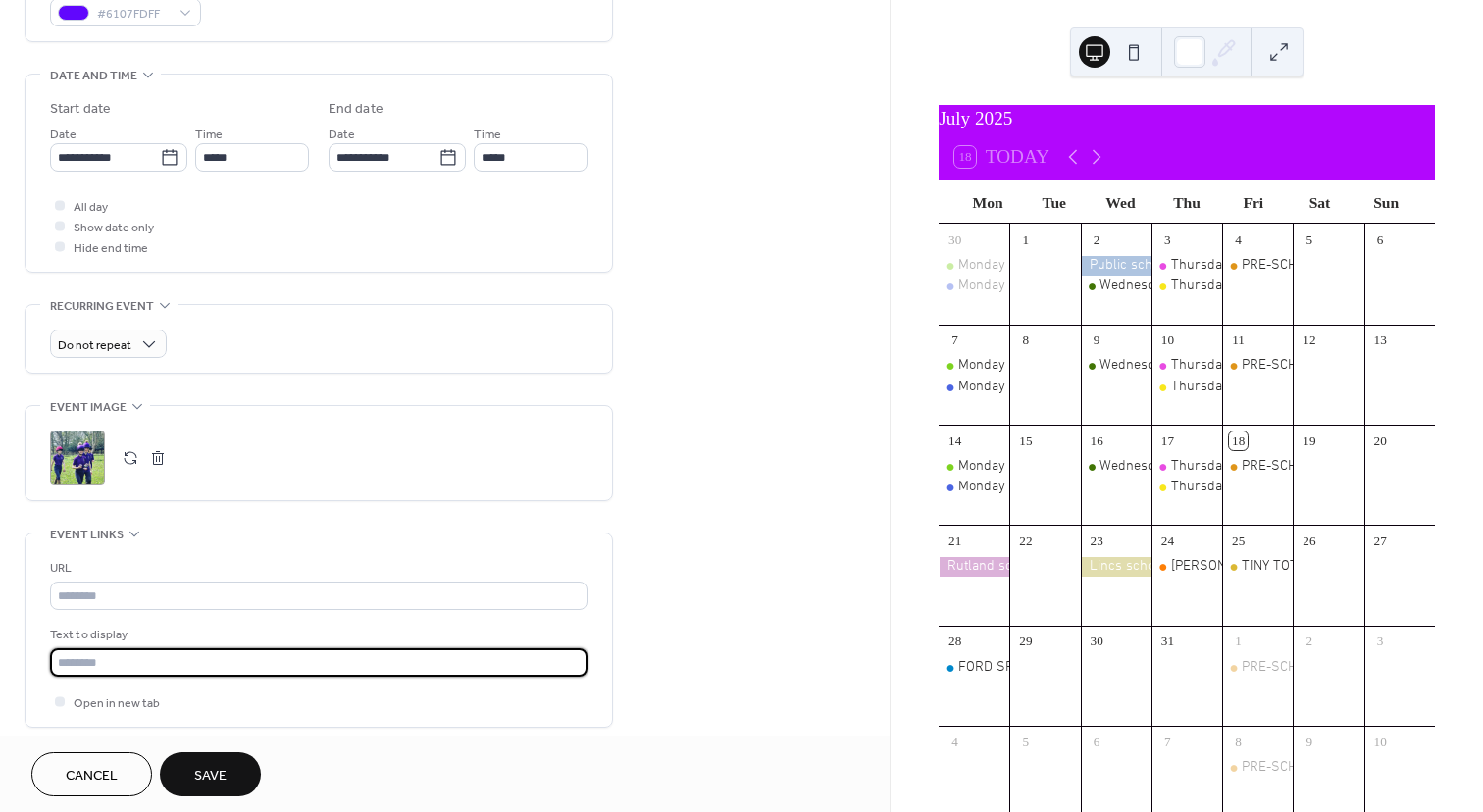 scroll, scrollTop: 568, scrollLeft: 0, axis: vertical 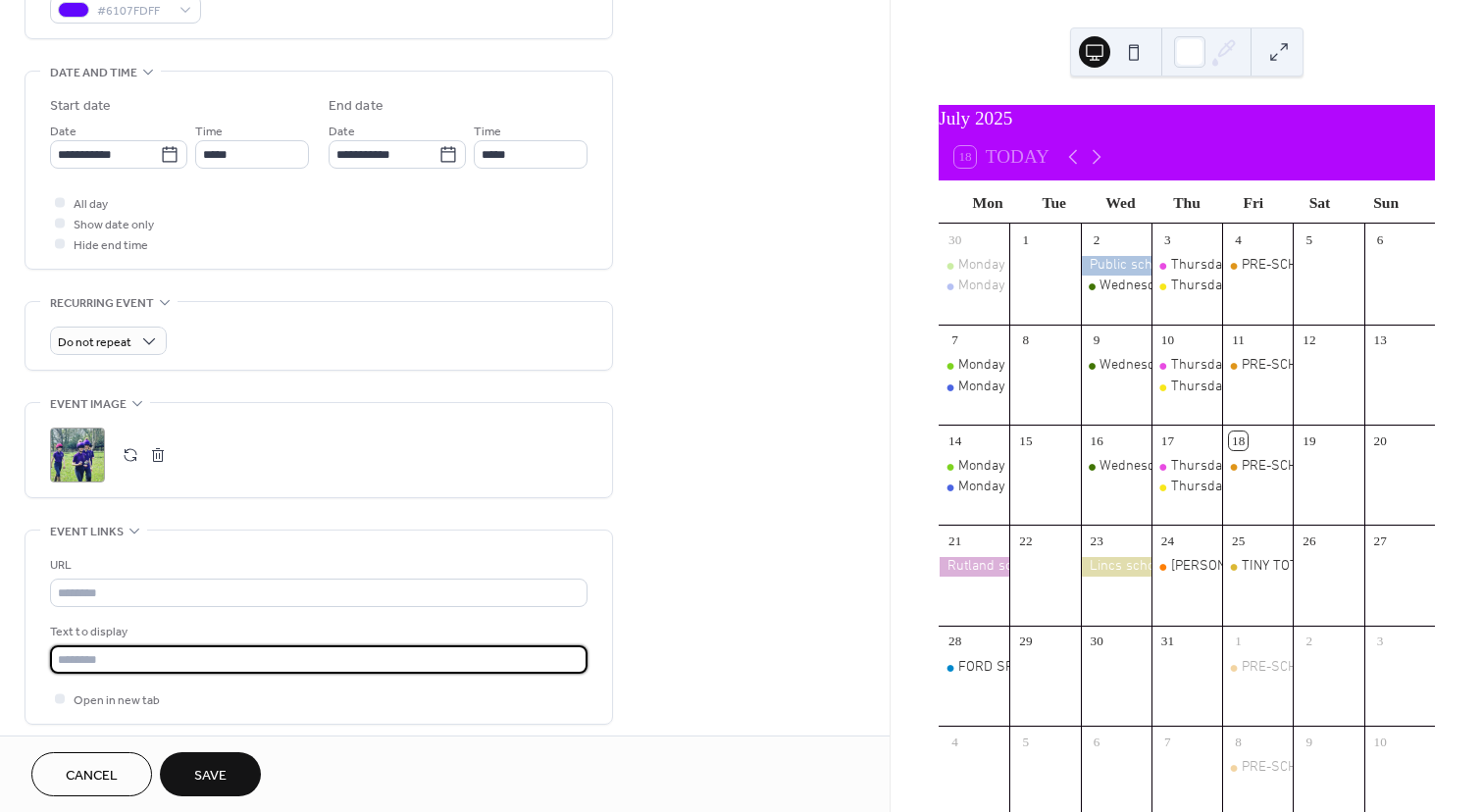 click at bounding box center [319, 659] 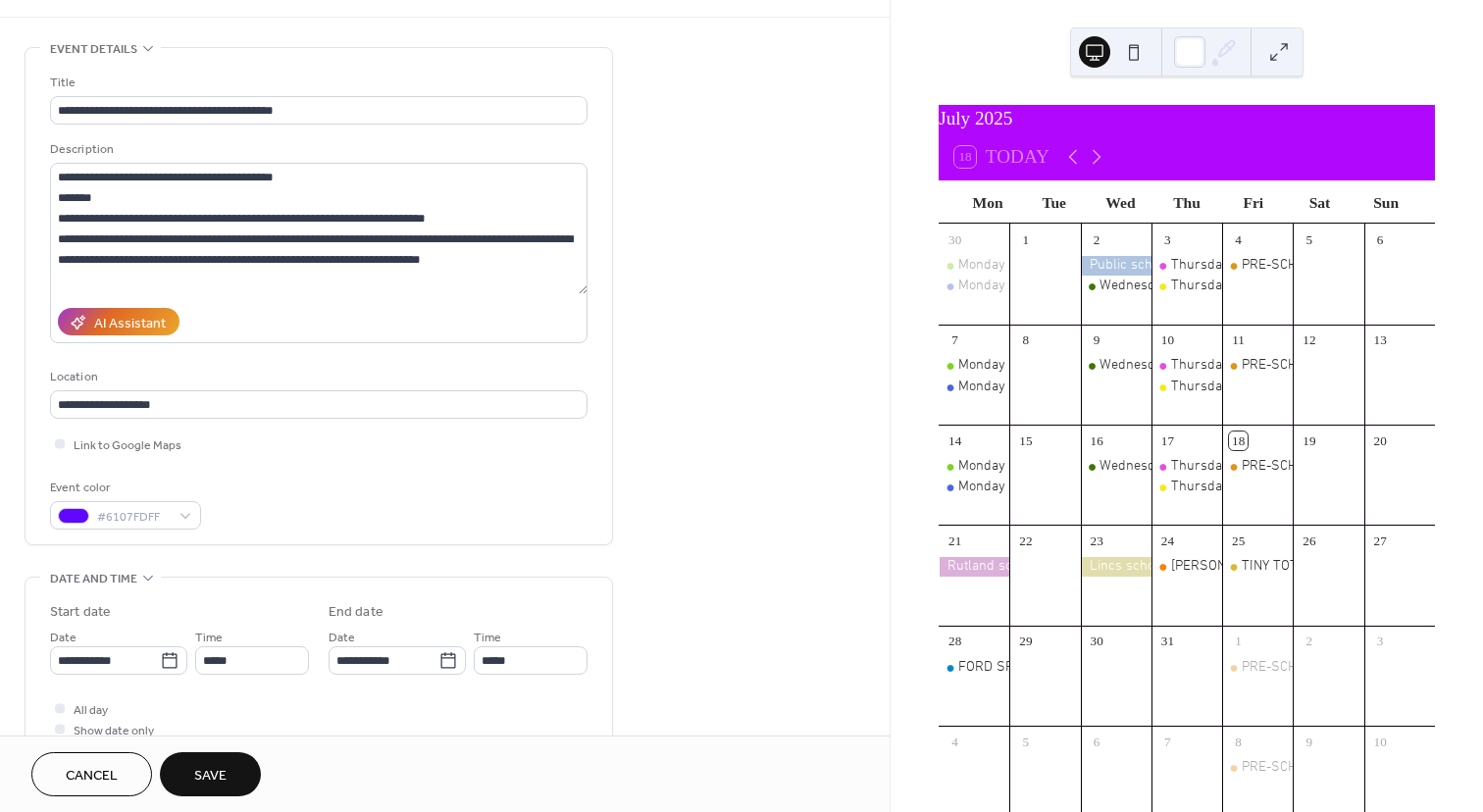 scroll, scrollTop: 61, scrollLeft: 0, axis: vertical 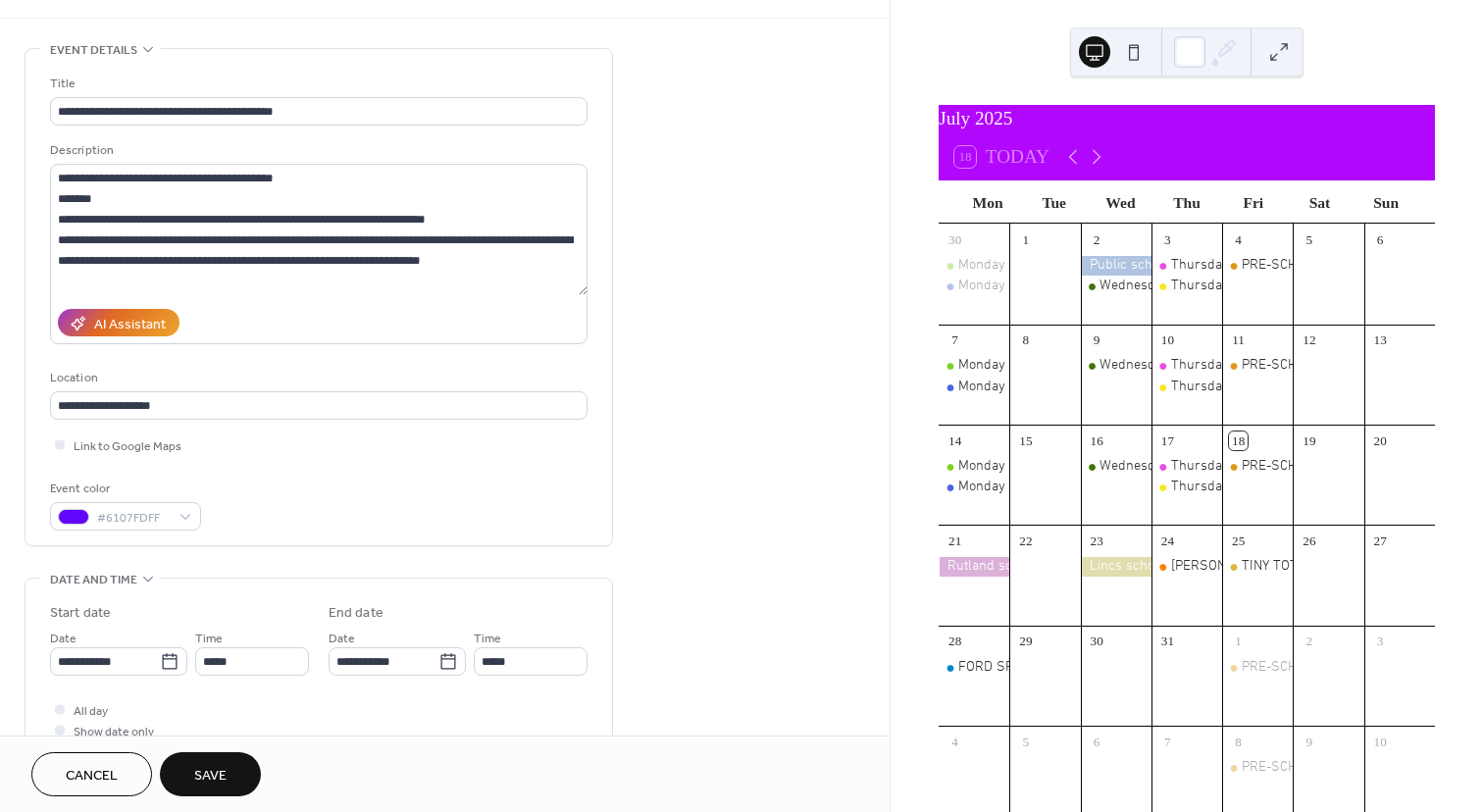 type on "**********" 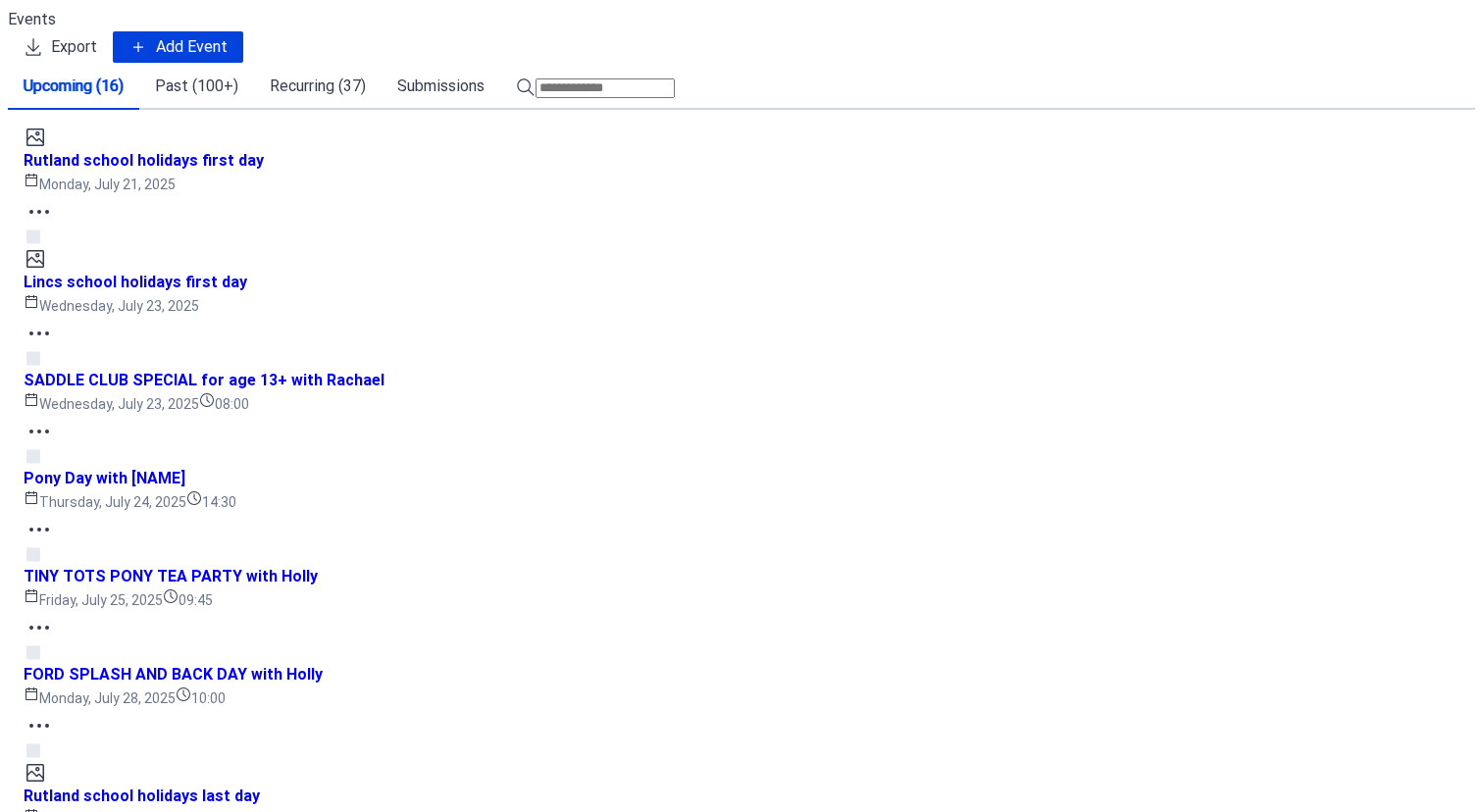 scroll, scrollTop: 0, scrollLeft: 0, axis: both 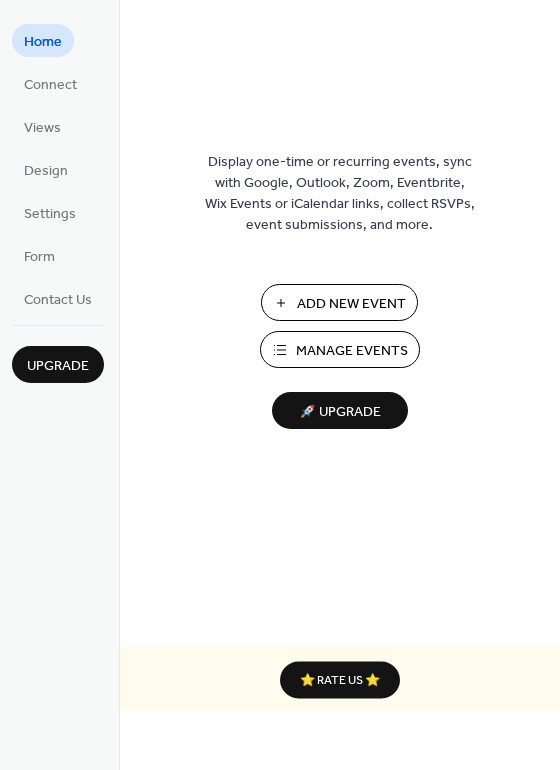 click on "Manage Events" at bounding box center [352, 351] 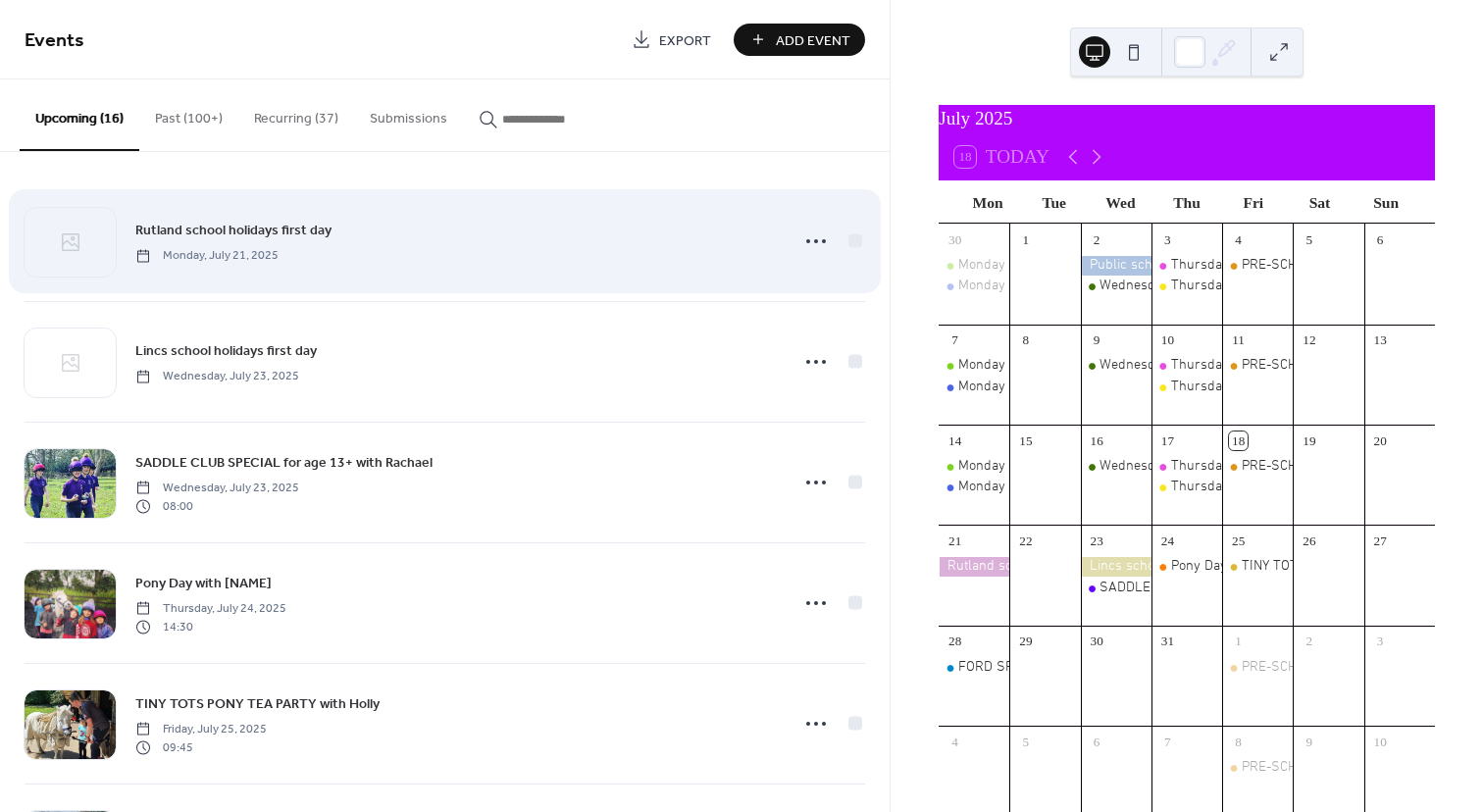 scroll, scrollTop: 0, scrollLeft: 0, axis: both 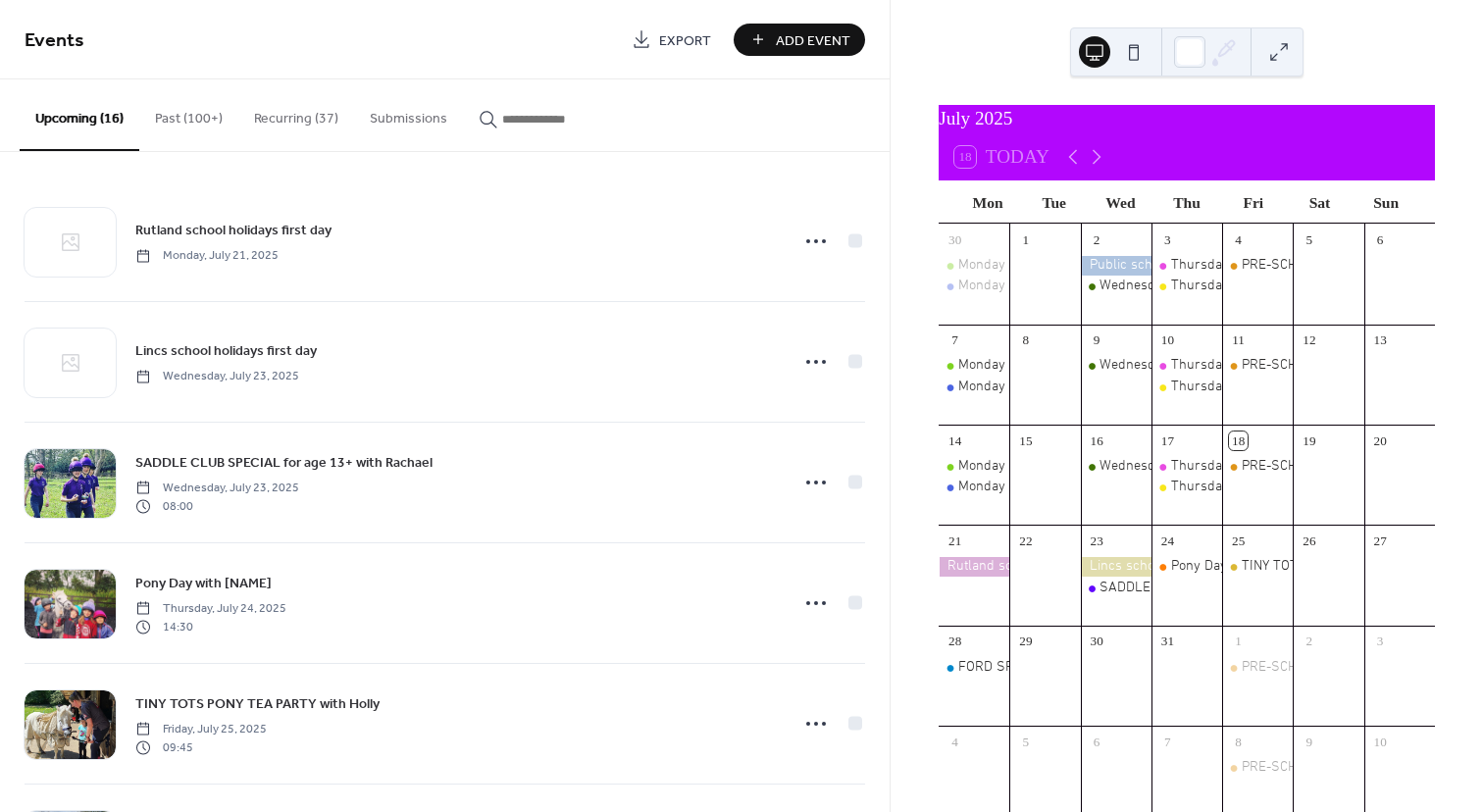 click at bounding box center [561, 119] 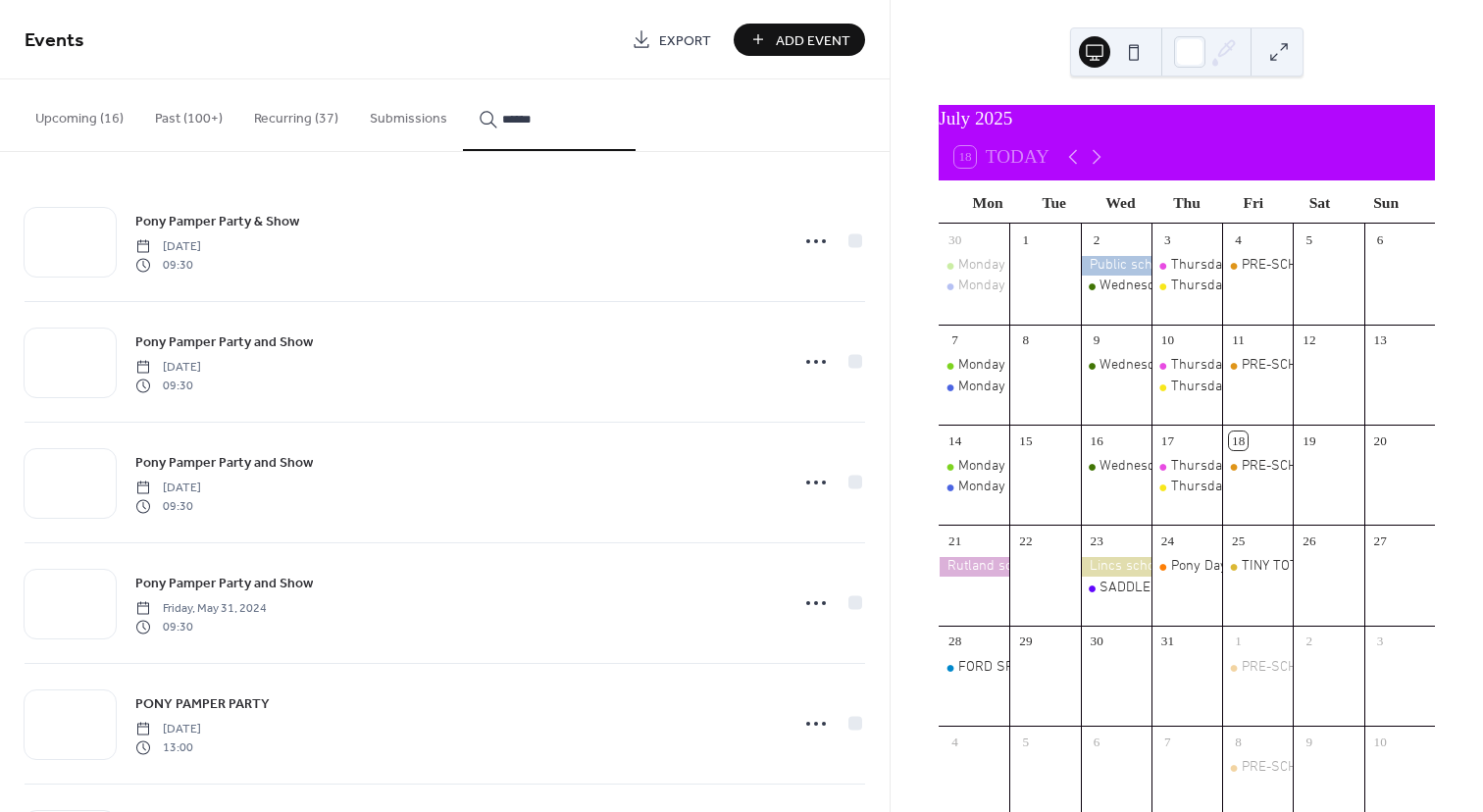 type on "******" 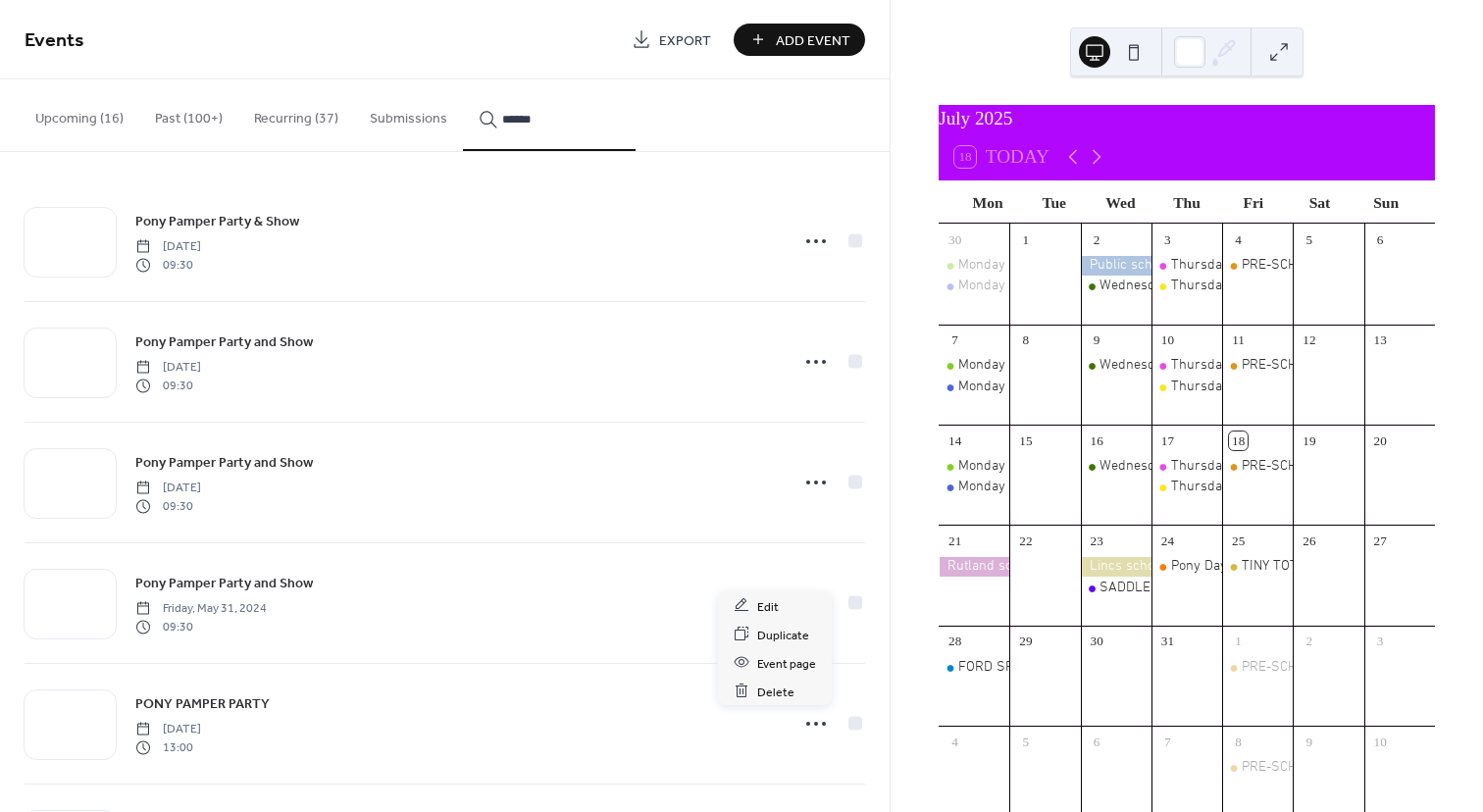 click 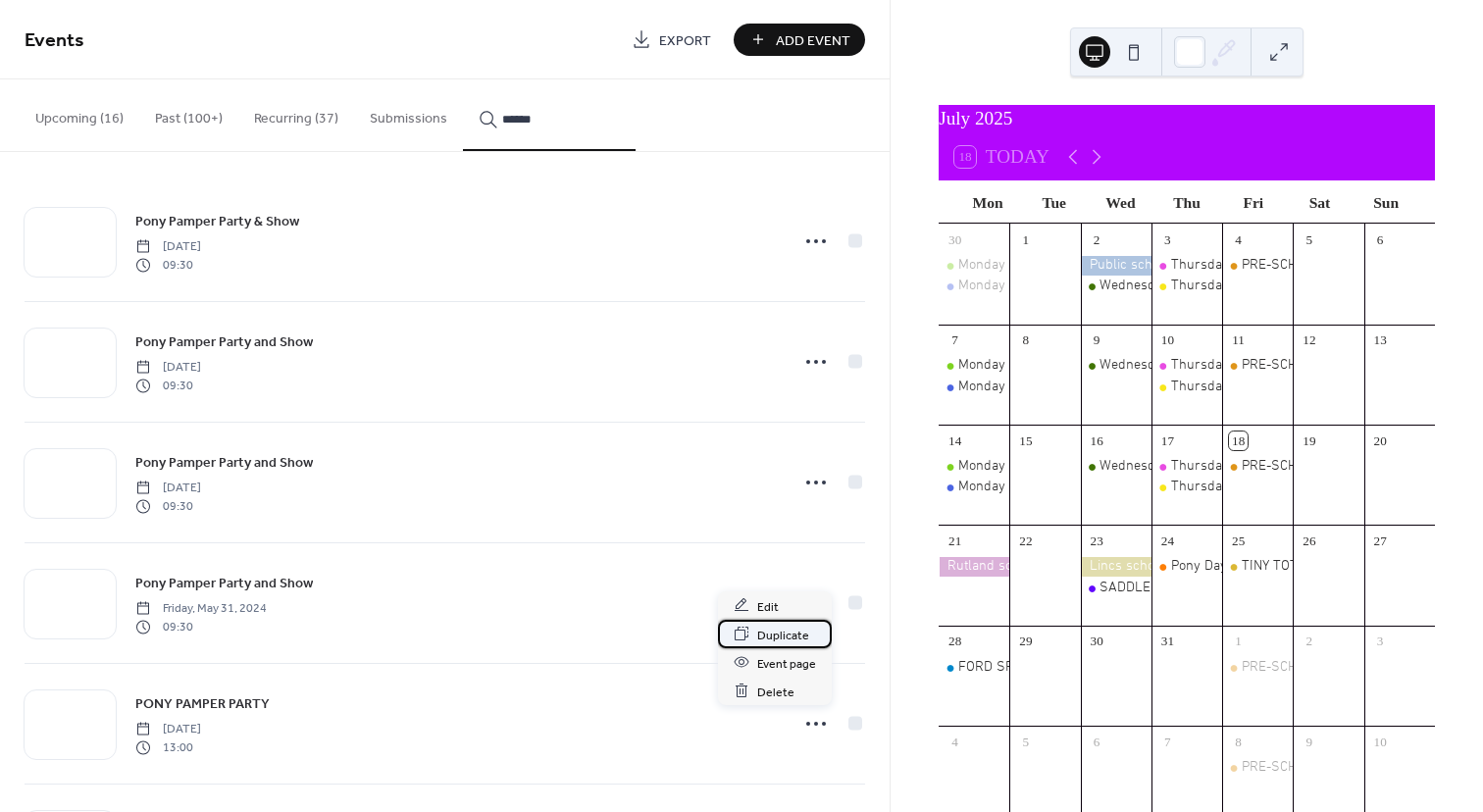 click on "Duplicate" at bounding box center [783, 634] 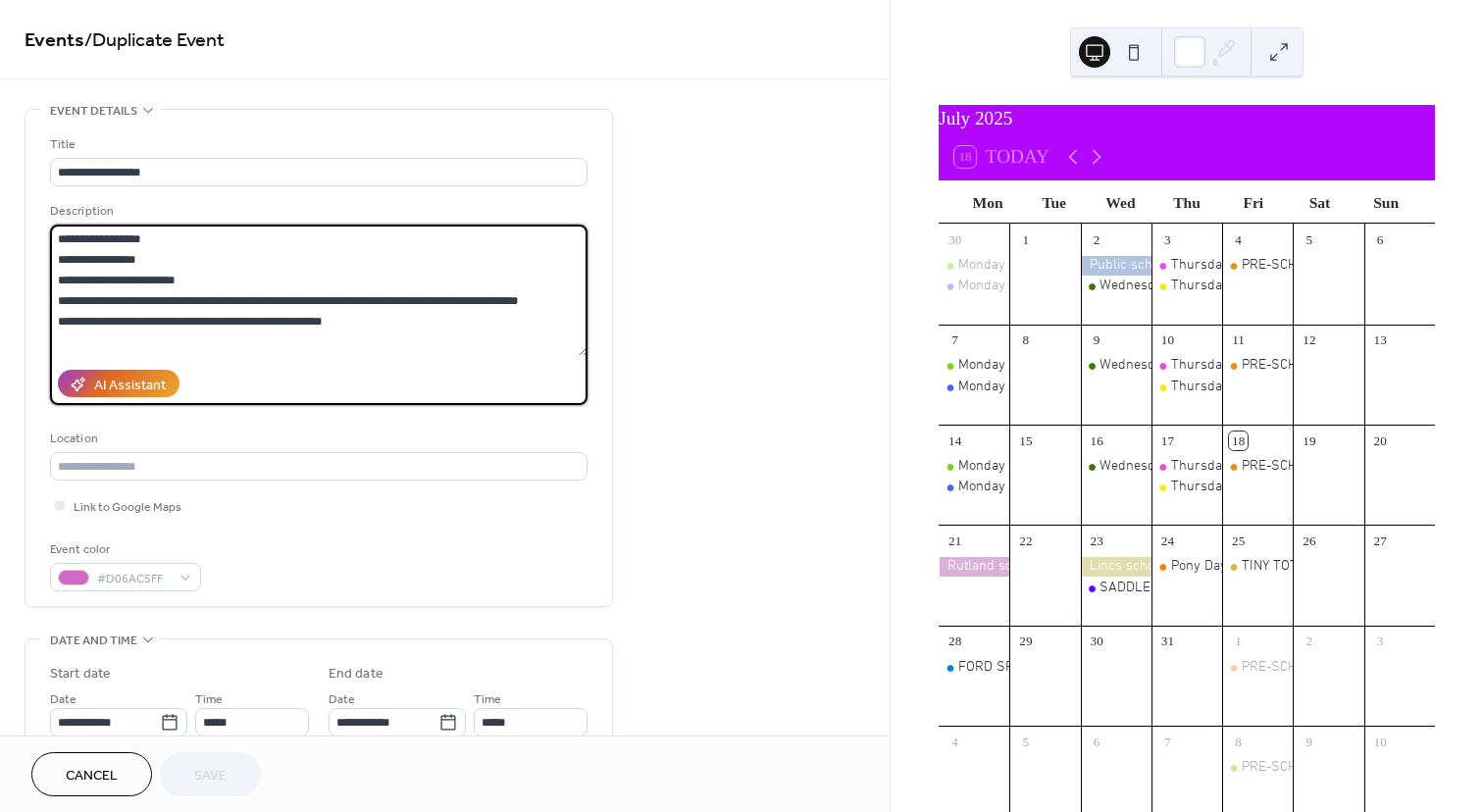 drag, startPoint x: 197, startPoint y: 271, endPoint x: 57, endPoint y: 237, distance: 144.06943 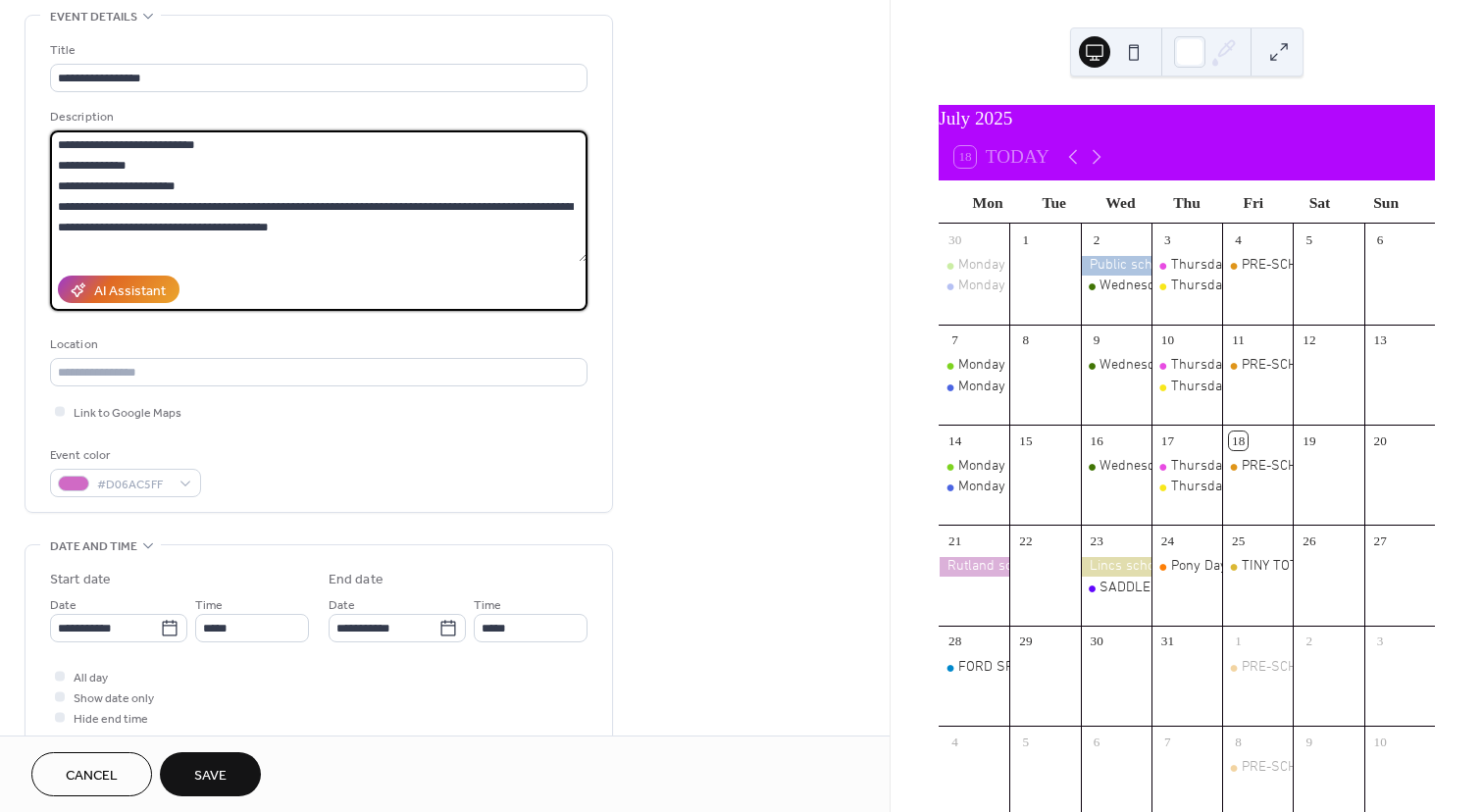 scroll, scrollTop: 96, scrollLeft: 0, axis: vertical 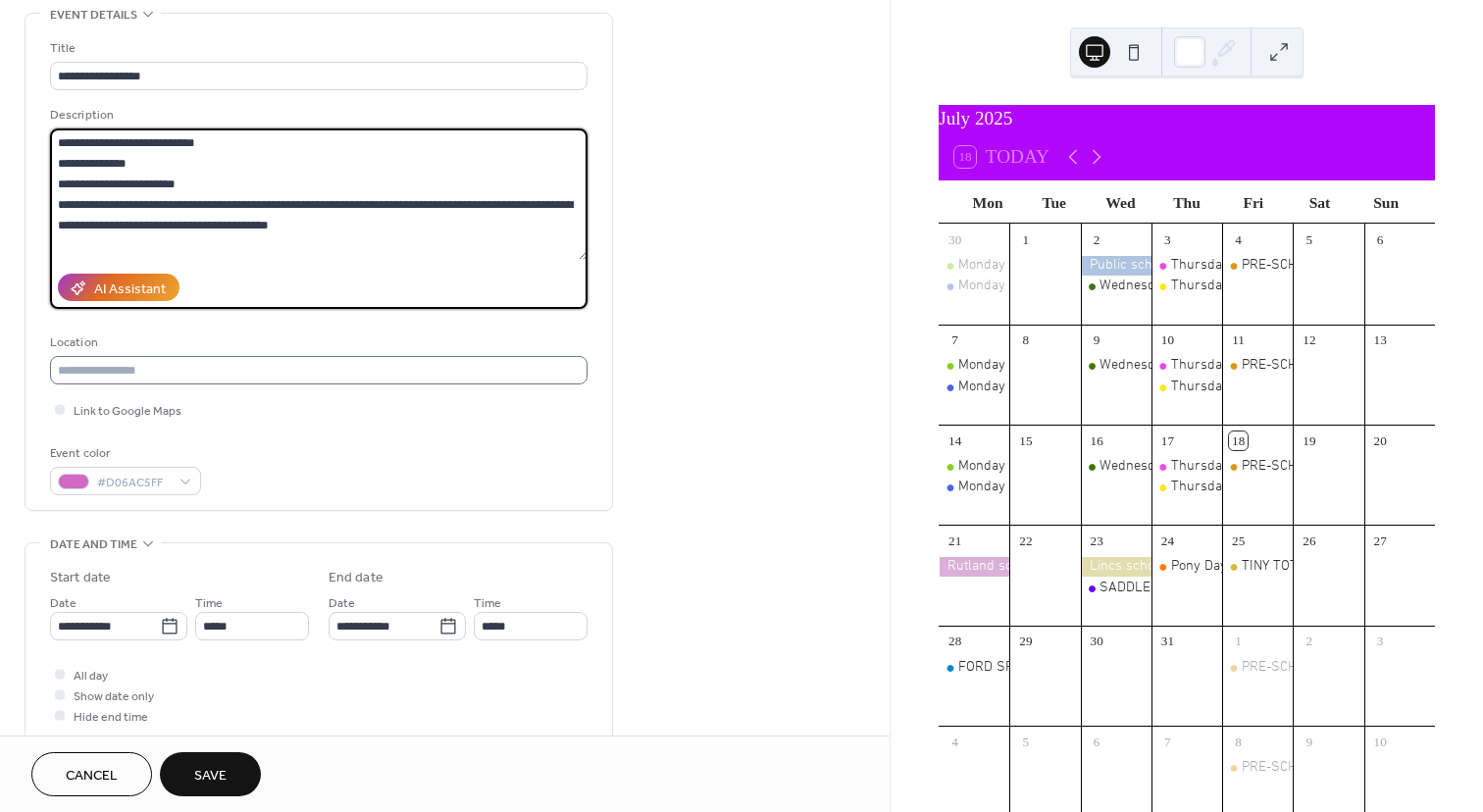 type on "**********" 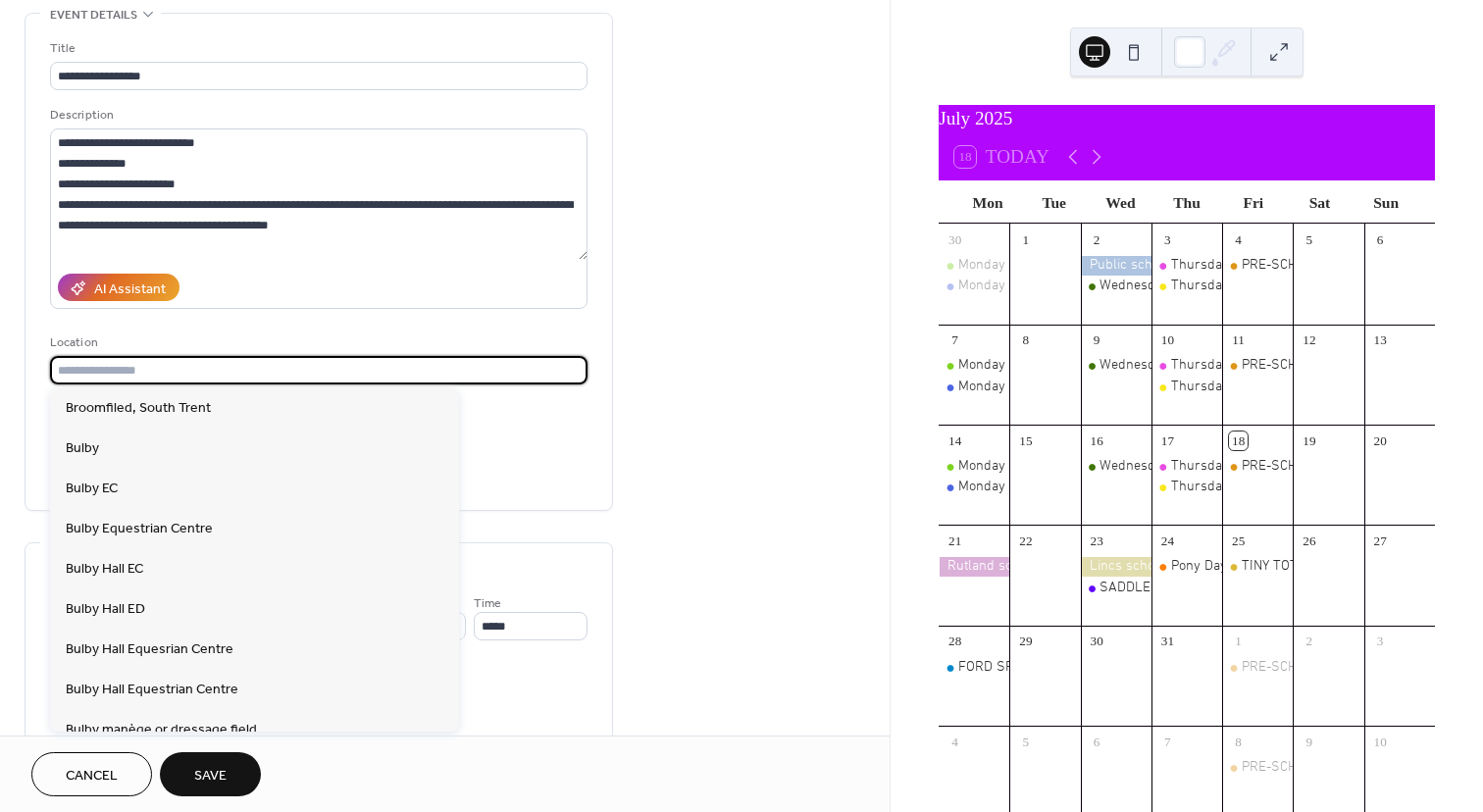 click at bounding box center [319, 370] 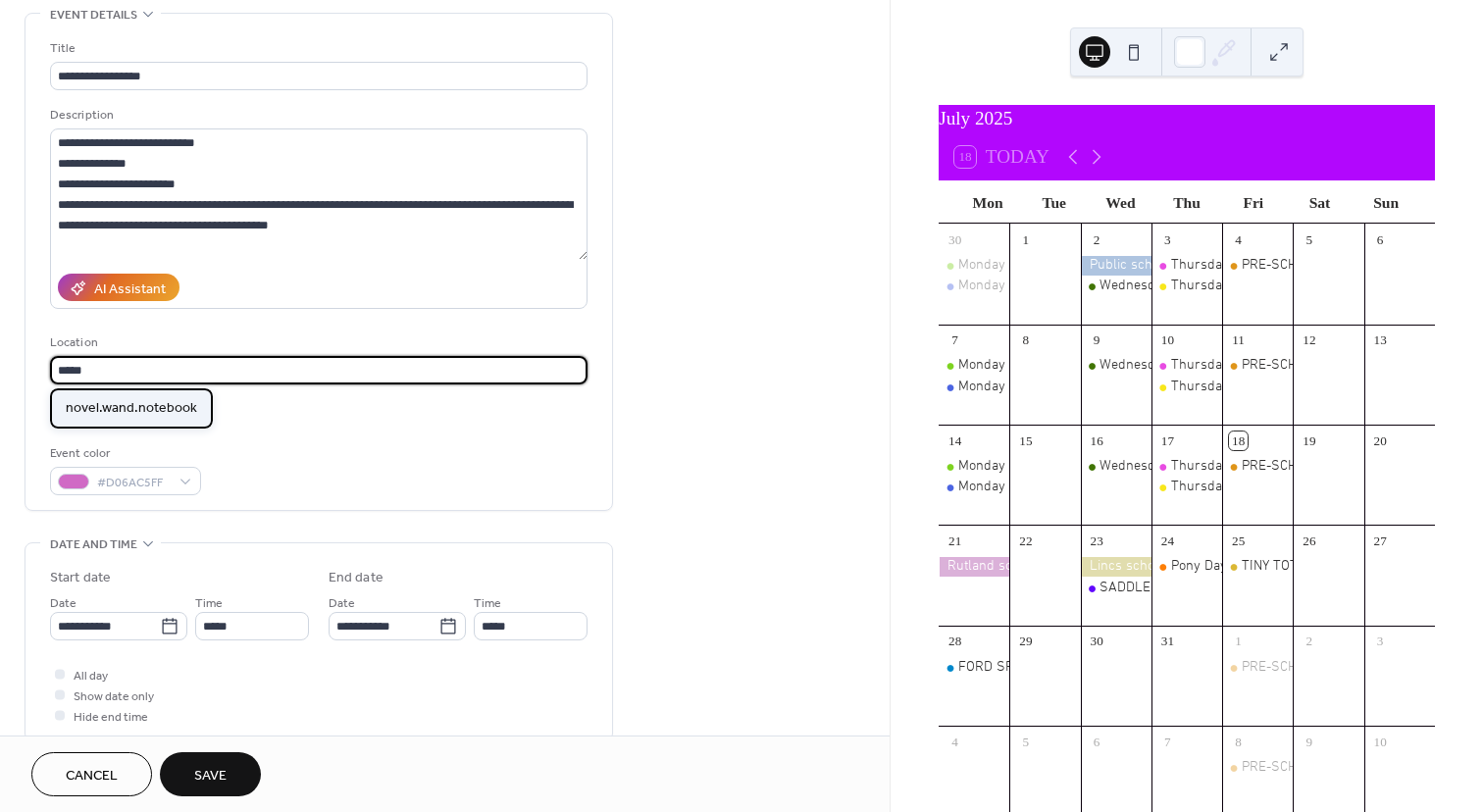 click on "novel.wand.notebook" at bounding box center (131, 408) 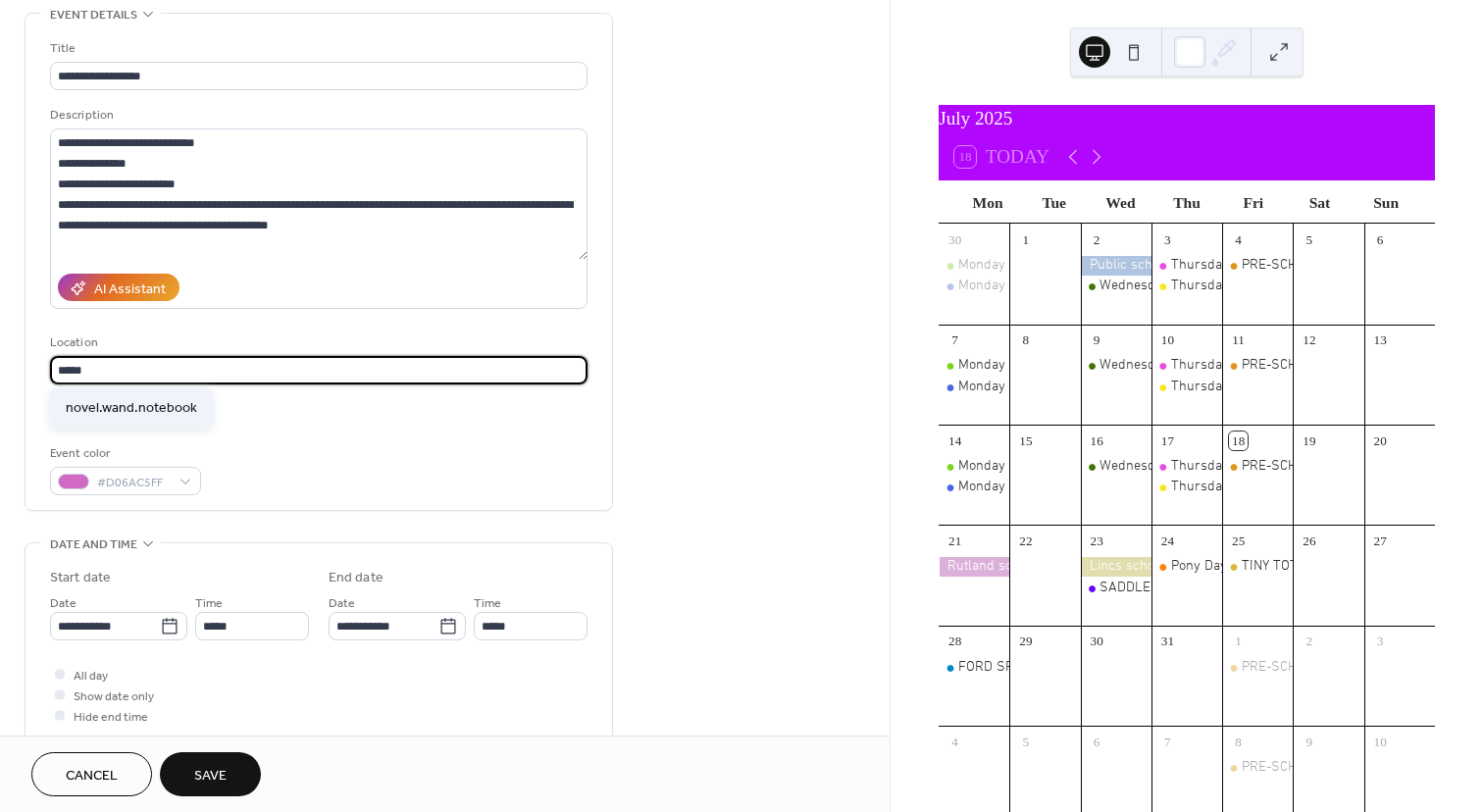 type on "**********" 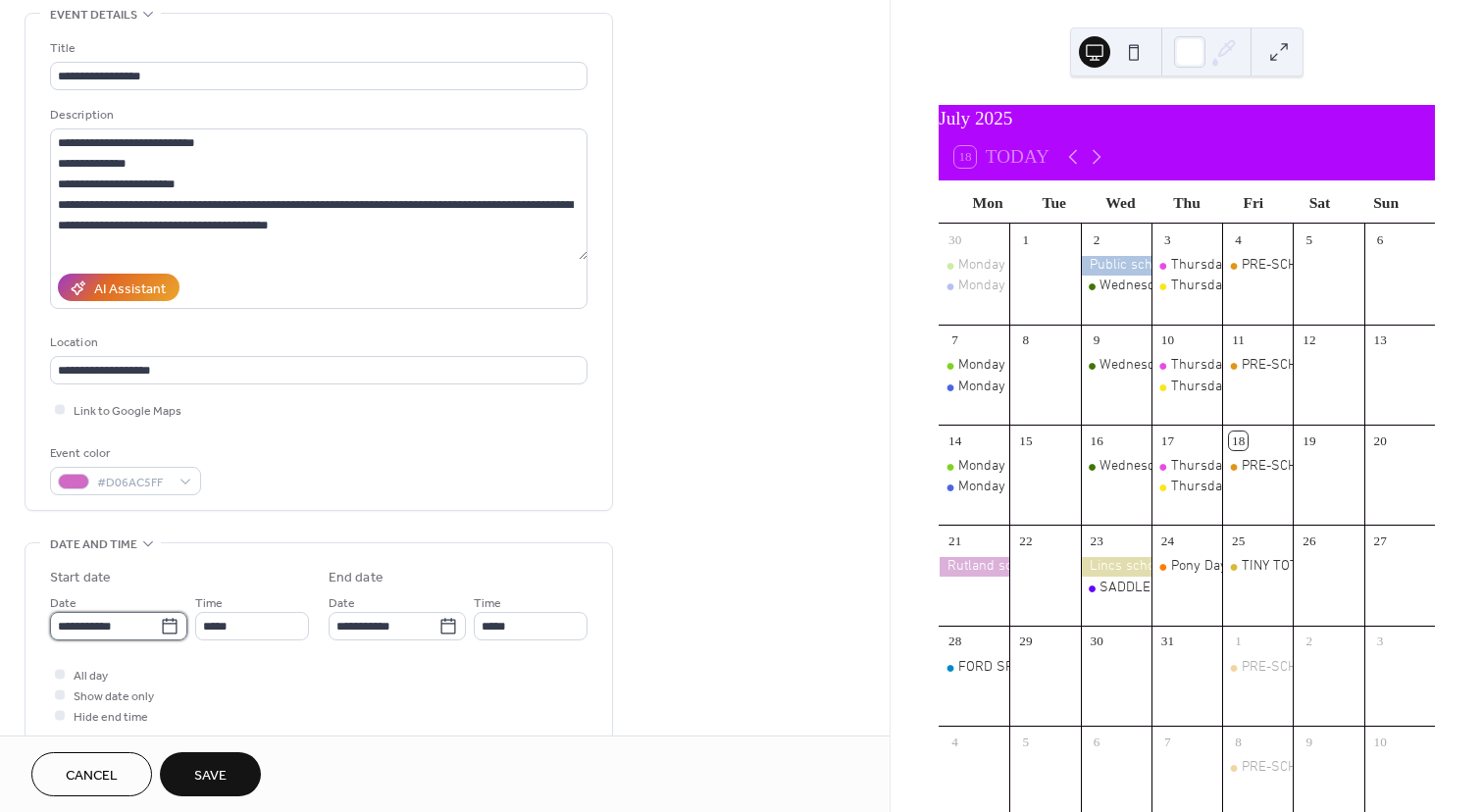 click on "**********" at bounding box center (742, 406) 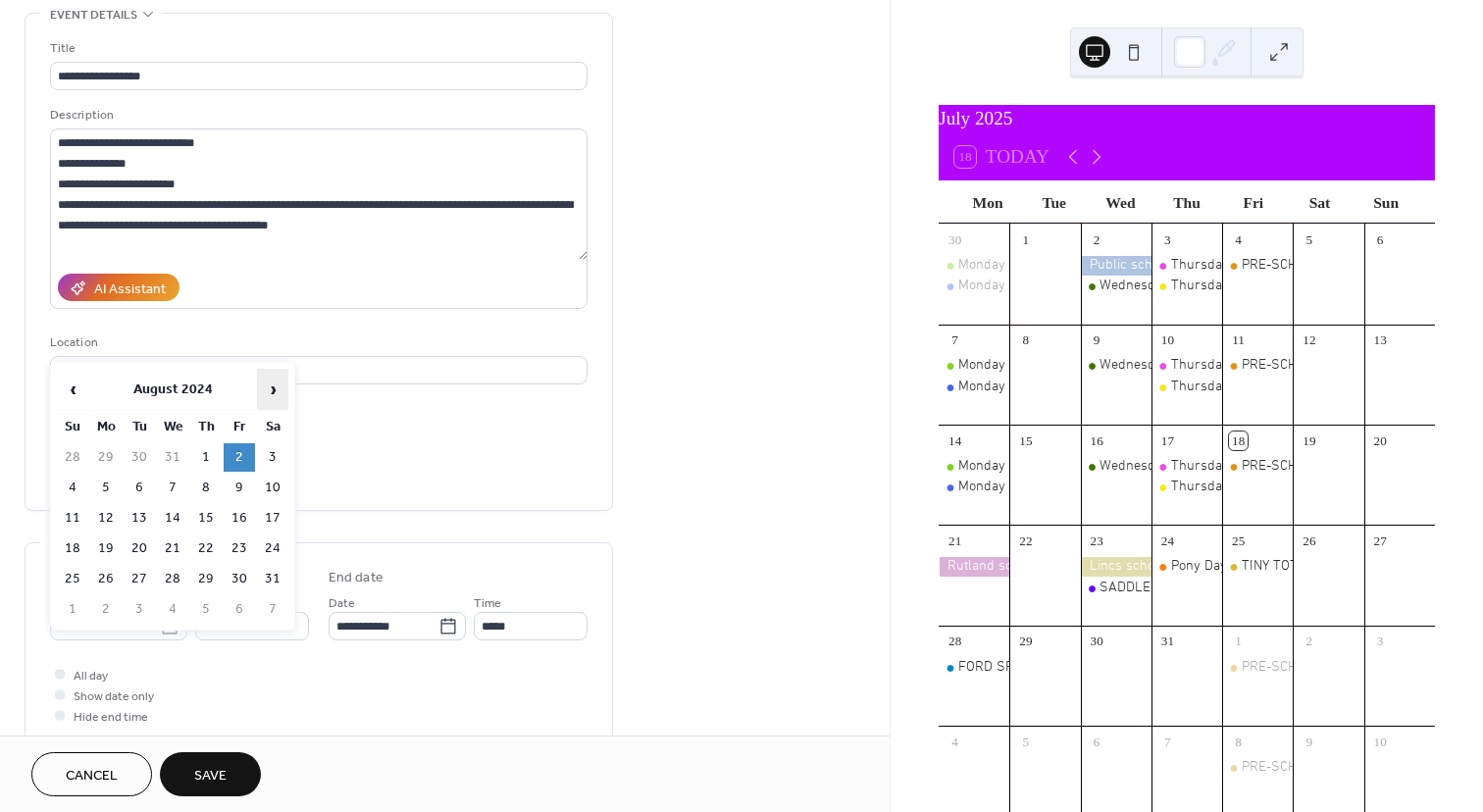 click on "›" at bounding box center [273, 389] 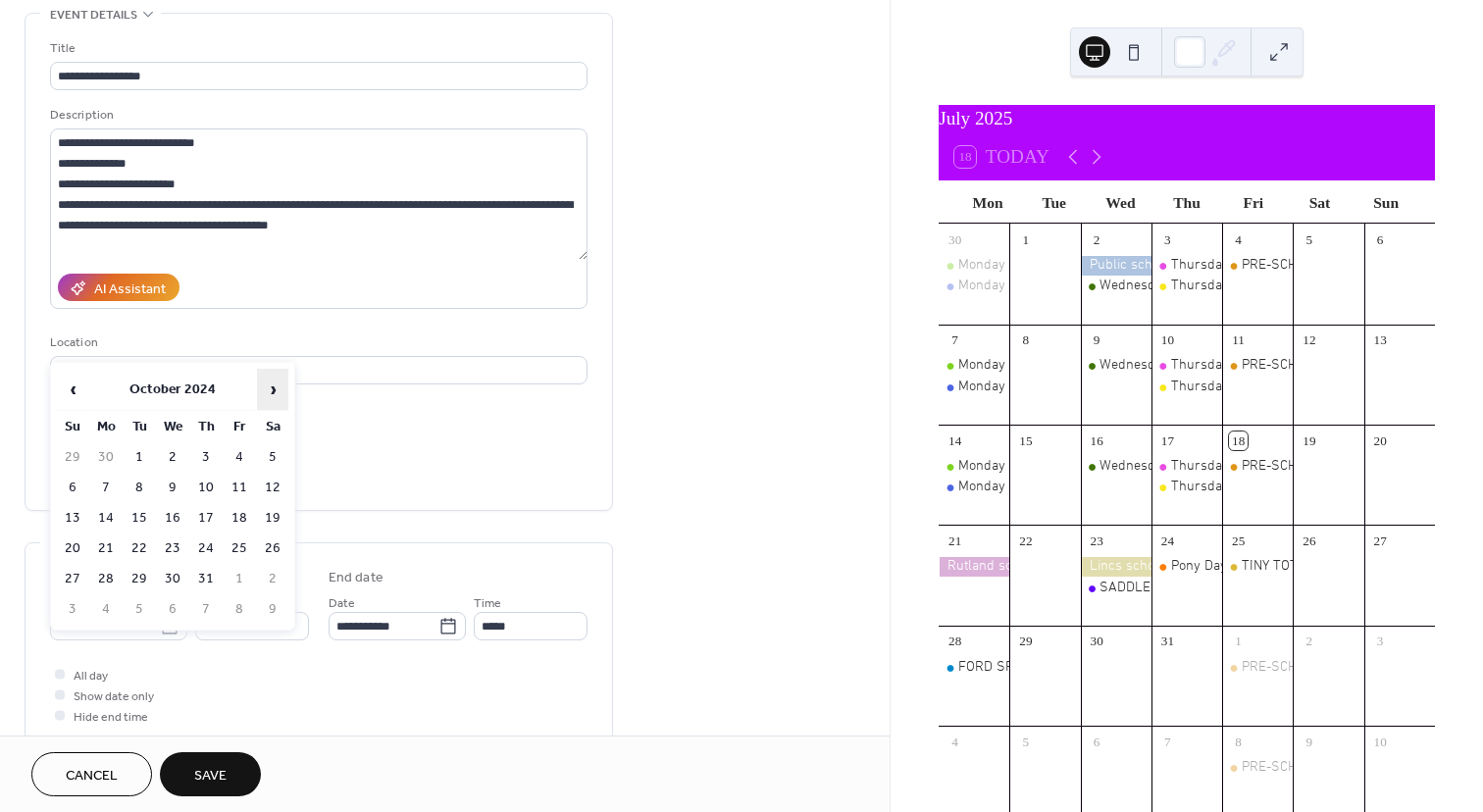 click on "›" at bounding box center (273, 389) 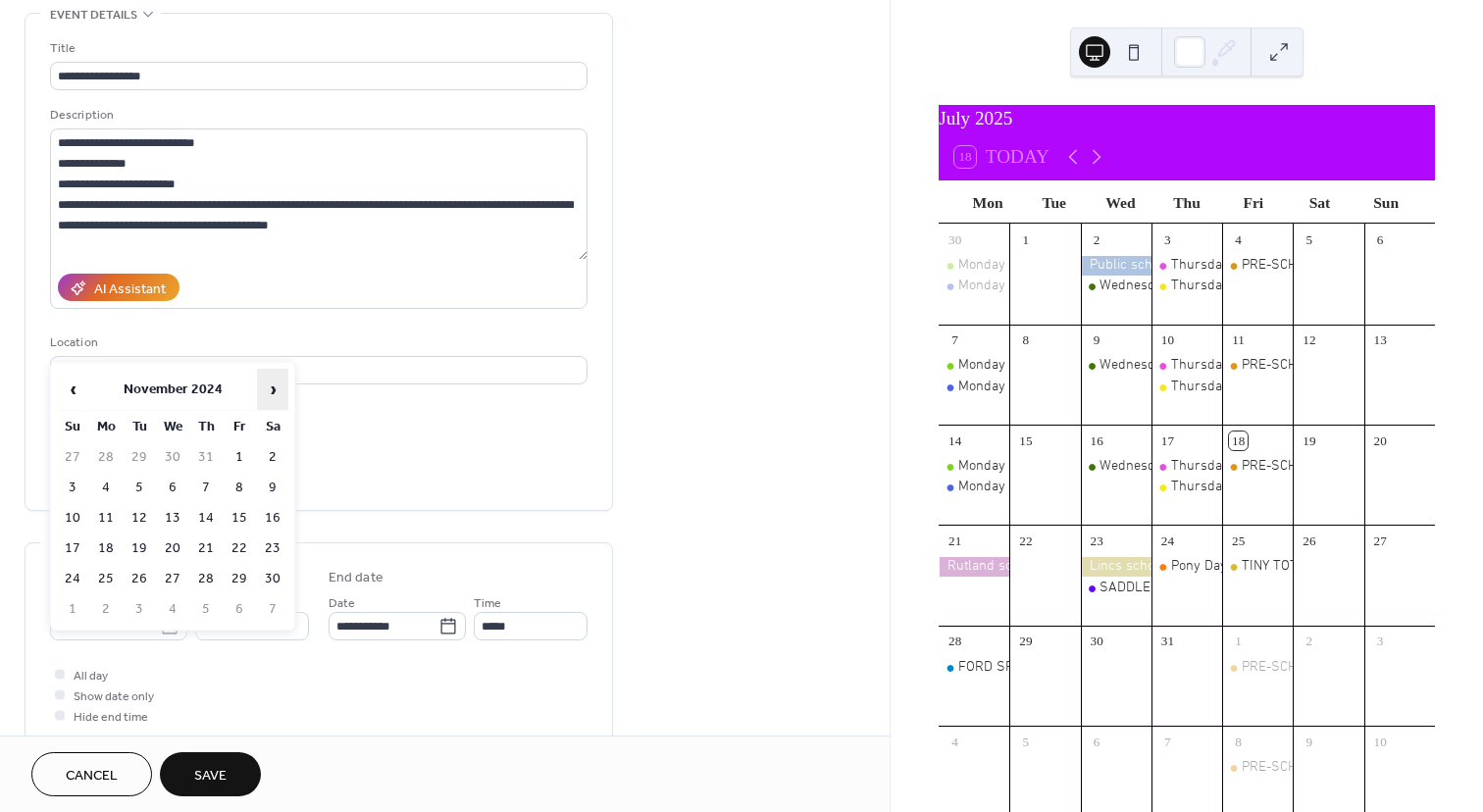 click on "›" at bounding box center [273, 389] 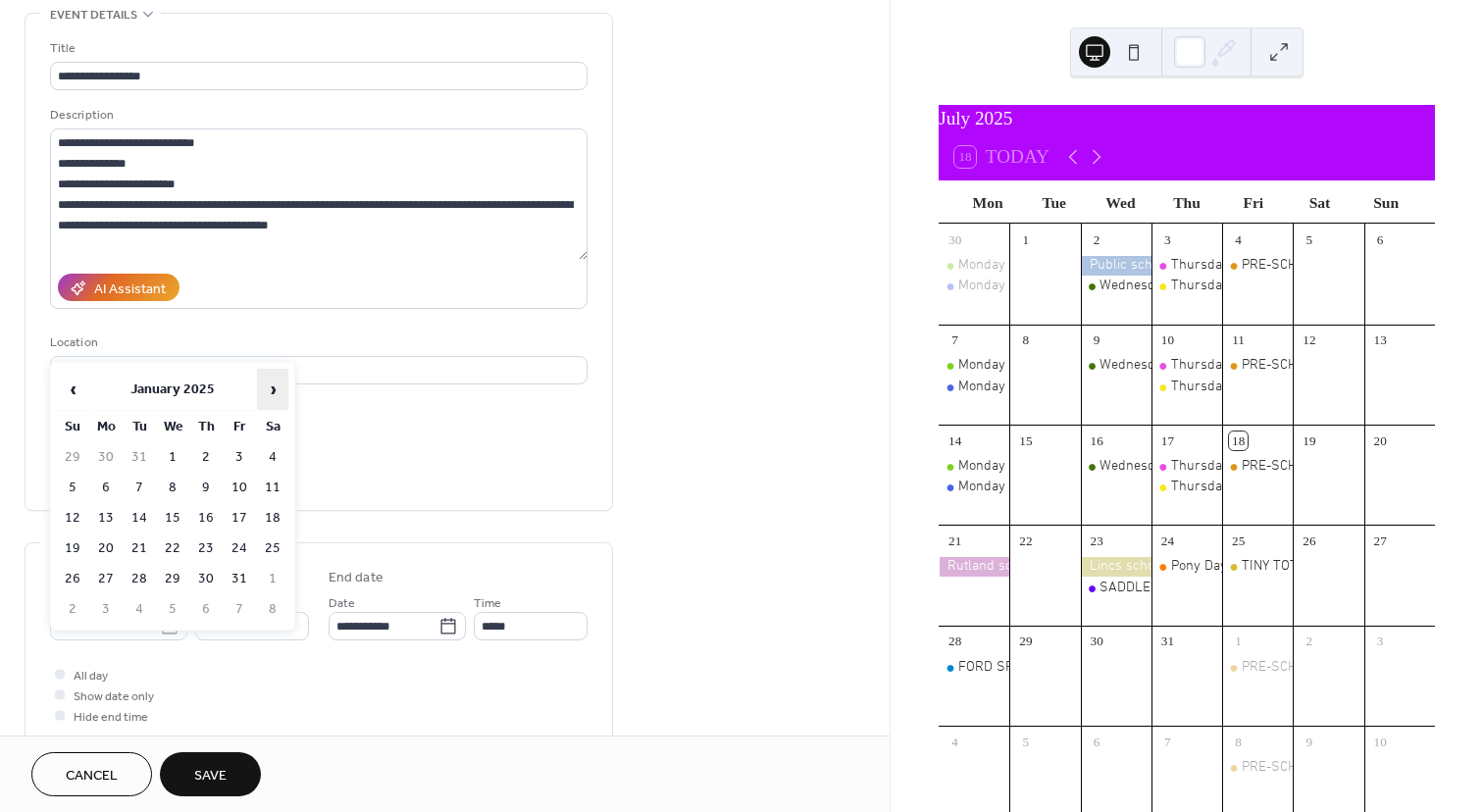click on "›" at bounding box center [273, 389] 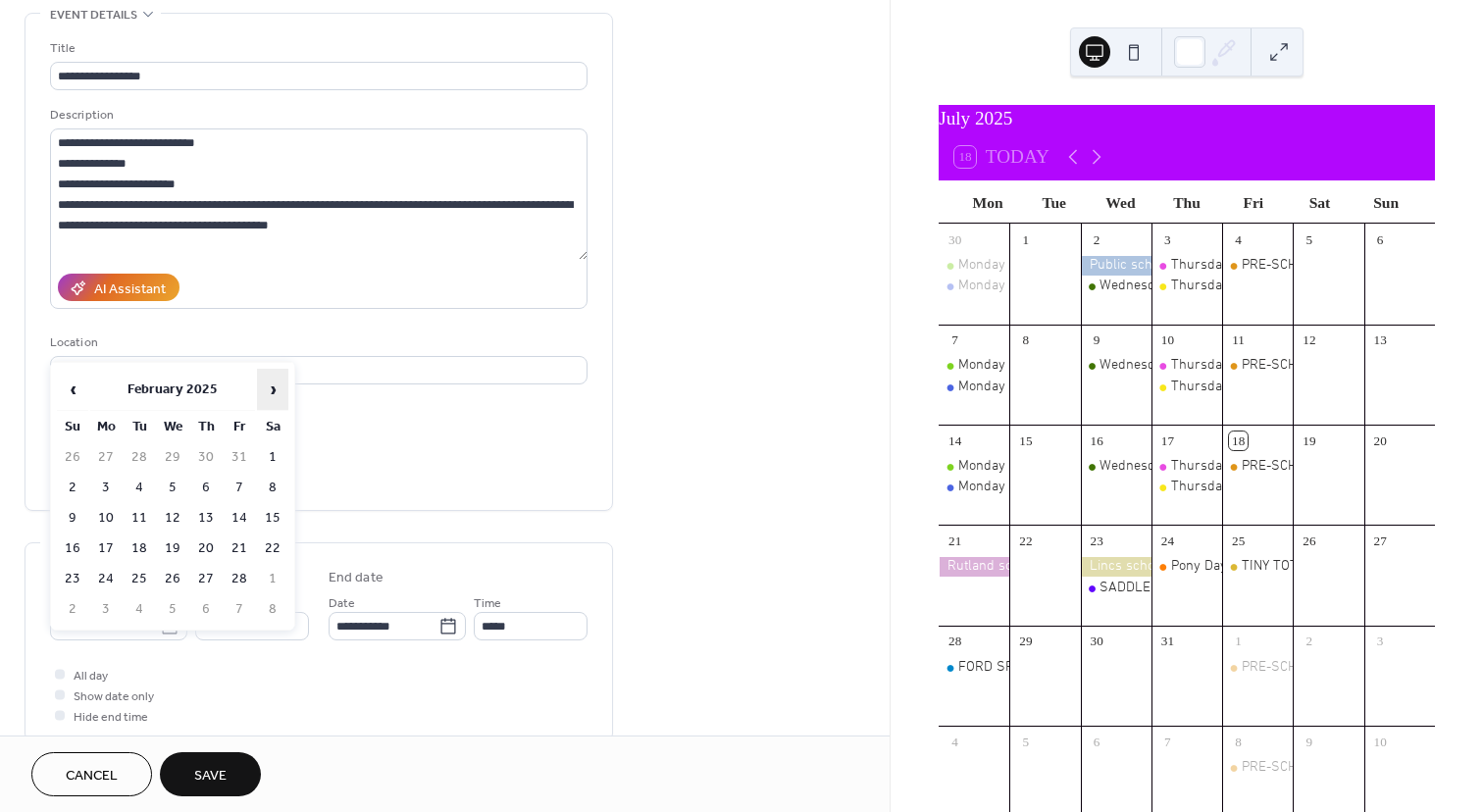 click on "›" at bounding box center (273, 389) 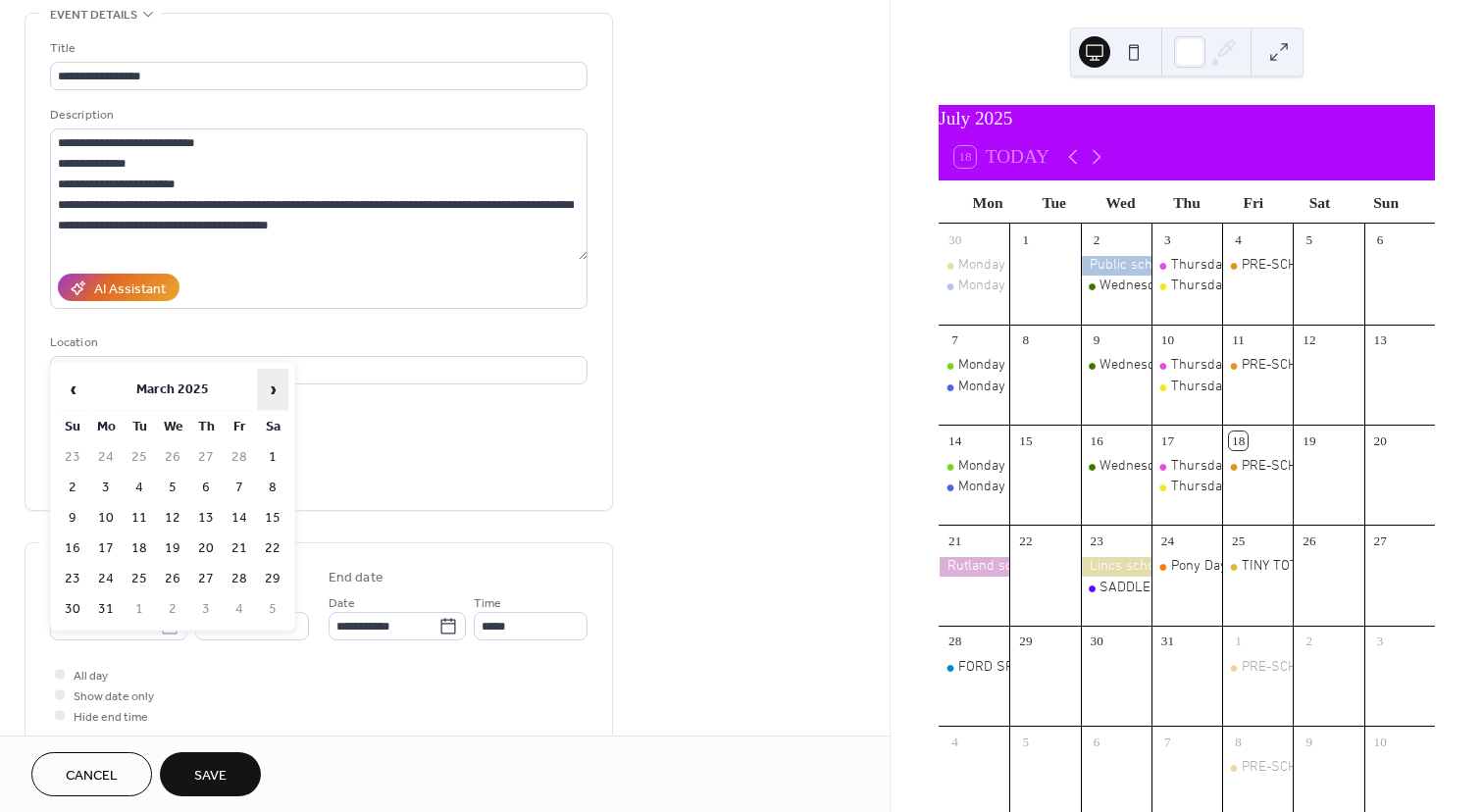 click on "›" at bounding box center (273, 389) 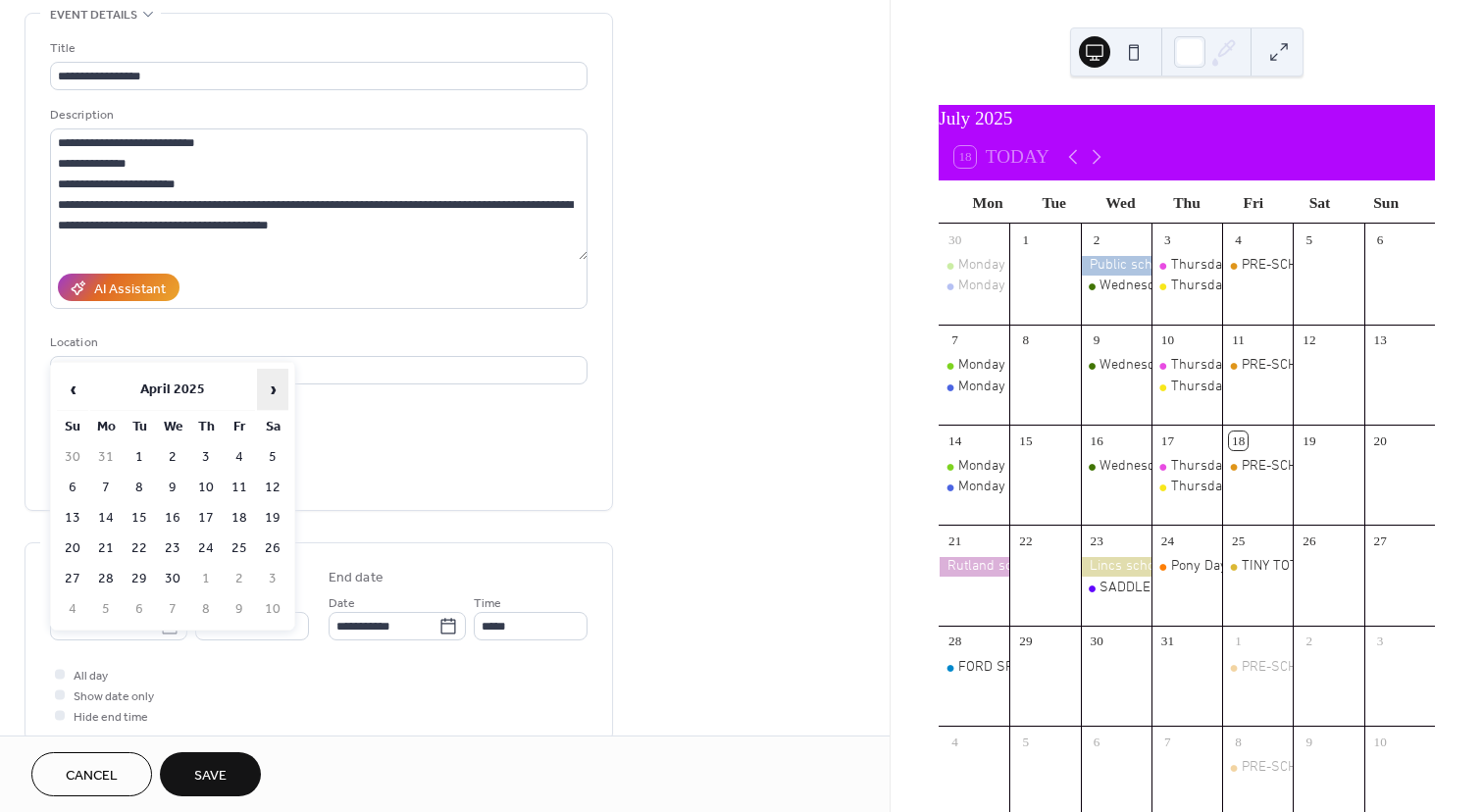 click on "›" at bounding box center [273, 389] 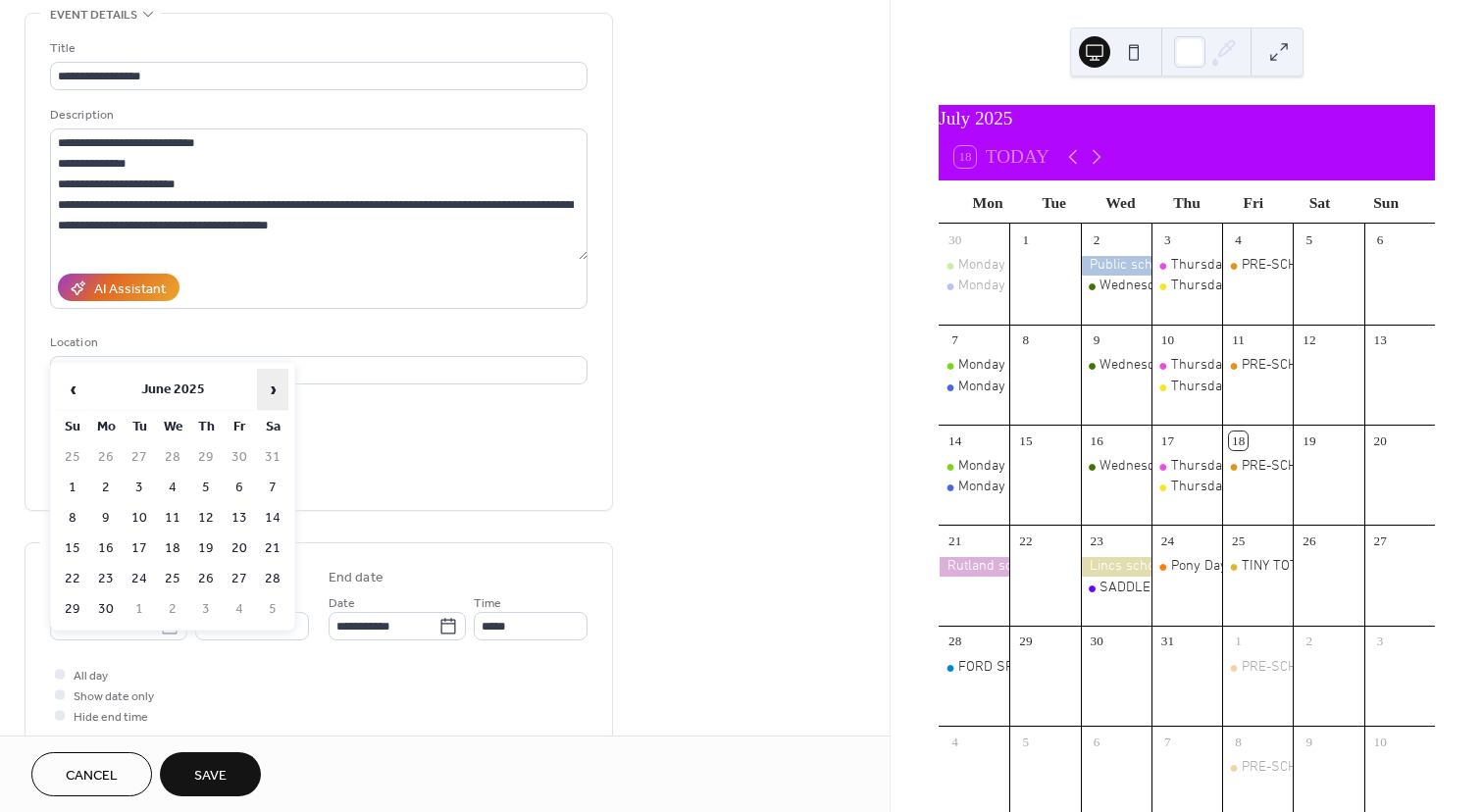 click on "›" at bounding box center [273, 389] 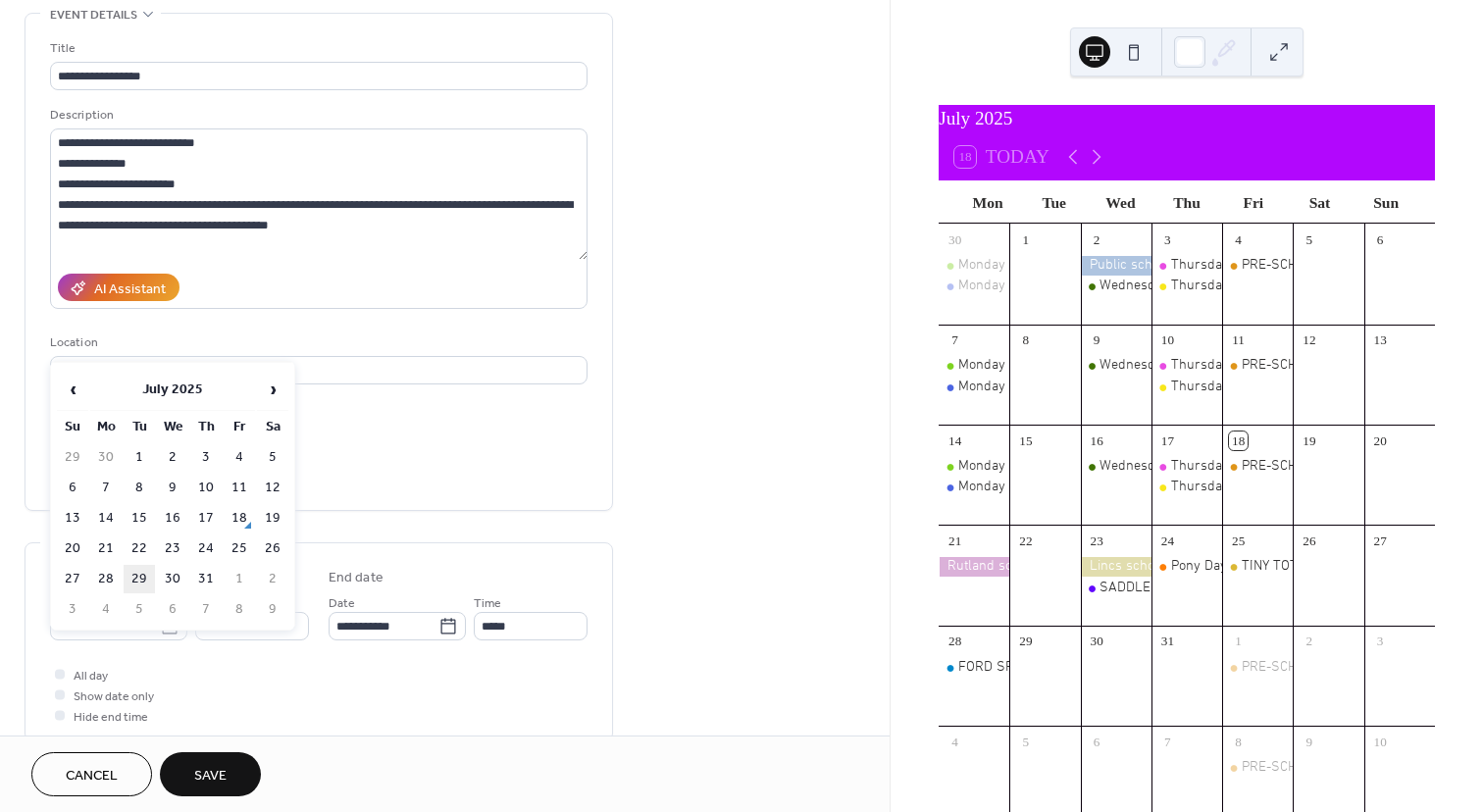 click on "29" at bounding box center [139, 579] 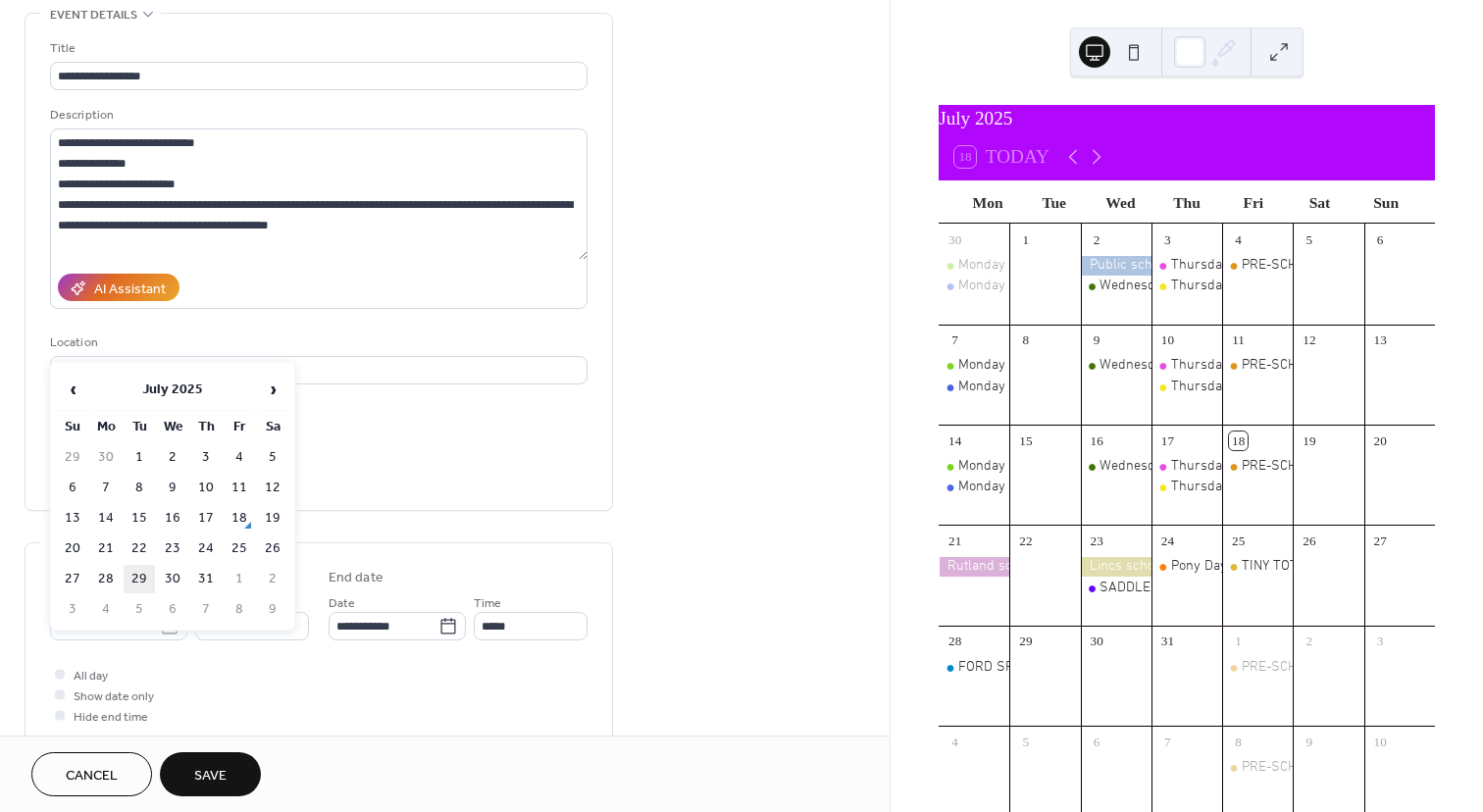 type on "**********" 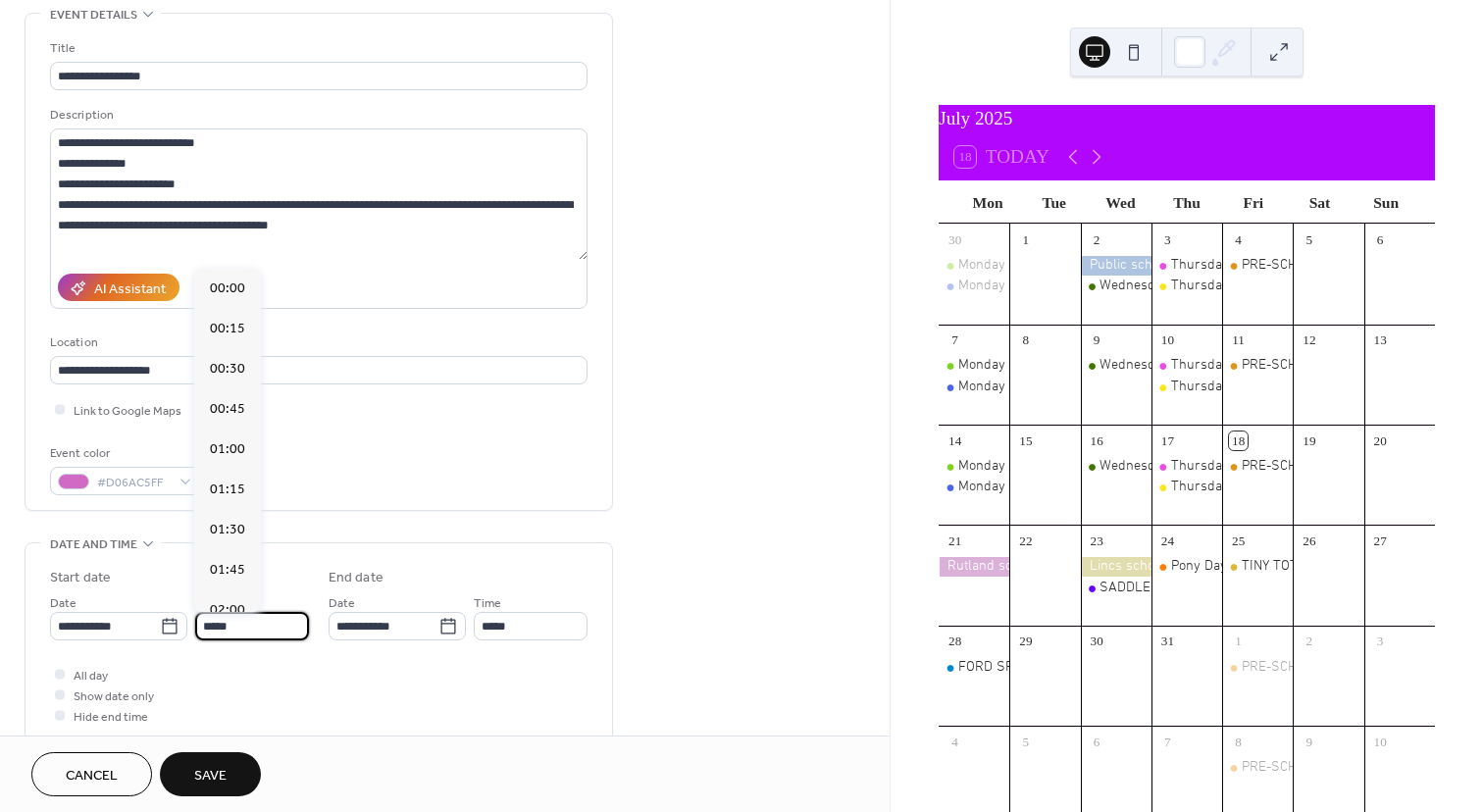 click on "*****" at bounding box center [252, 626] 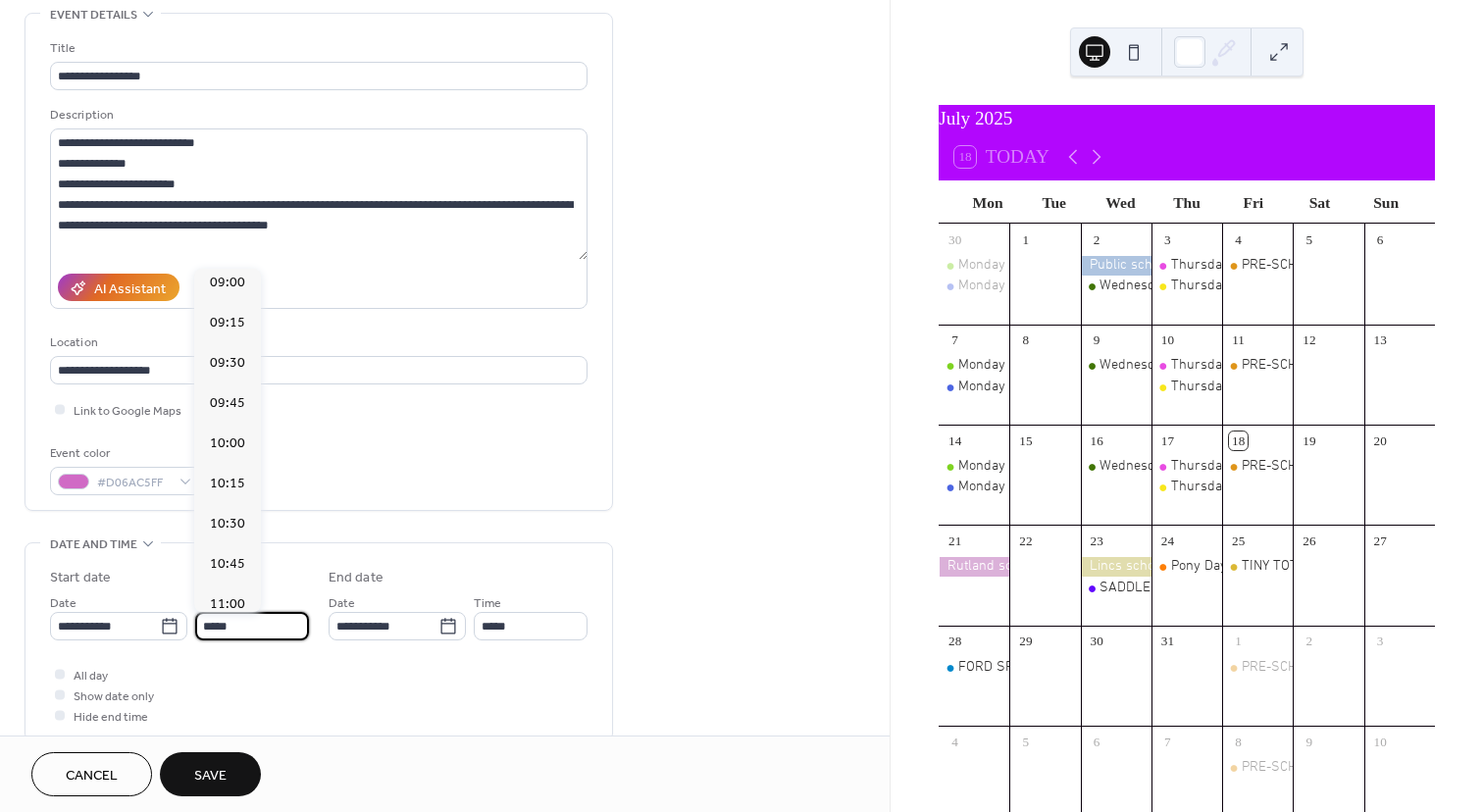 scroll, scrollTop: 1451, scrollLeft: 0, axis: vertical 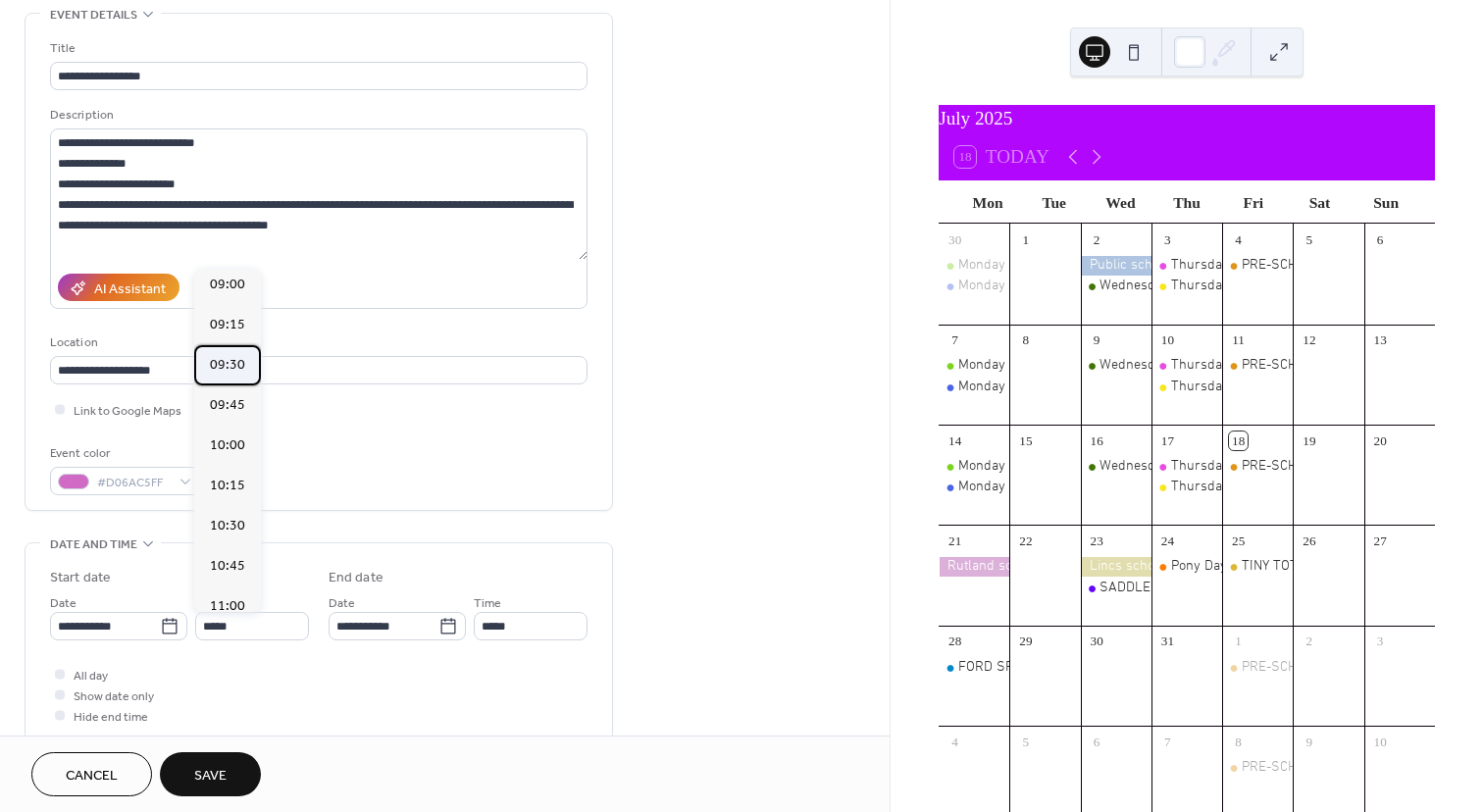 click on "09:30" at bounding box center (228, 365) 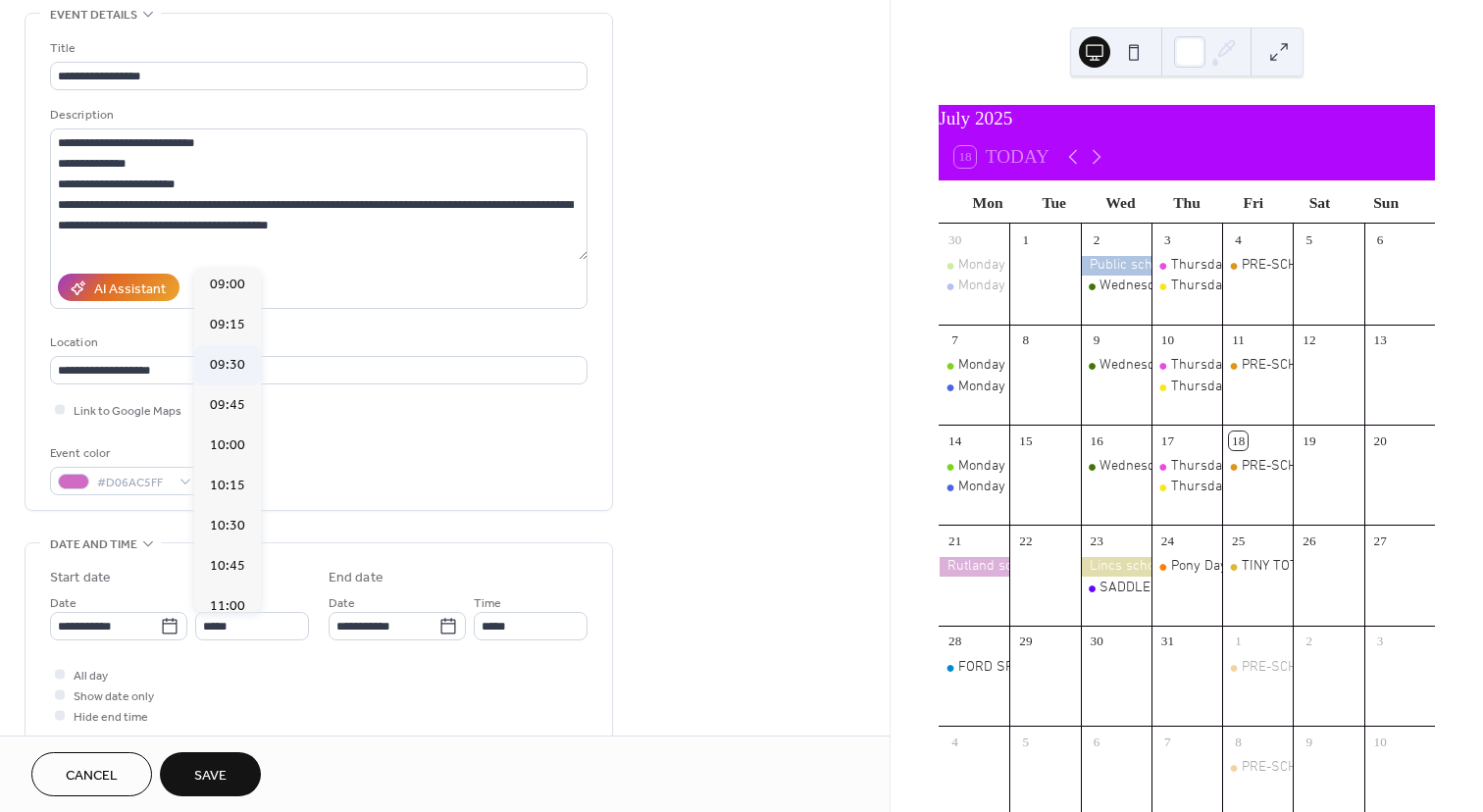 type on "*****" 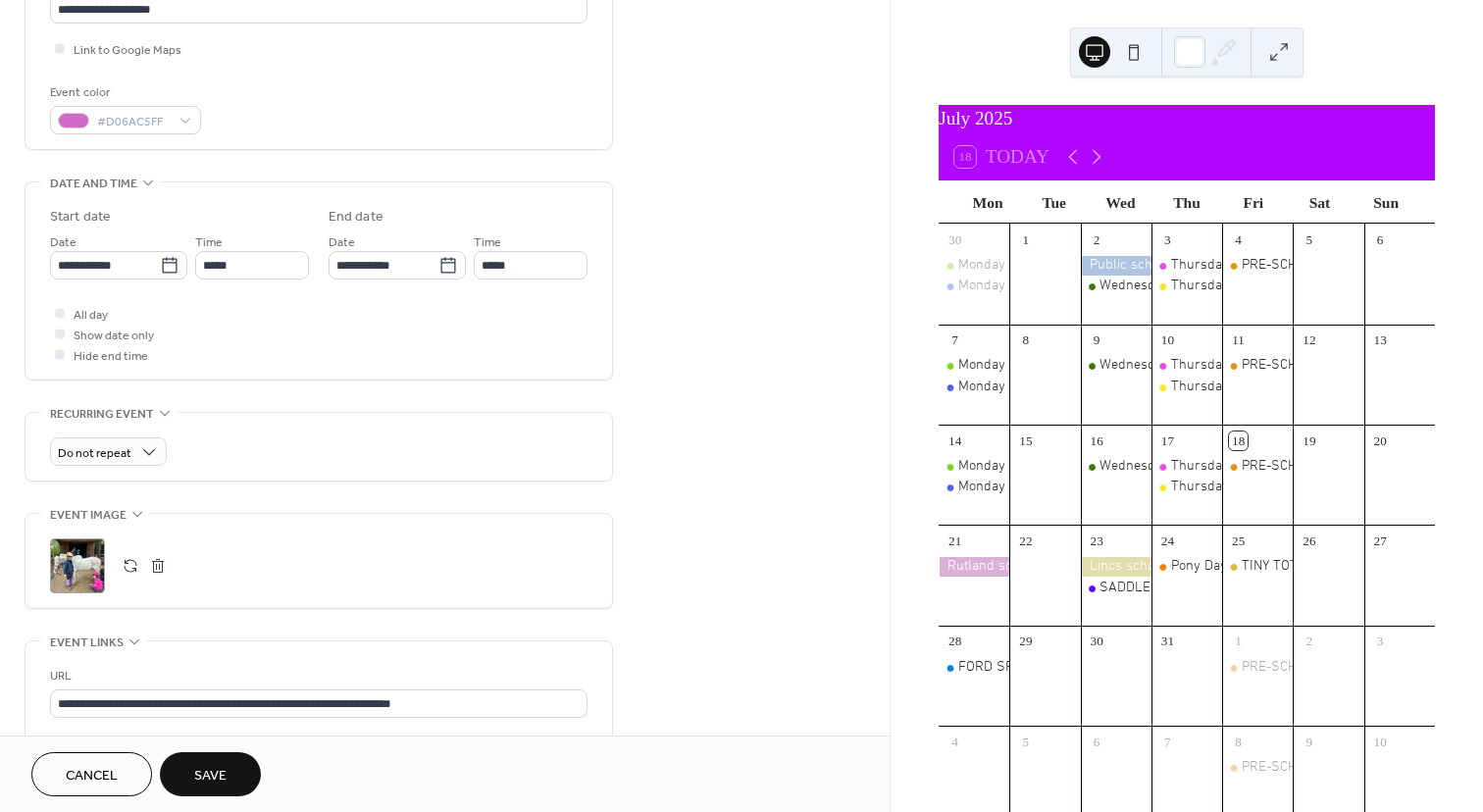 scroll, scrollTop: 514, scrollLeft: 0, axis: vertical 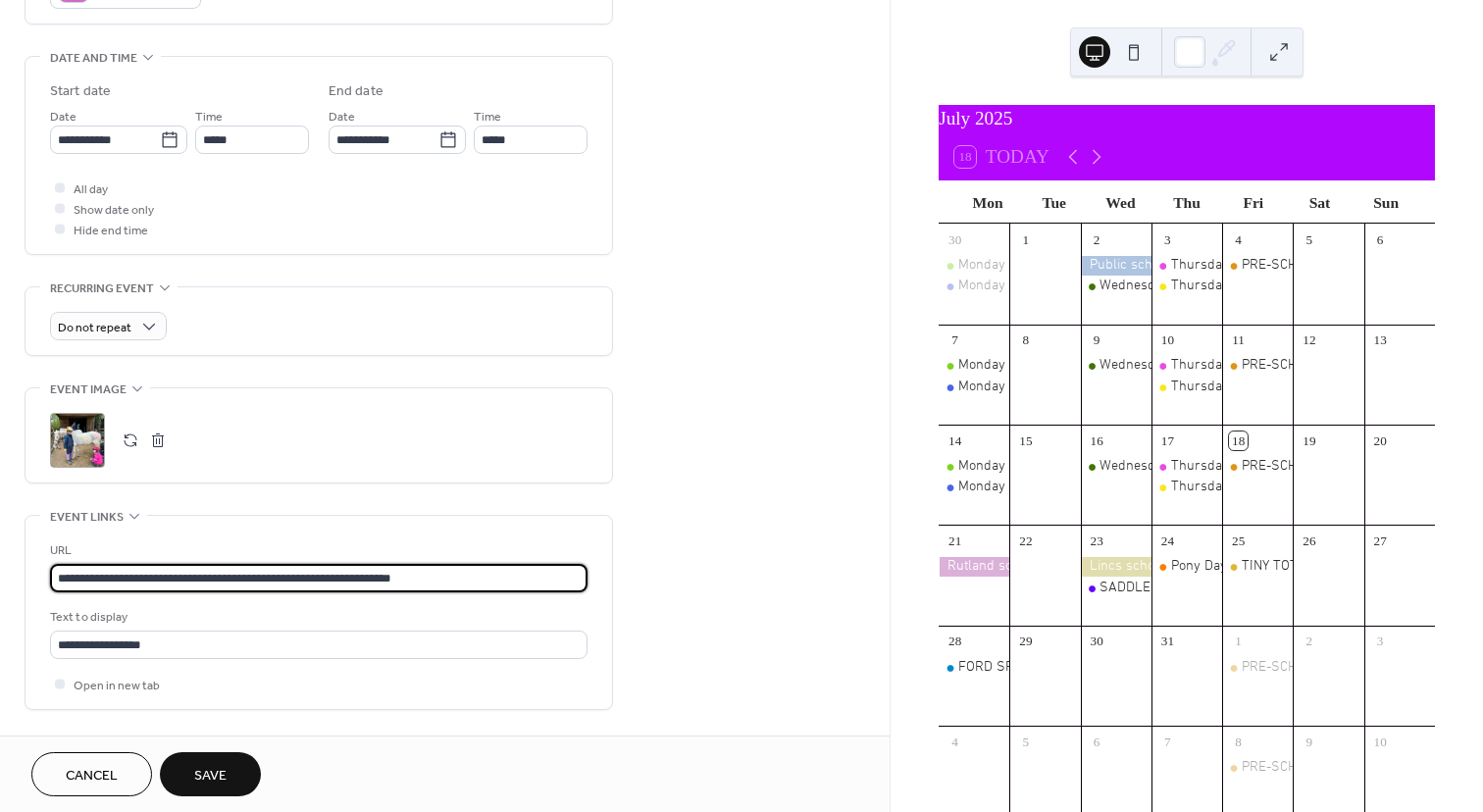 drag, startPoint x: 472, startPoint y: 578, endPoint x: 40, endPoint y: 575, distance: 432.01042 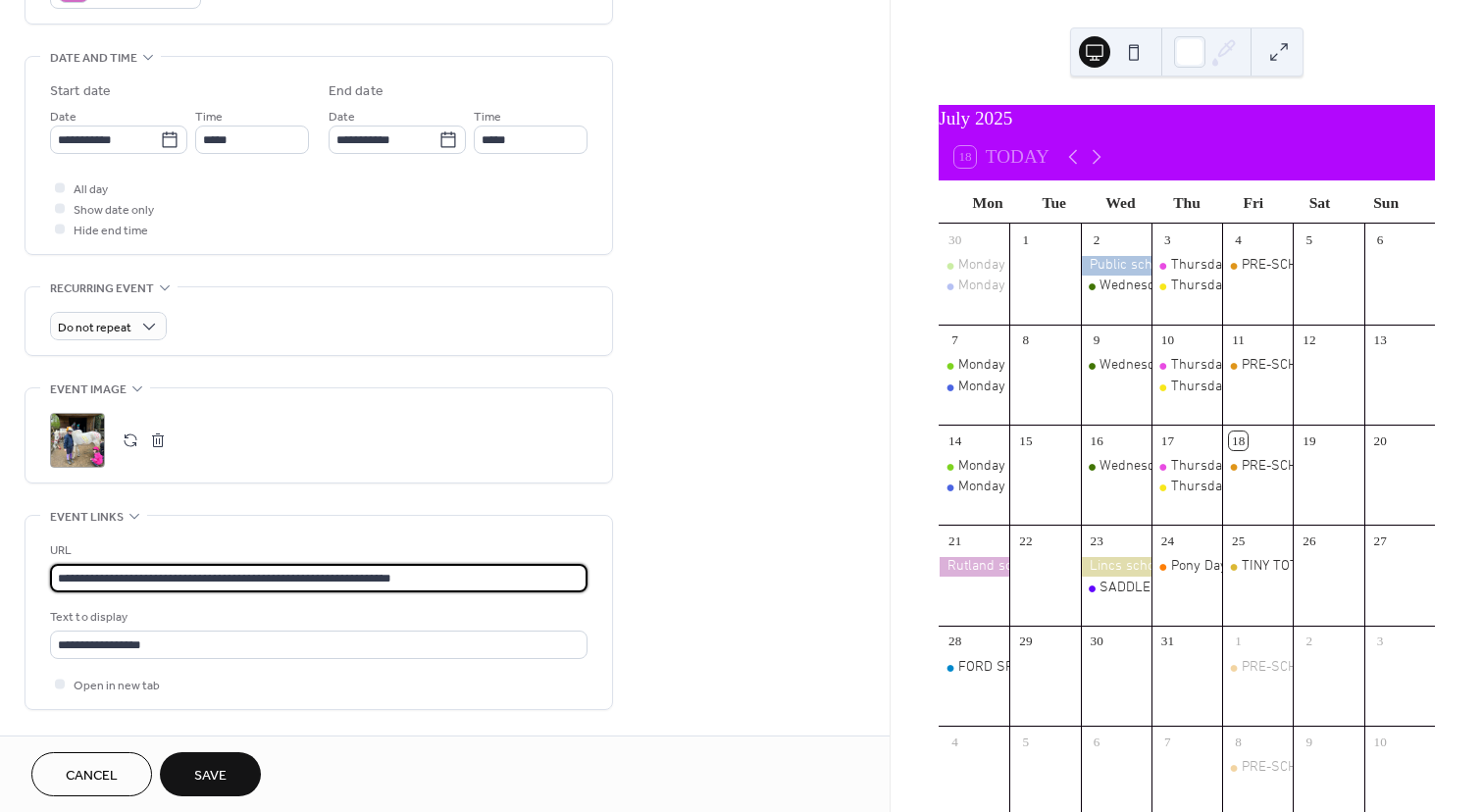 click on "**********" at bounding box center (319, 612) 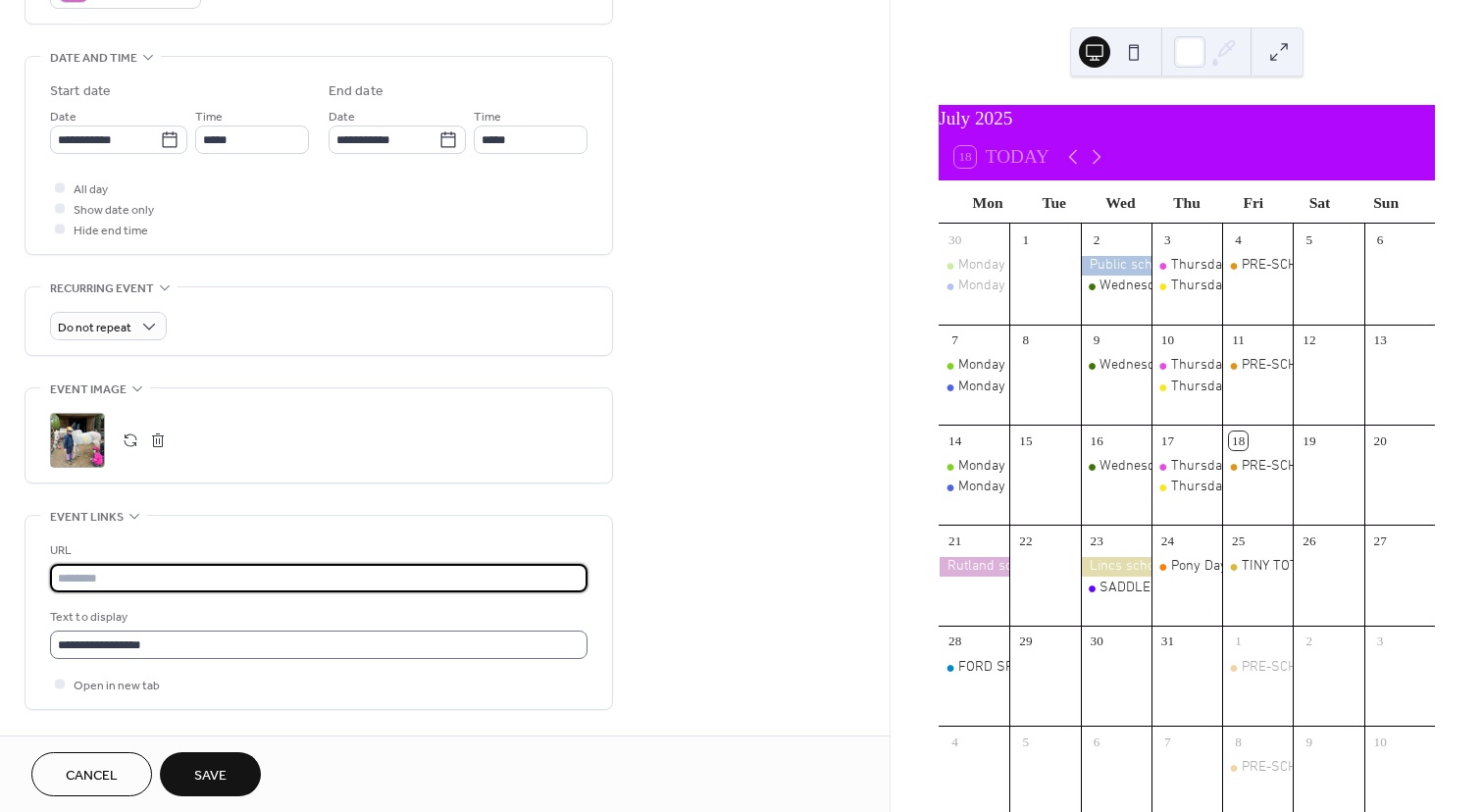 type 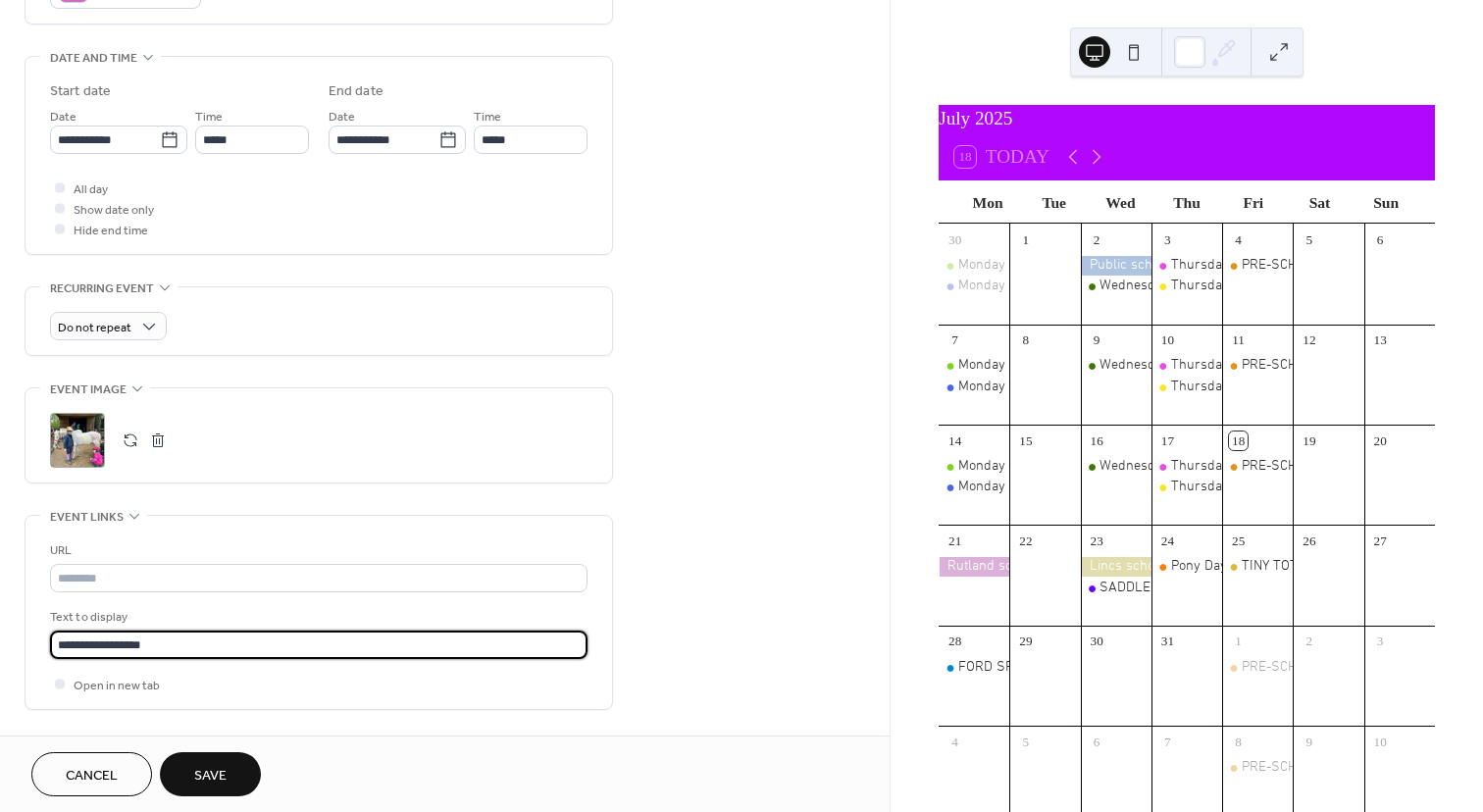 drag, startPoint x: 203, startPoint y: 646, endPoint x: 94, endPoint y: 630, distance: 110.16805 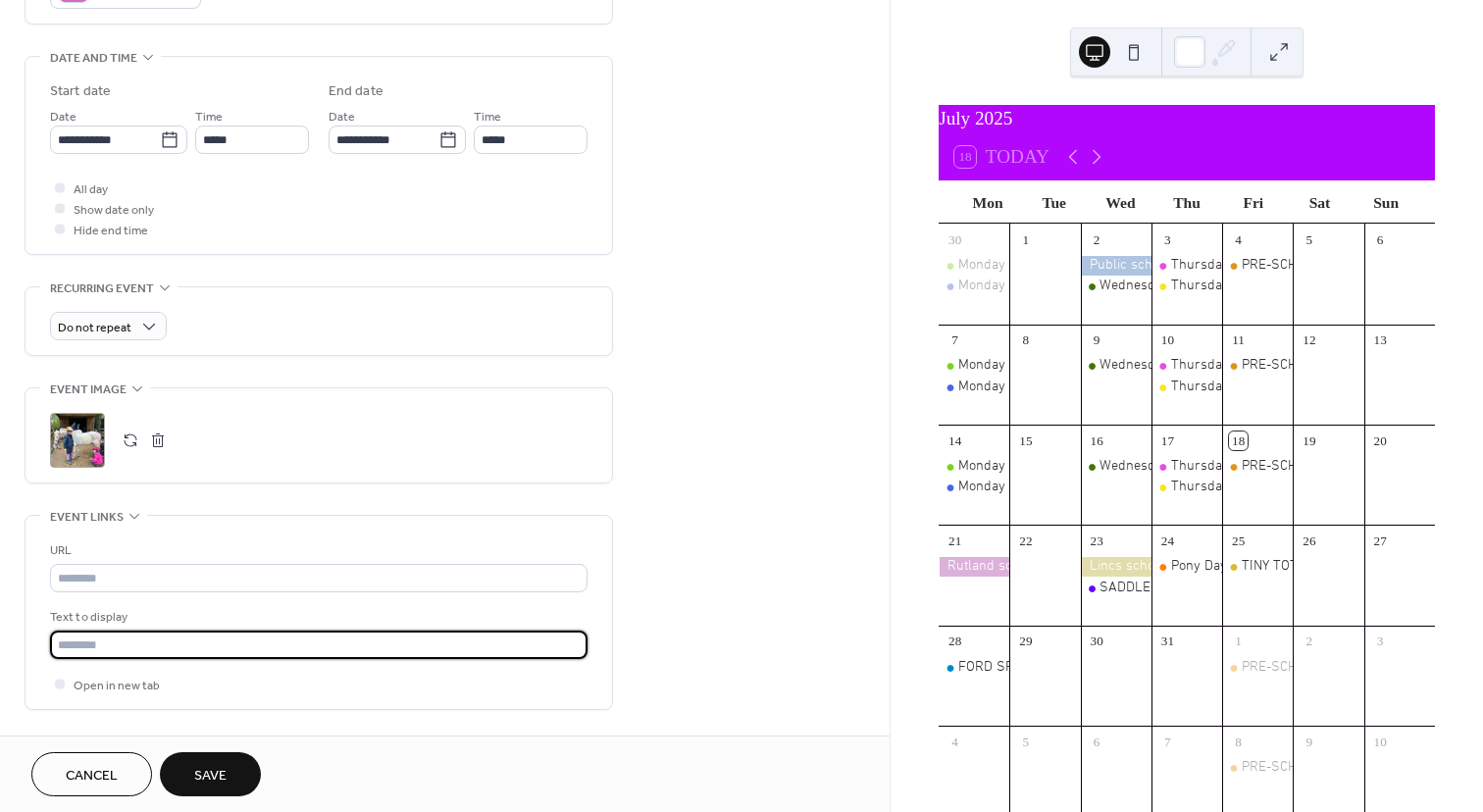 click at bounding box center (319, 644) 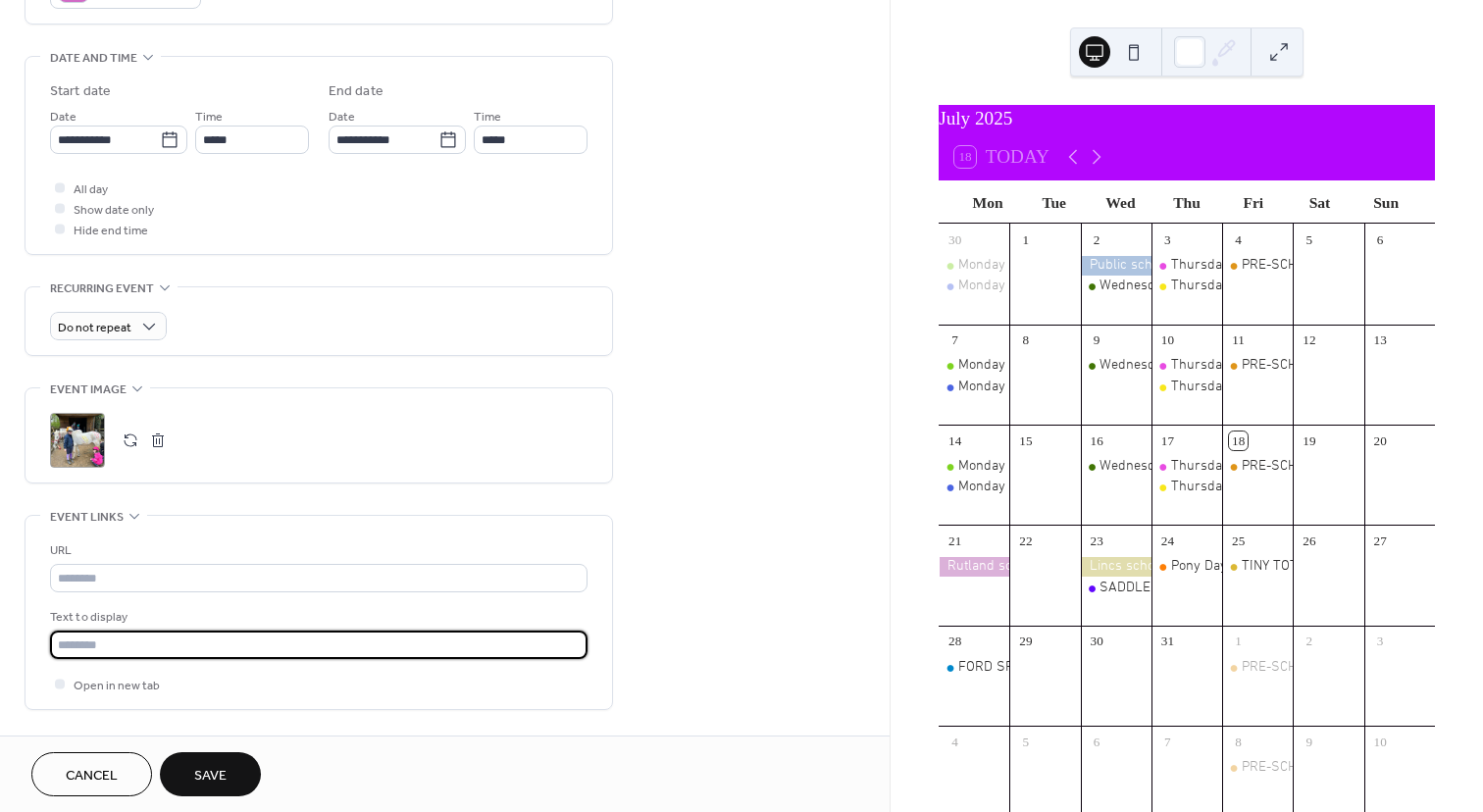 paste on "**********" 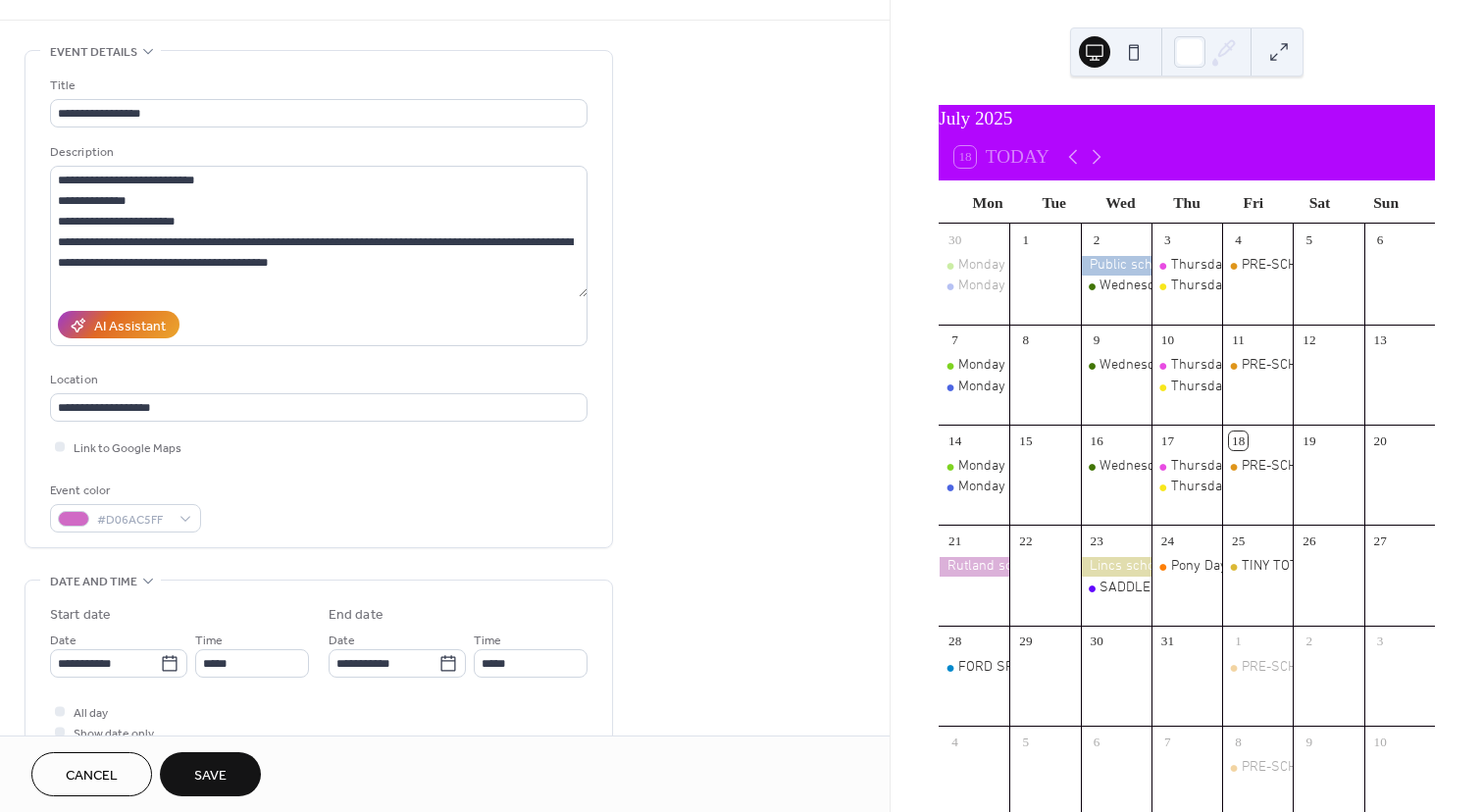 scroll, scrollTop: 0, scrollLeft: 0, axis: both 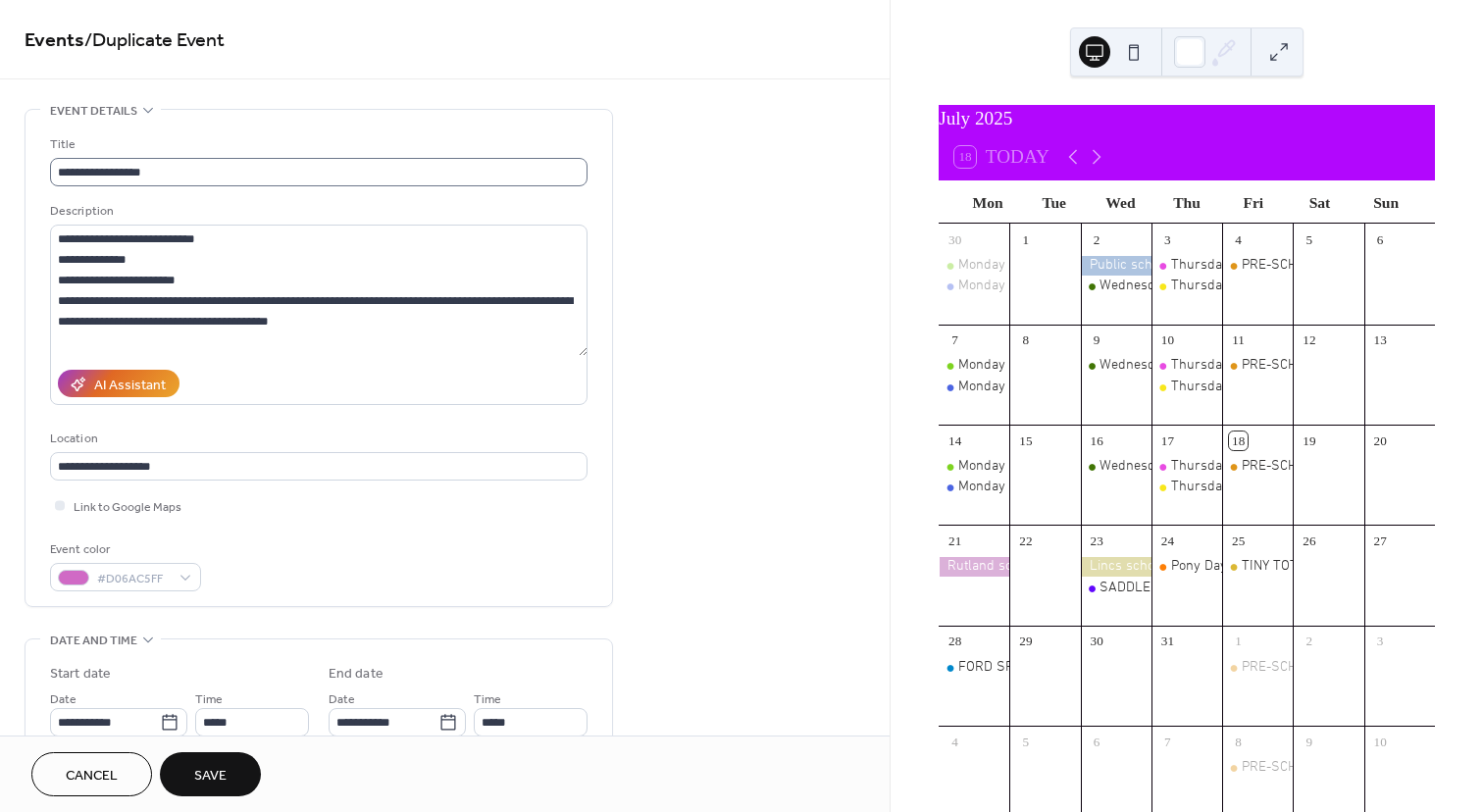 type on "**********" 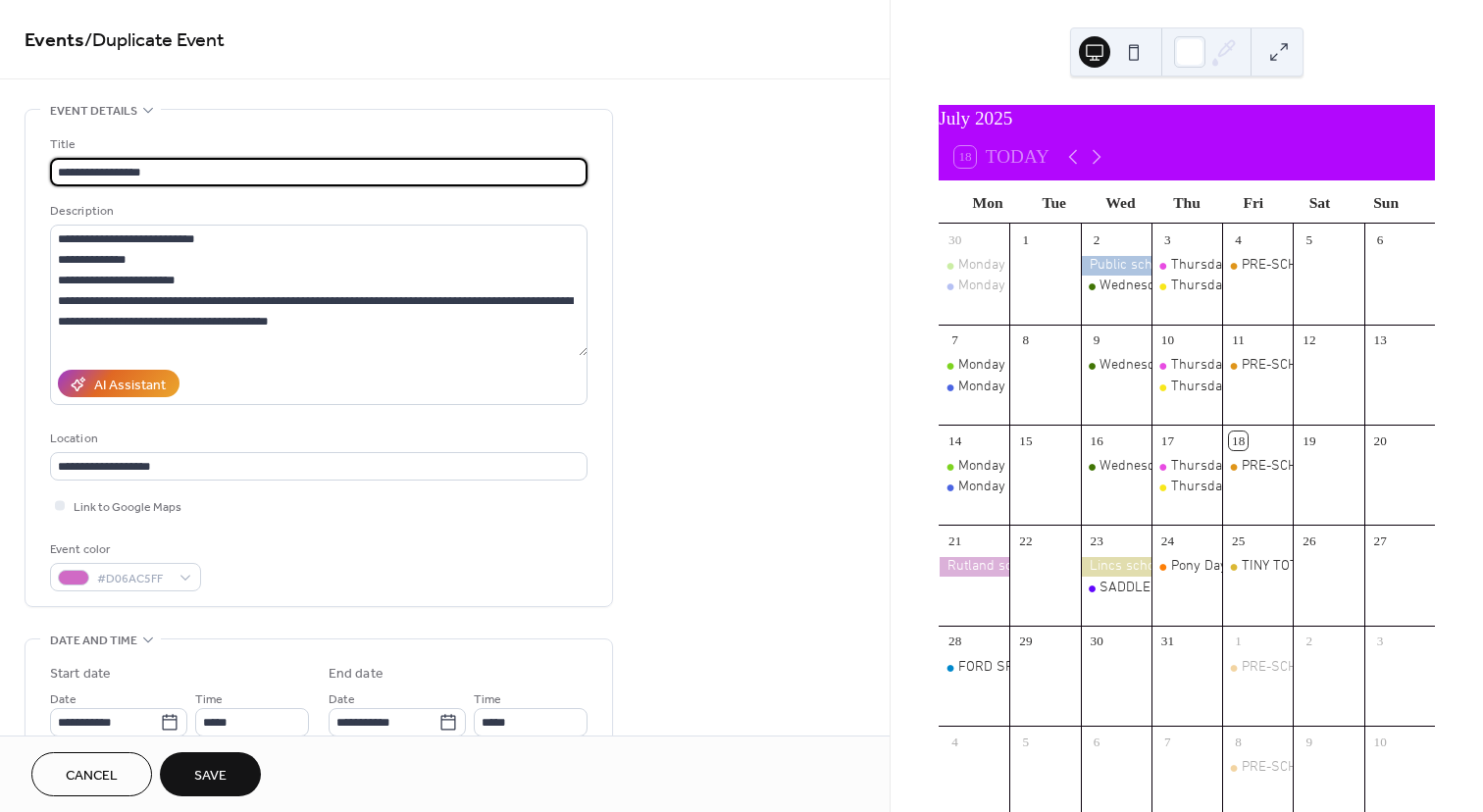 click on "**********" at bounding box center [319, 172] 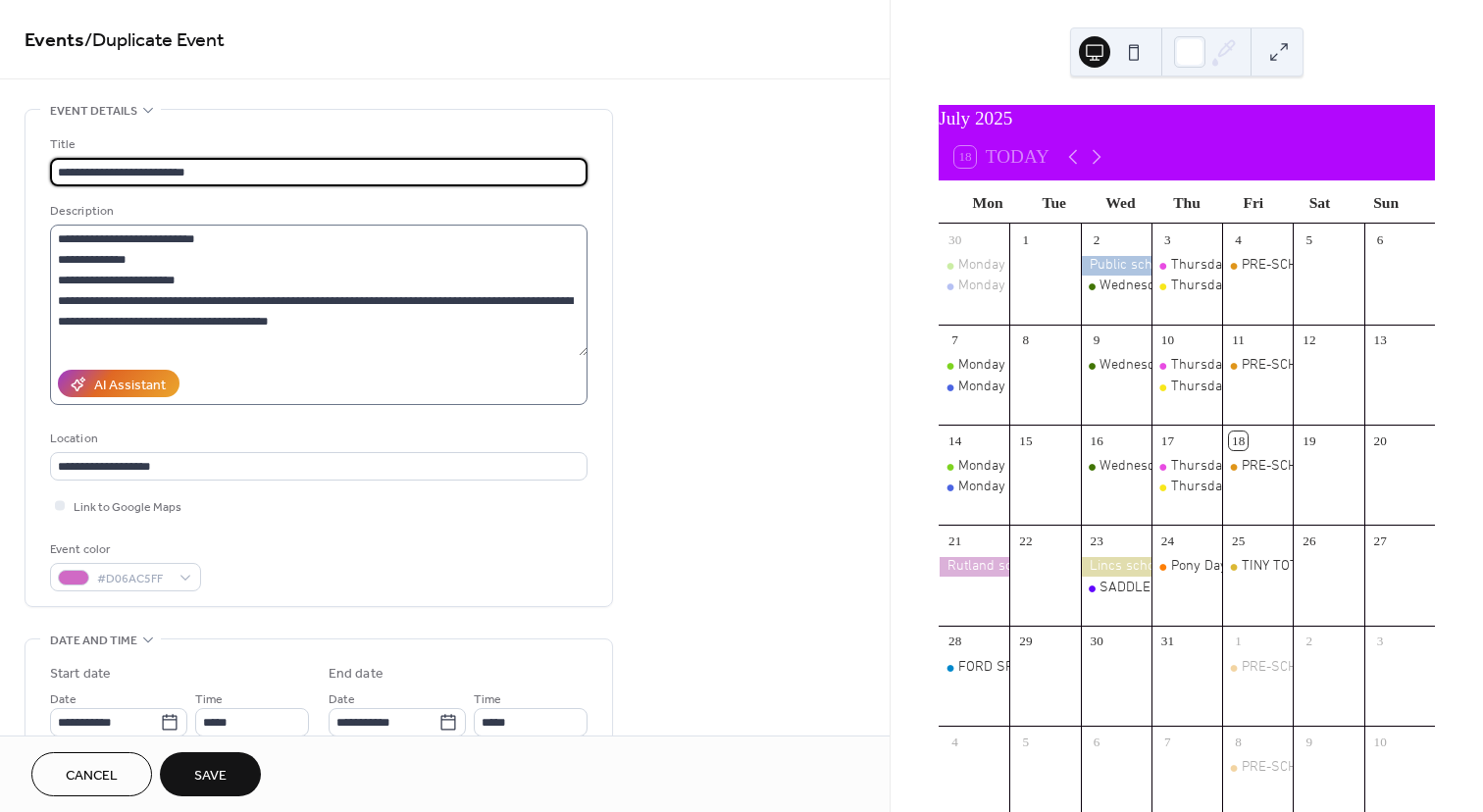 type on "**********" 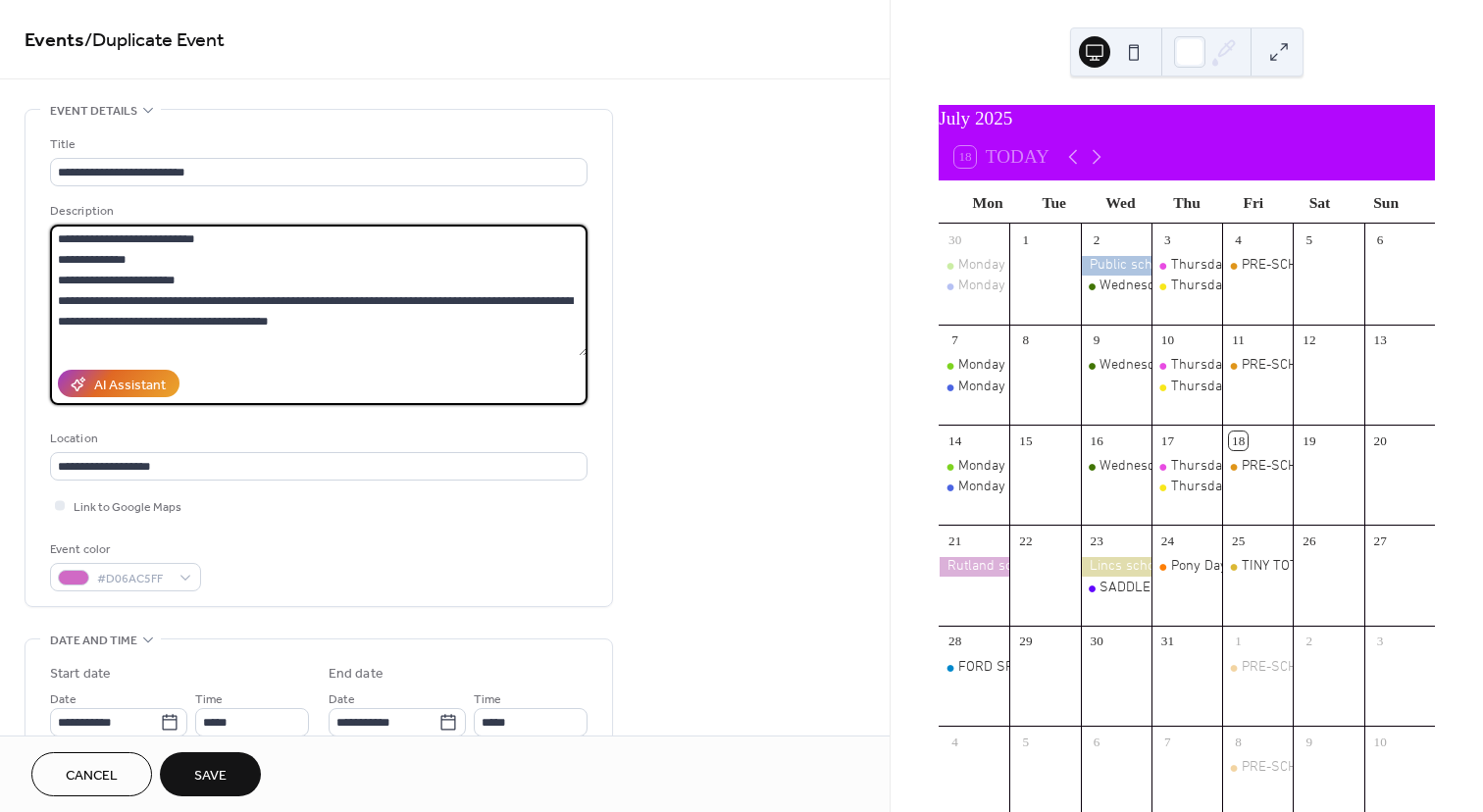 click on "**********" at bounding box center [319, 290] 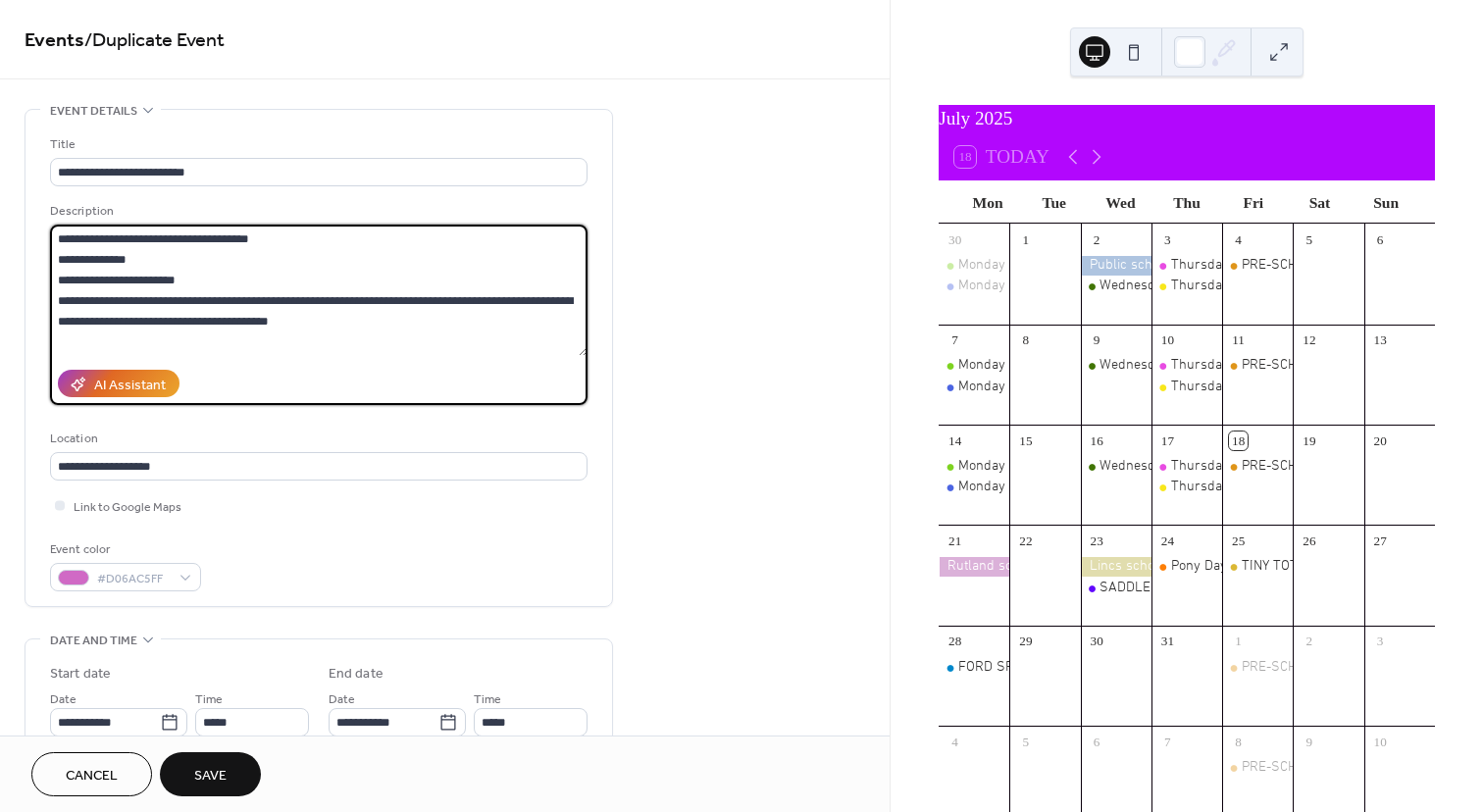 type on "**********" 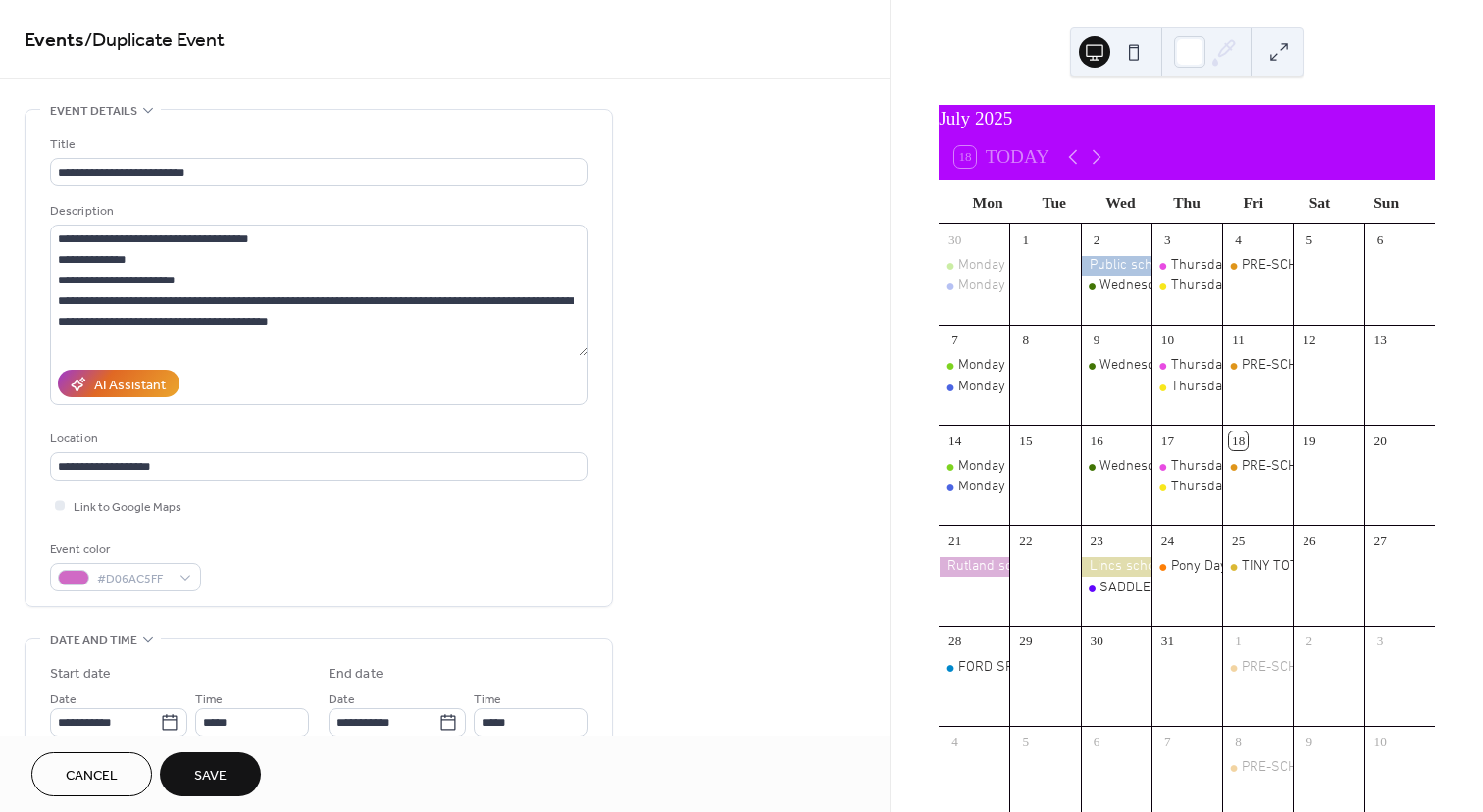 click on "Save" at bounding box center (210, 776) 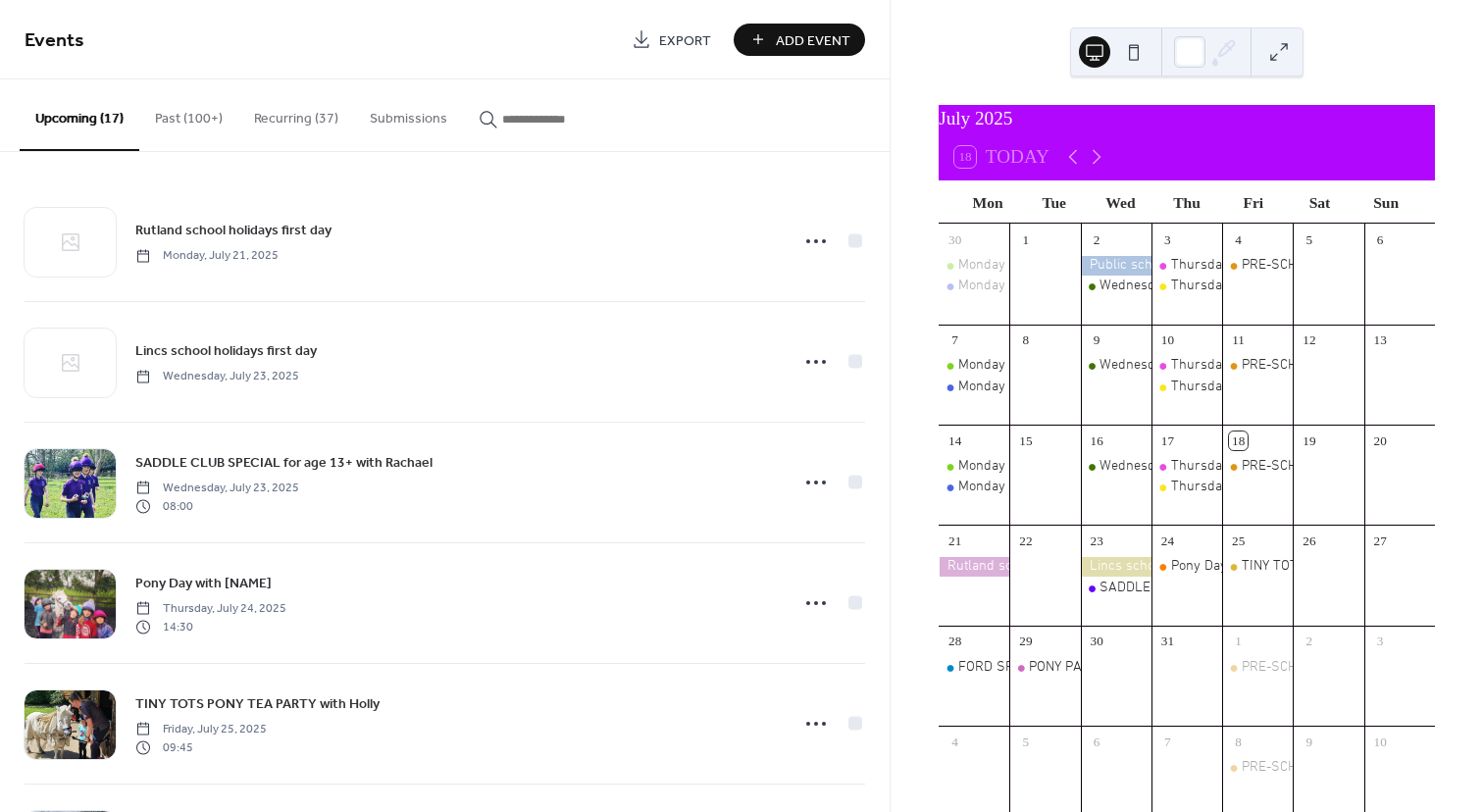 scroll, scrollTop: 0, scrollLeft: 0, axis: both 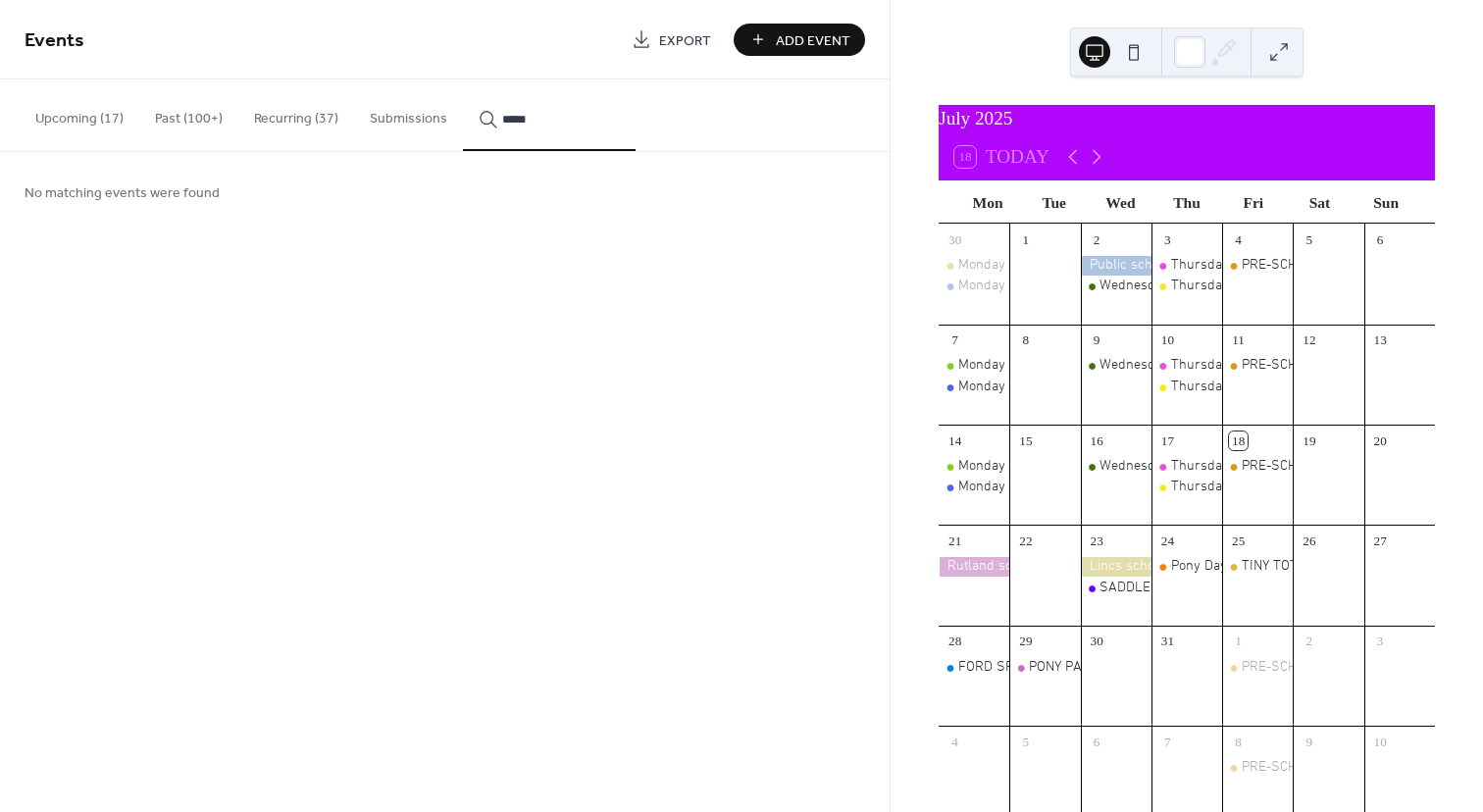 type on "*****" 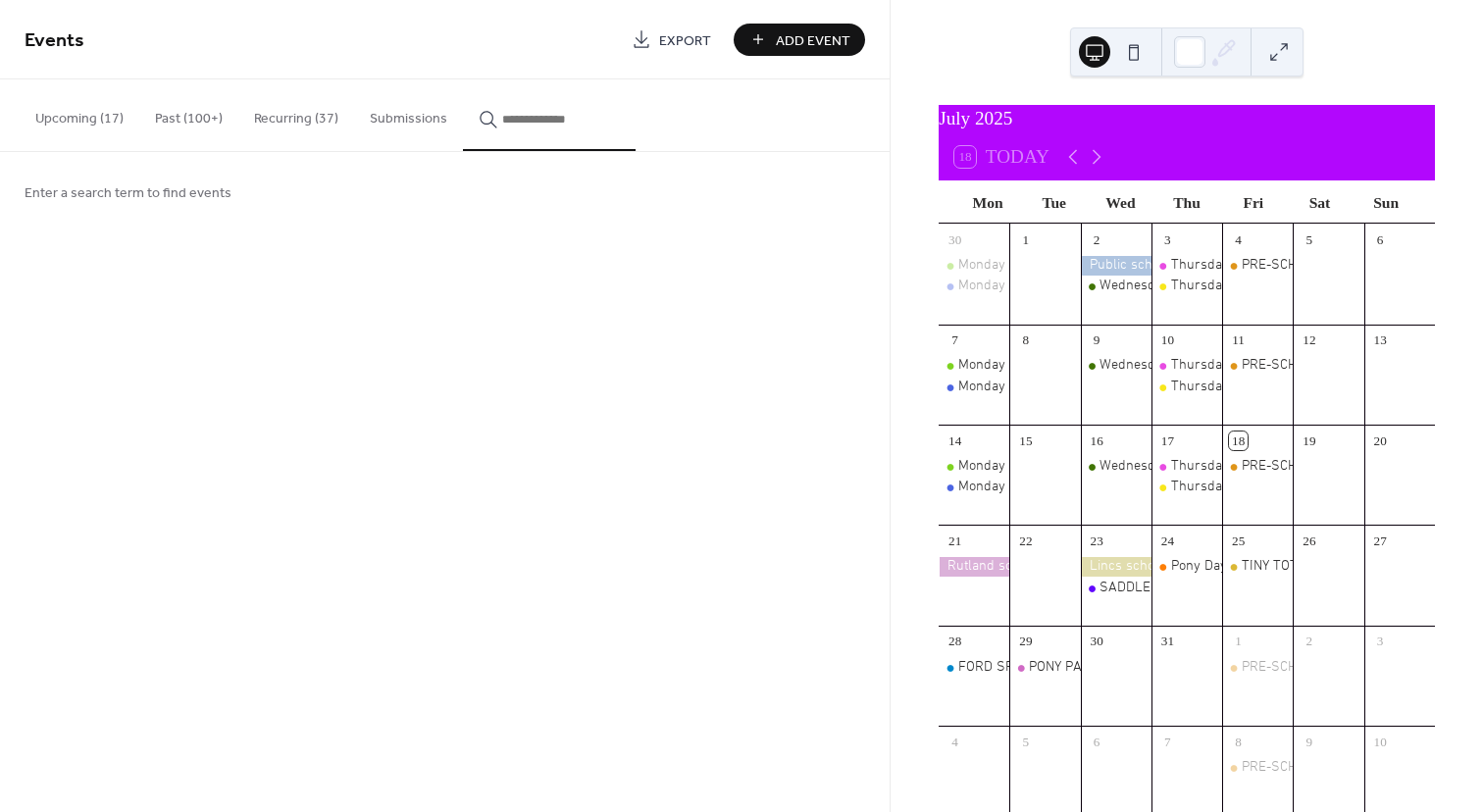 type 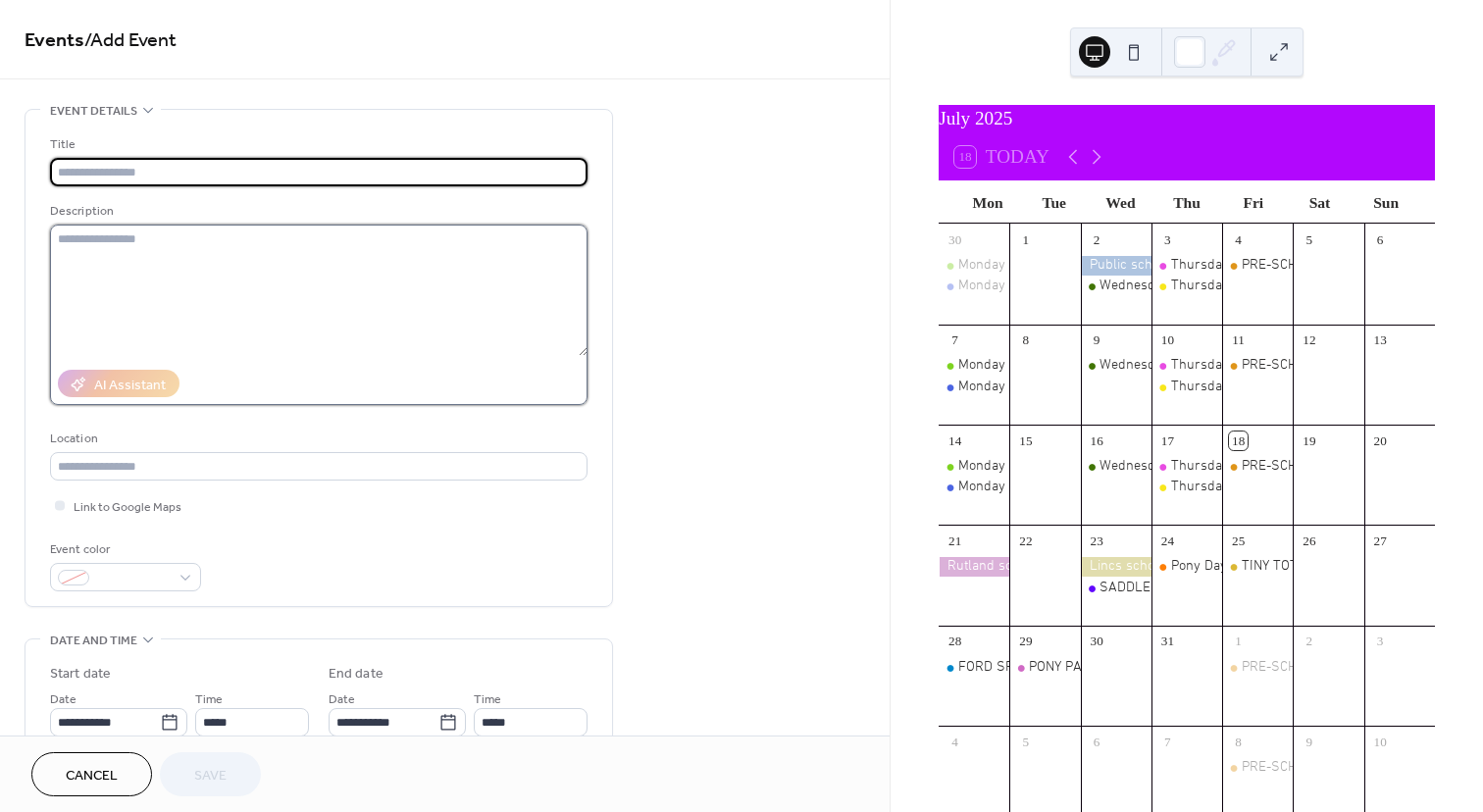 click at bounding box center (319, 290) 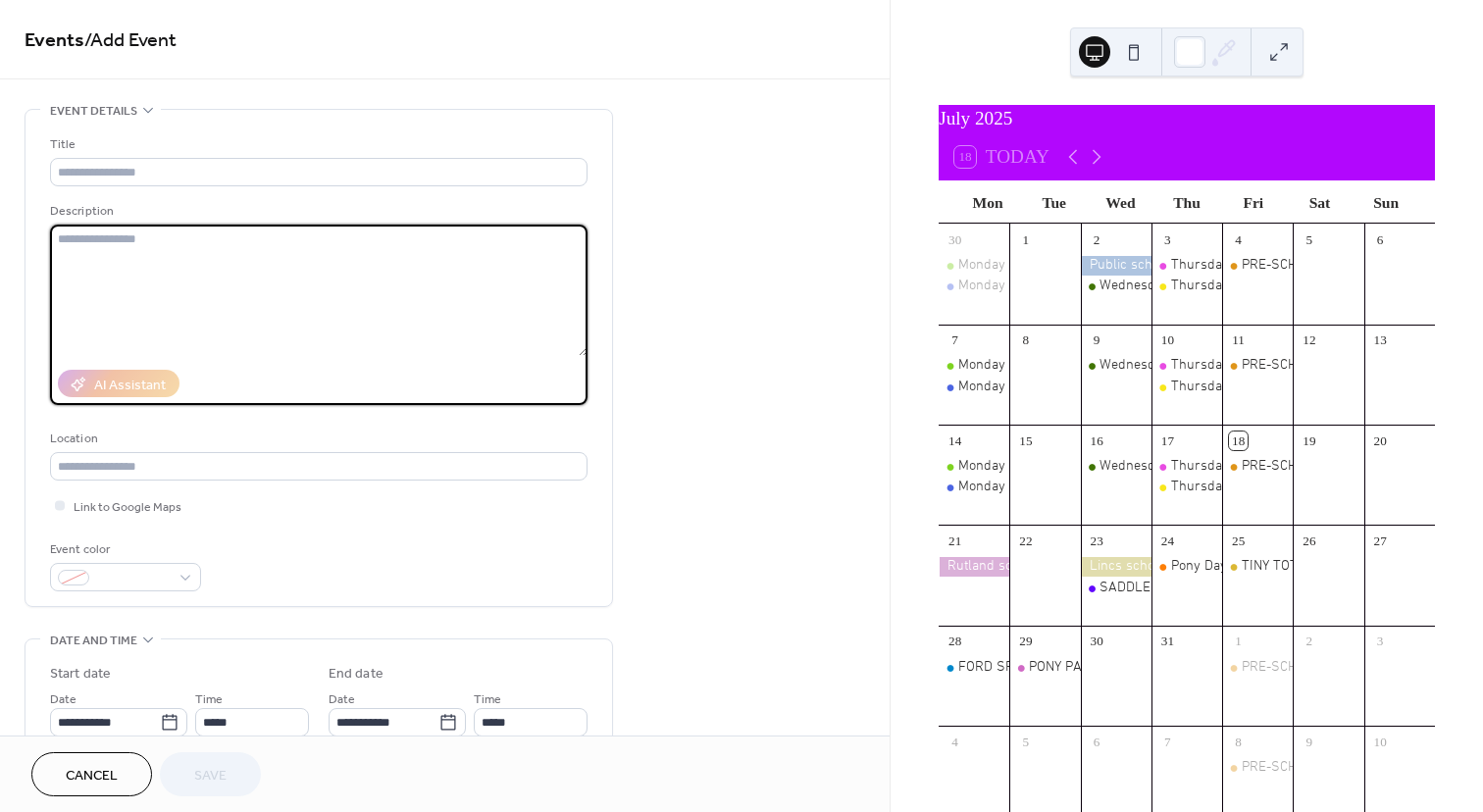 paste on "**********" 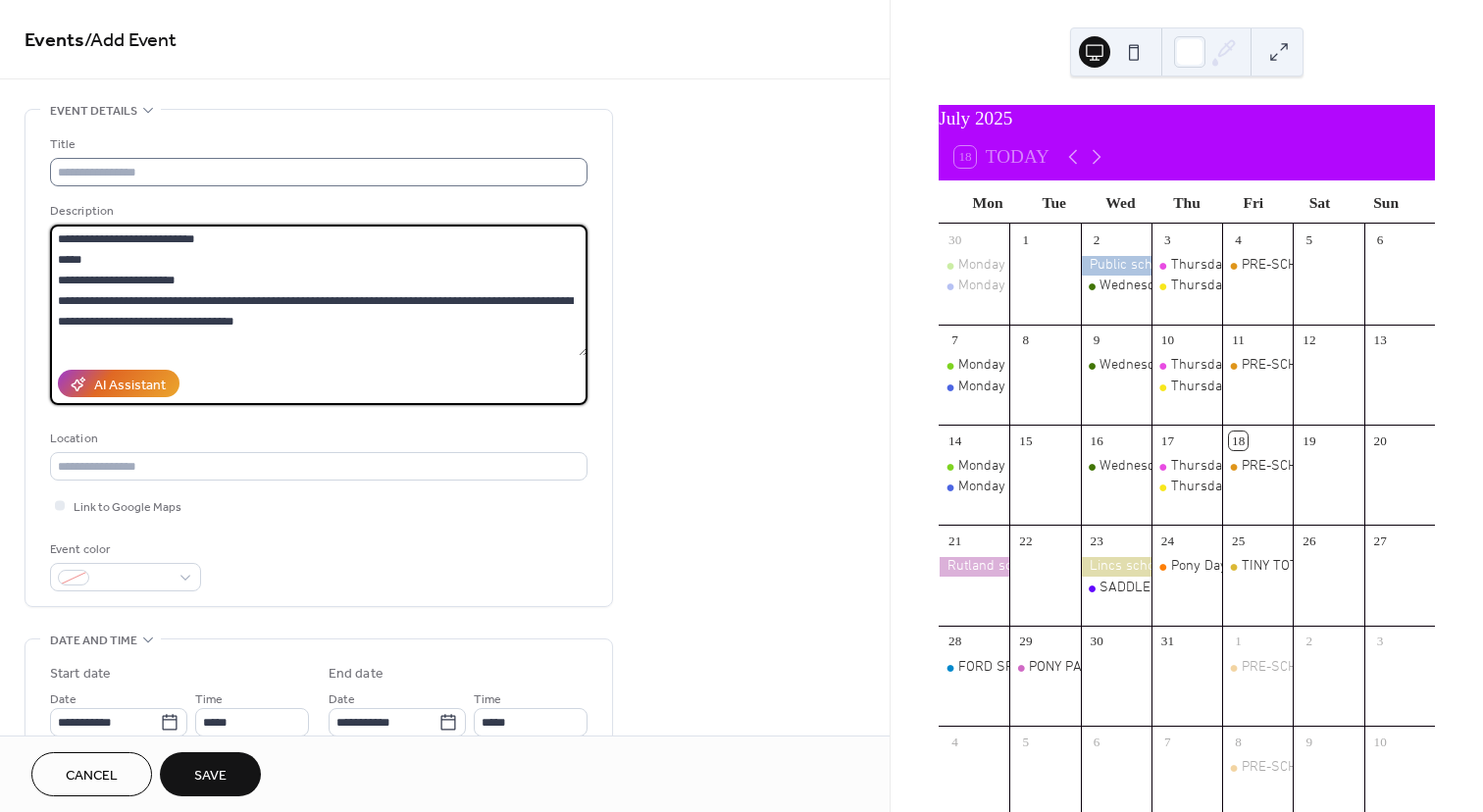 type on "**********" 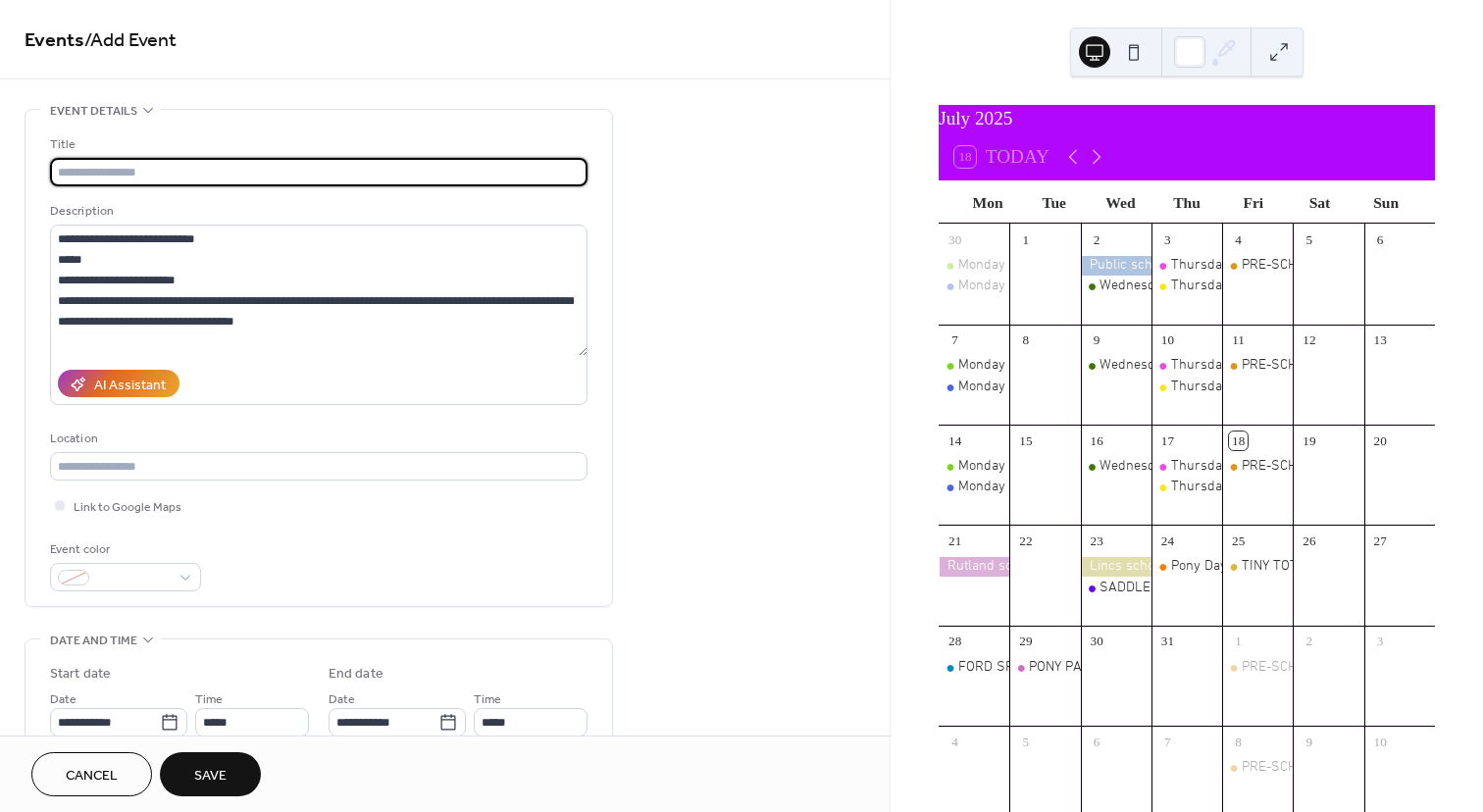 click at bounding box center [319, 172] 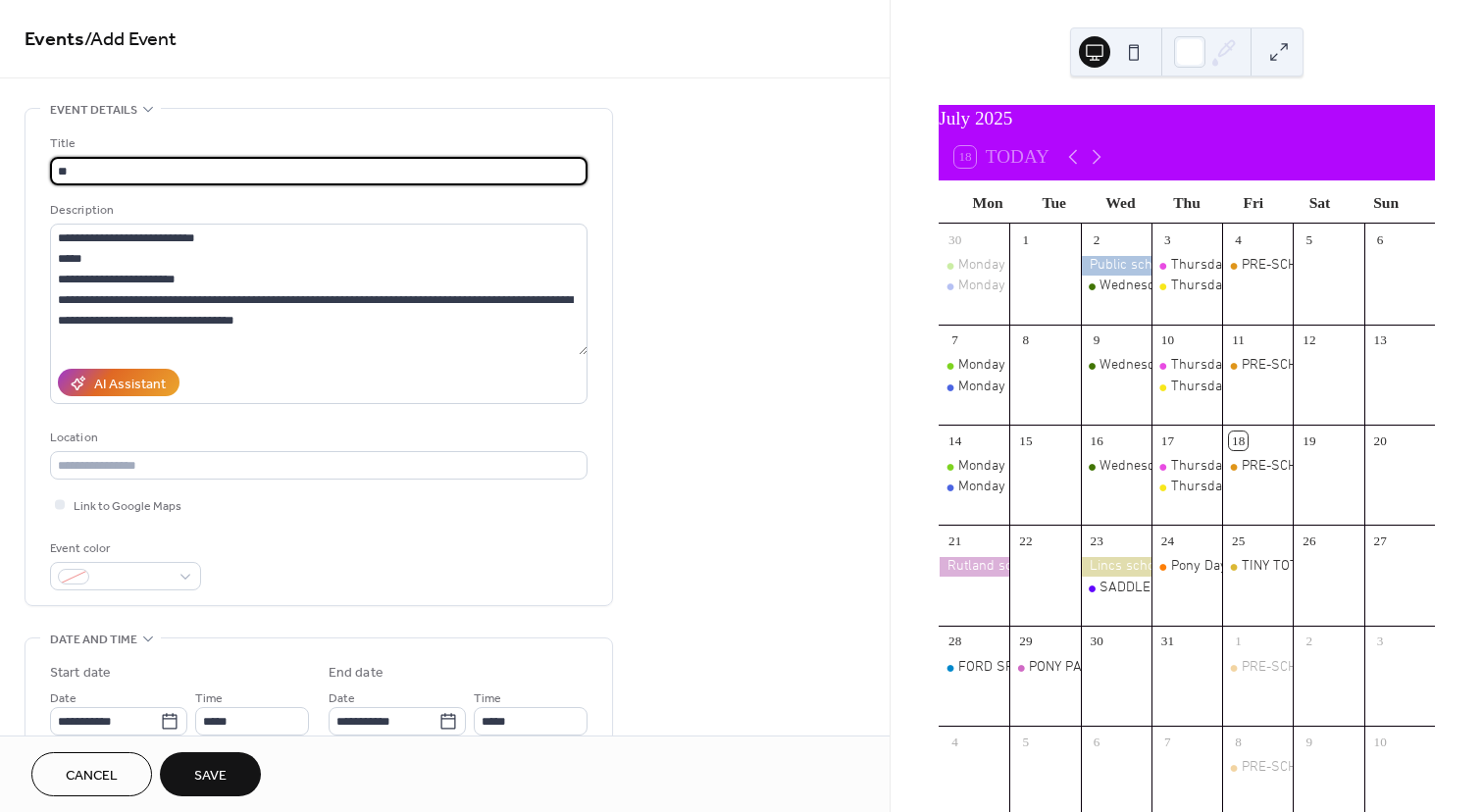 type on "*" 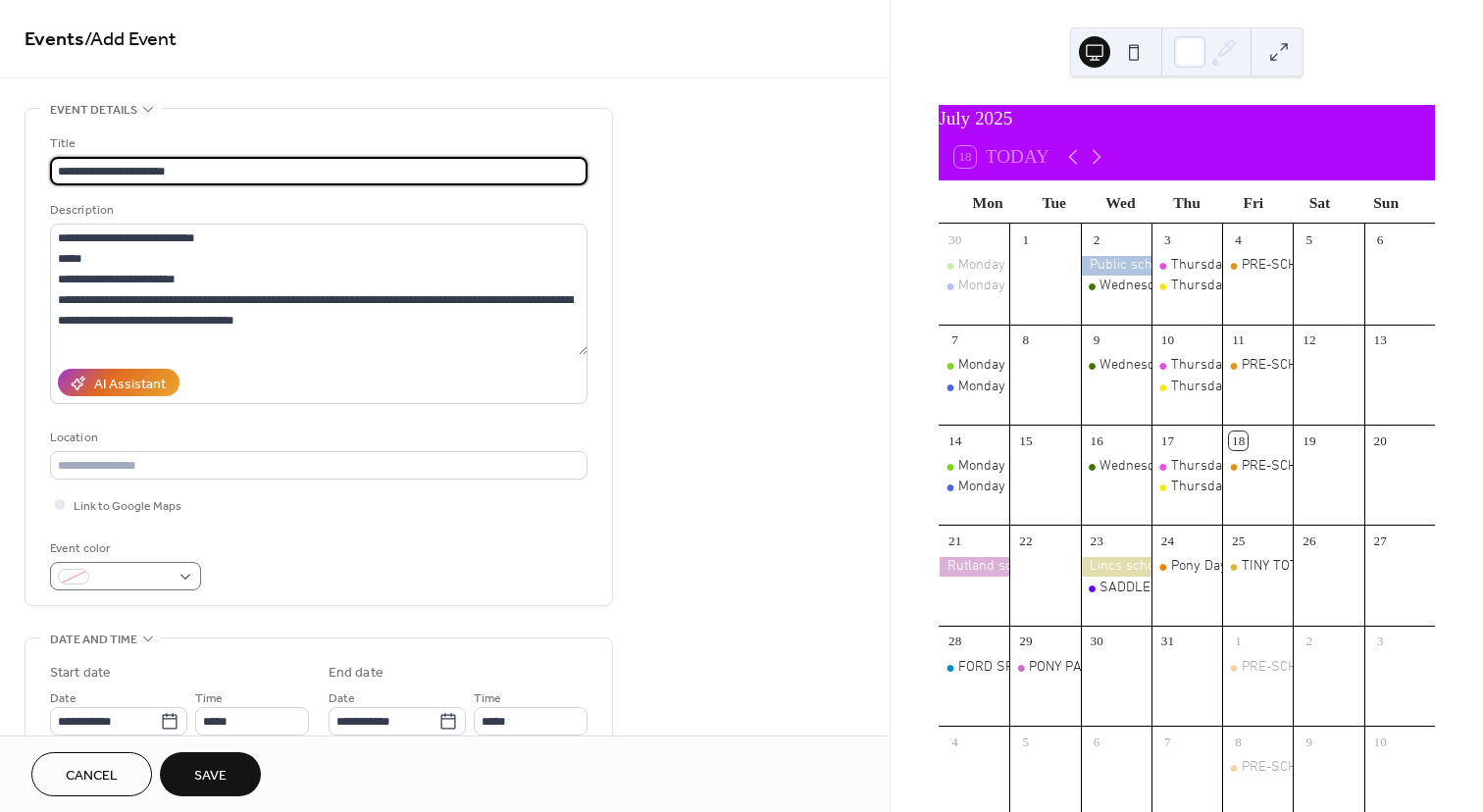 type on "**********" 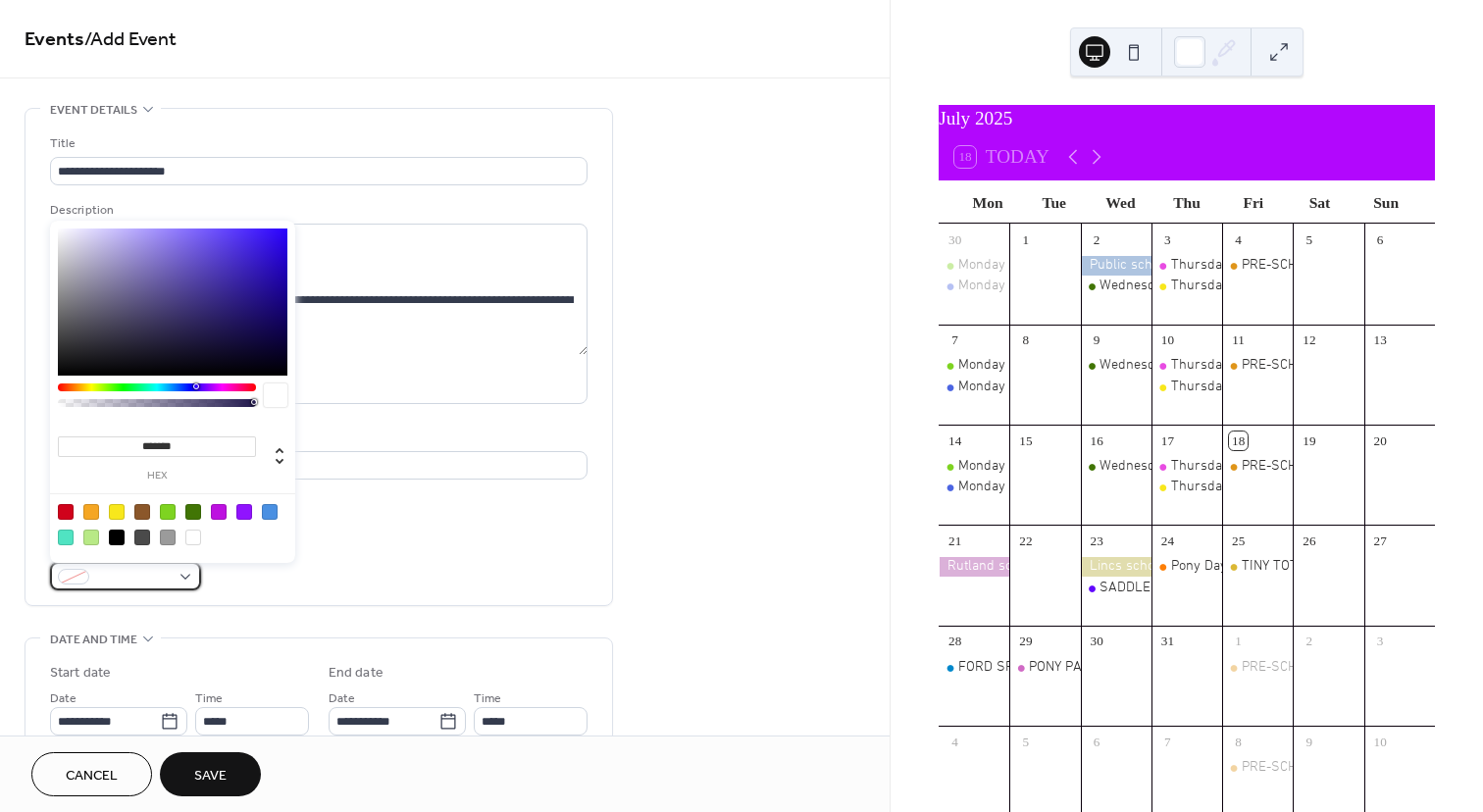 click at bounding box center [126, 576] 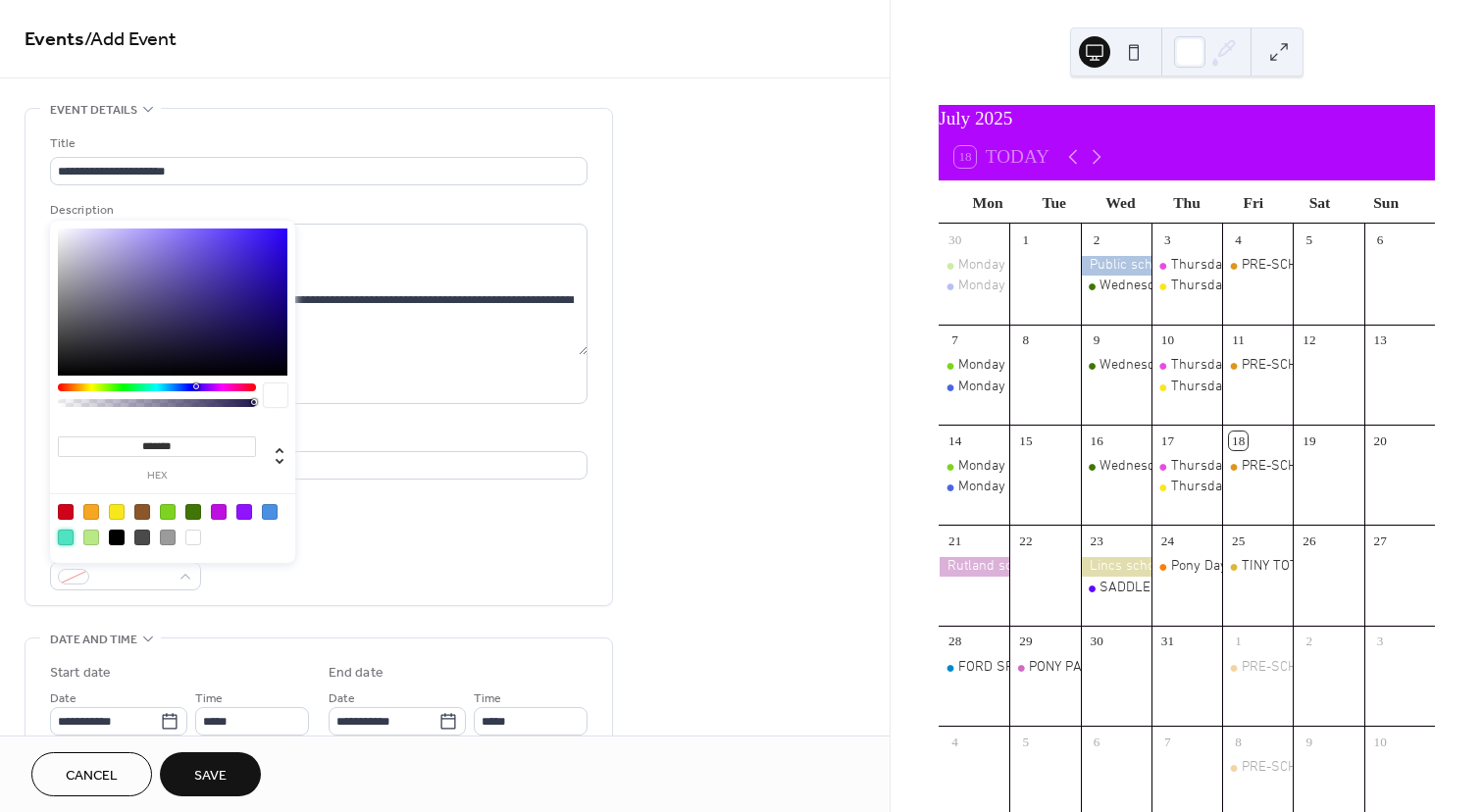 click at bounding box center (66, 537) 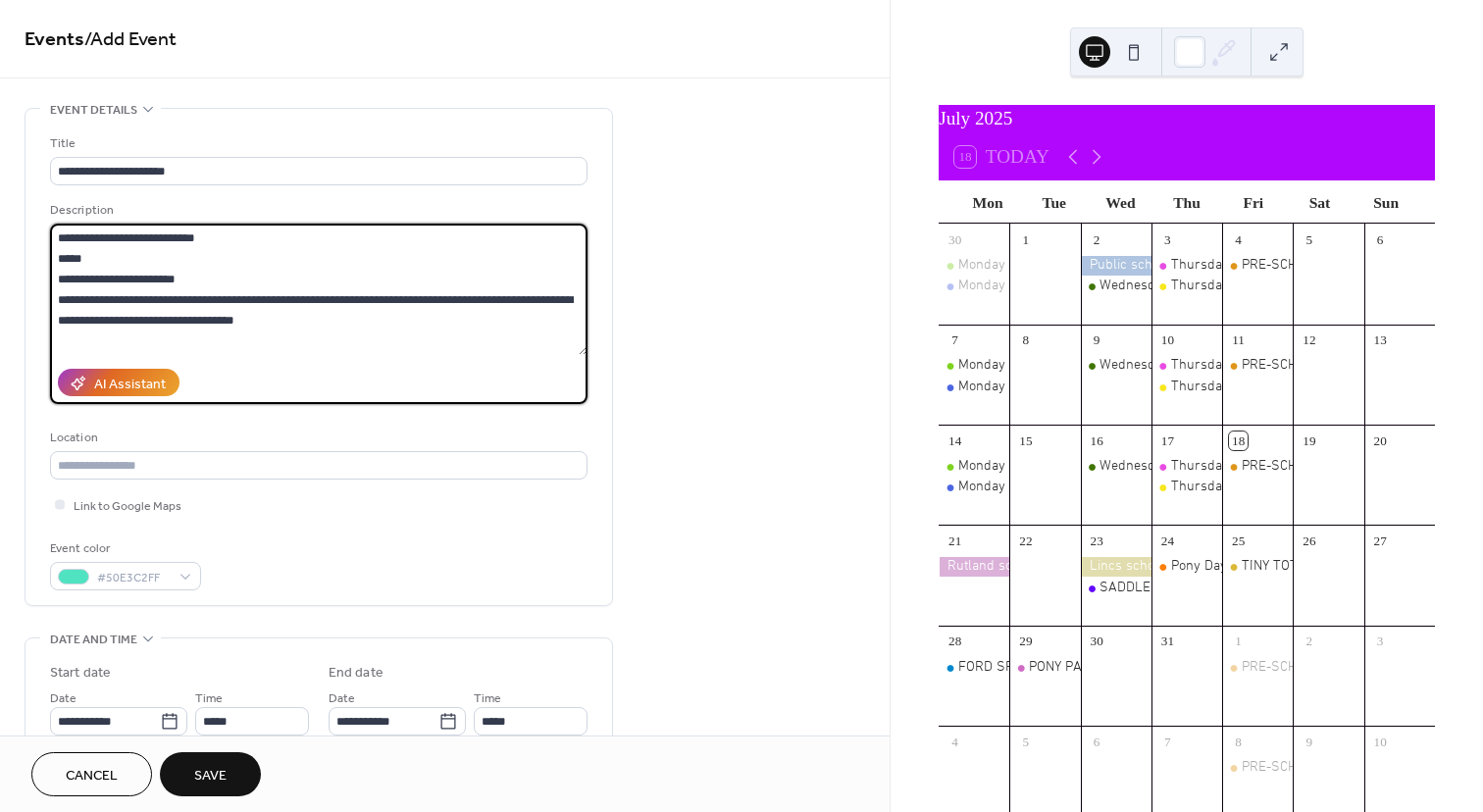 click on "**********" at bounding box center (319, 289) 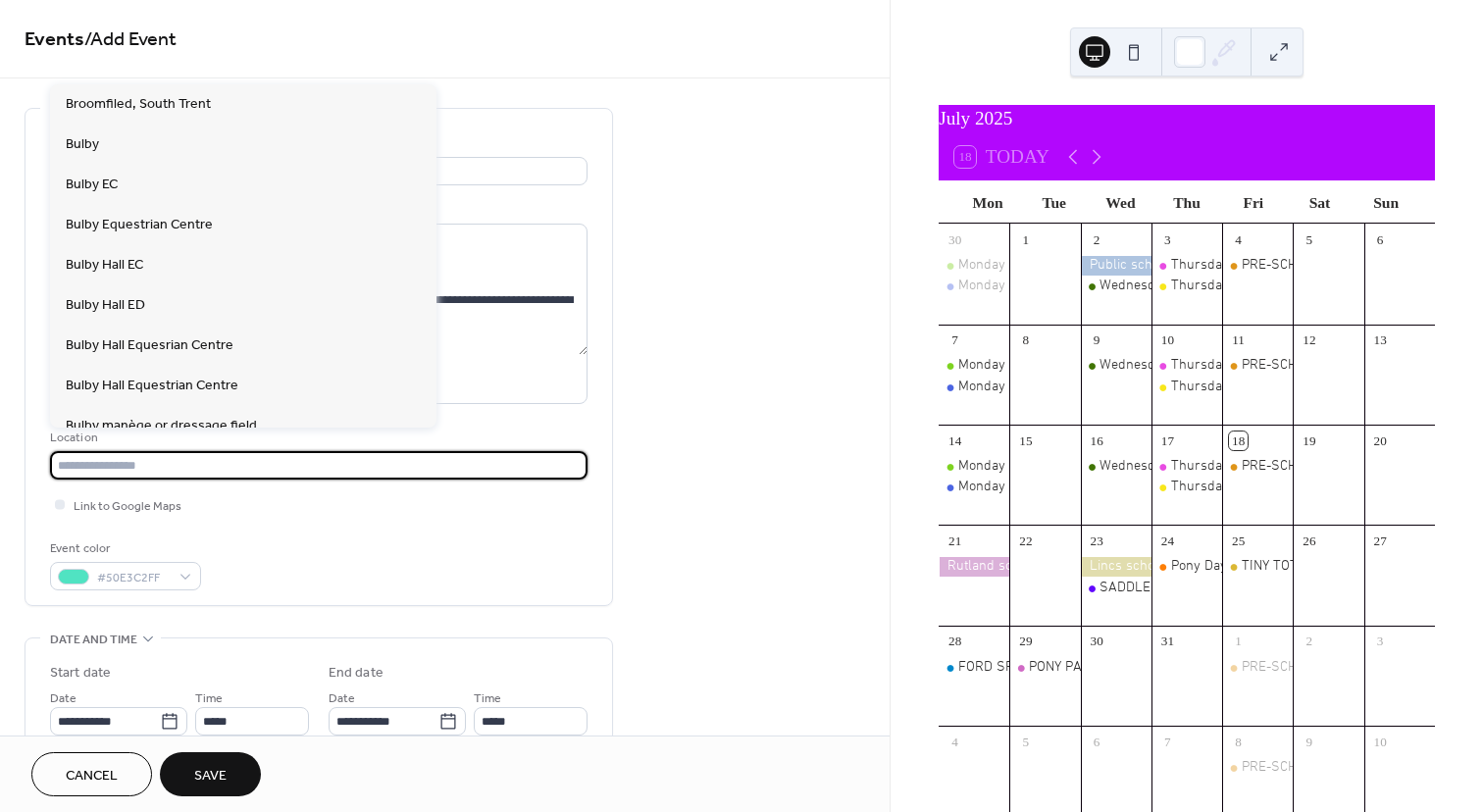 click at bounding box center (319, 465) 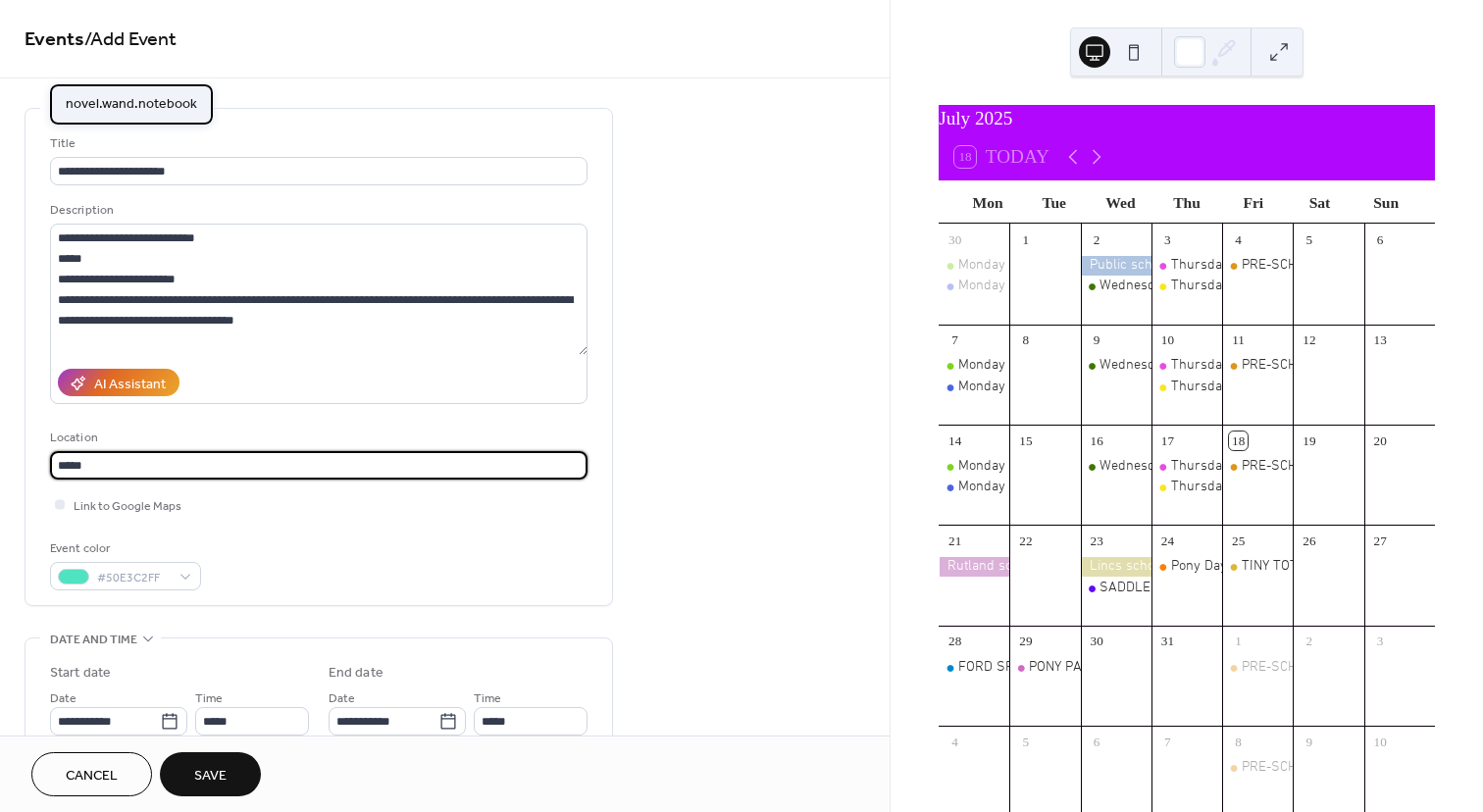 click on "novel.wand.notebook" at bounding box center (131, 104) 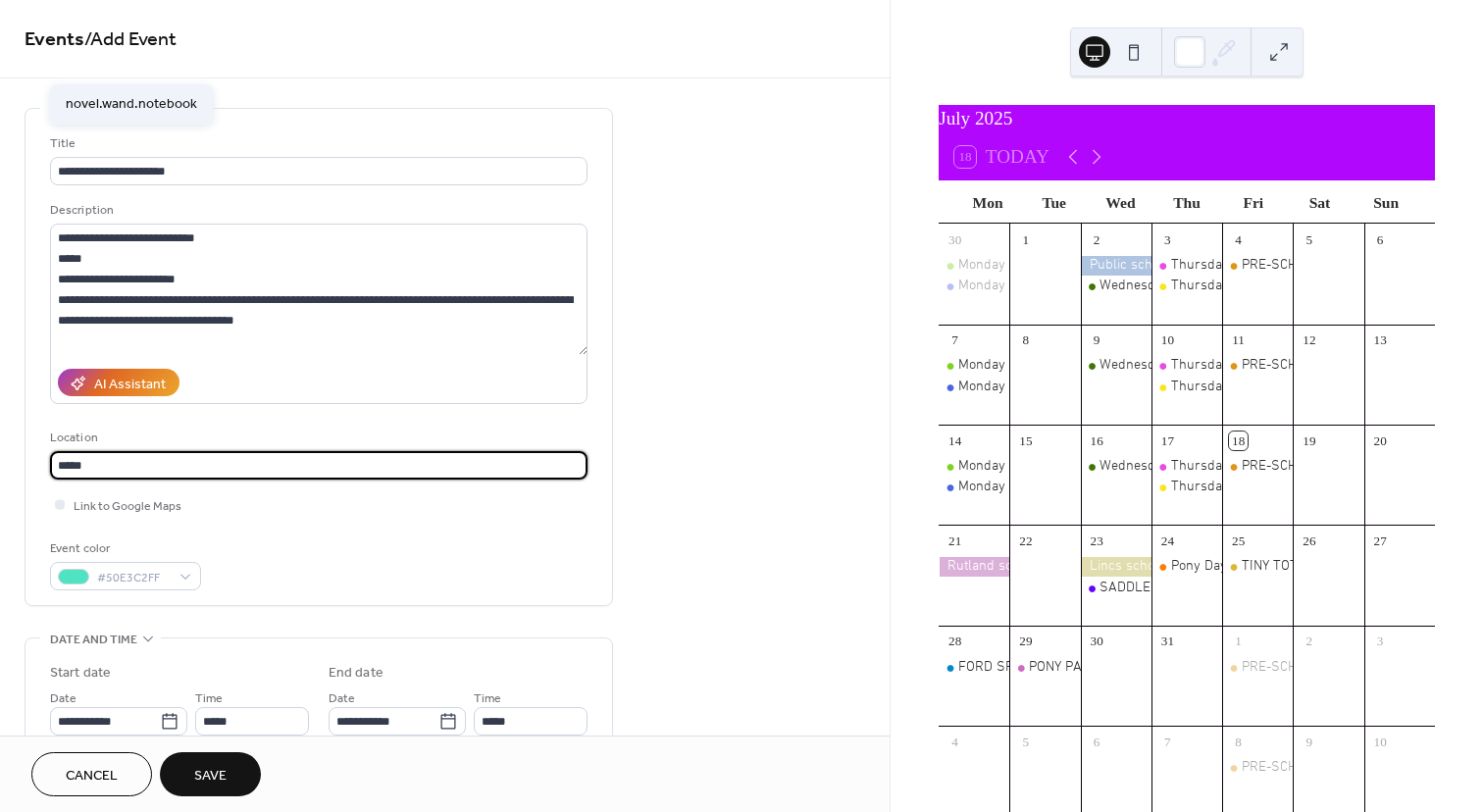 type on "**********" 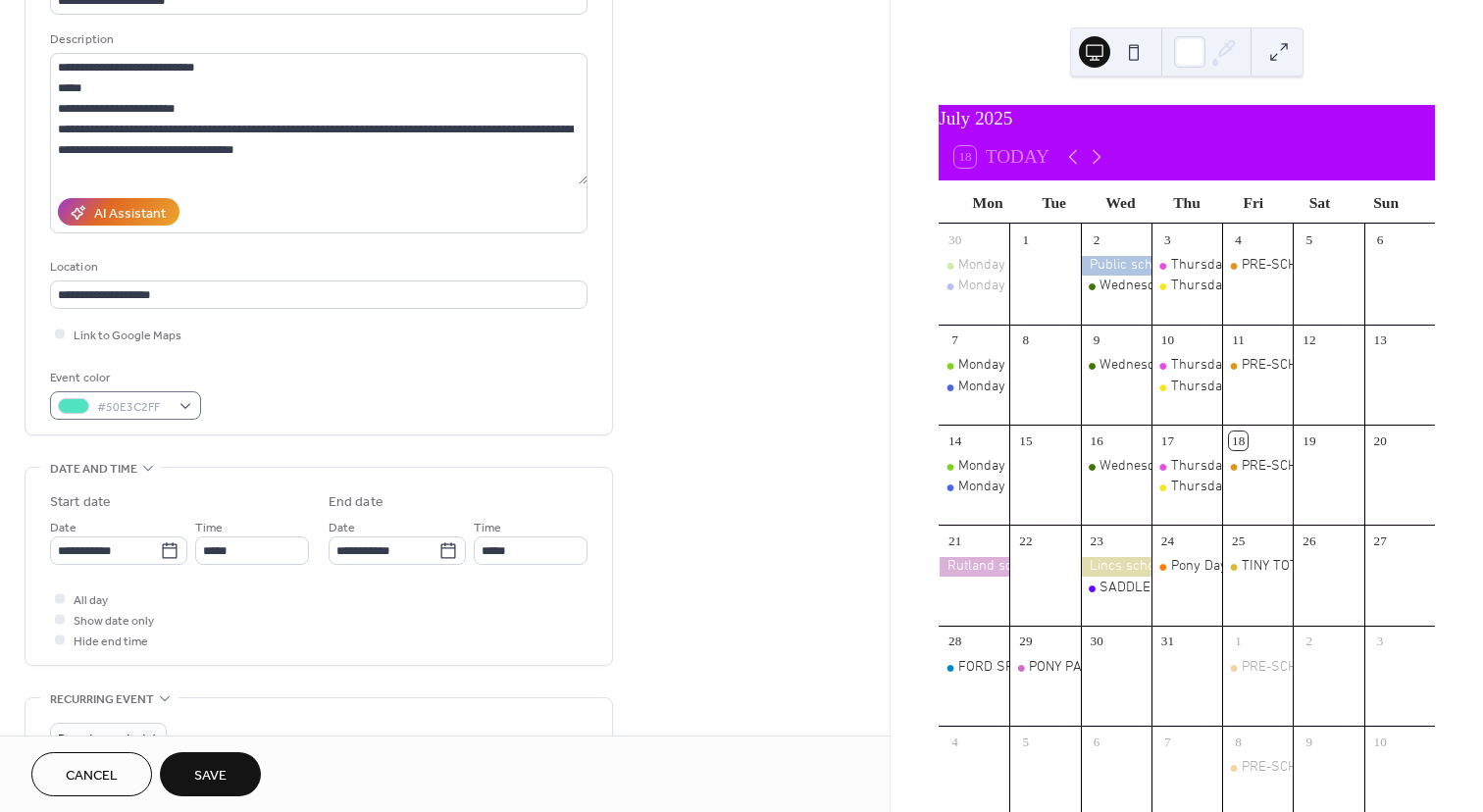 scroll, scrollTop: 173, scrollLeft: 0, axis: vertical 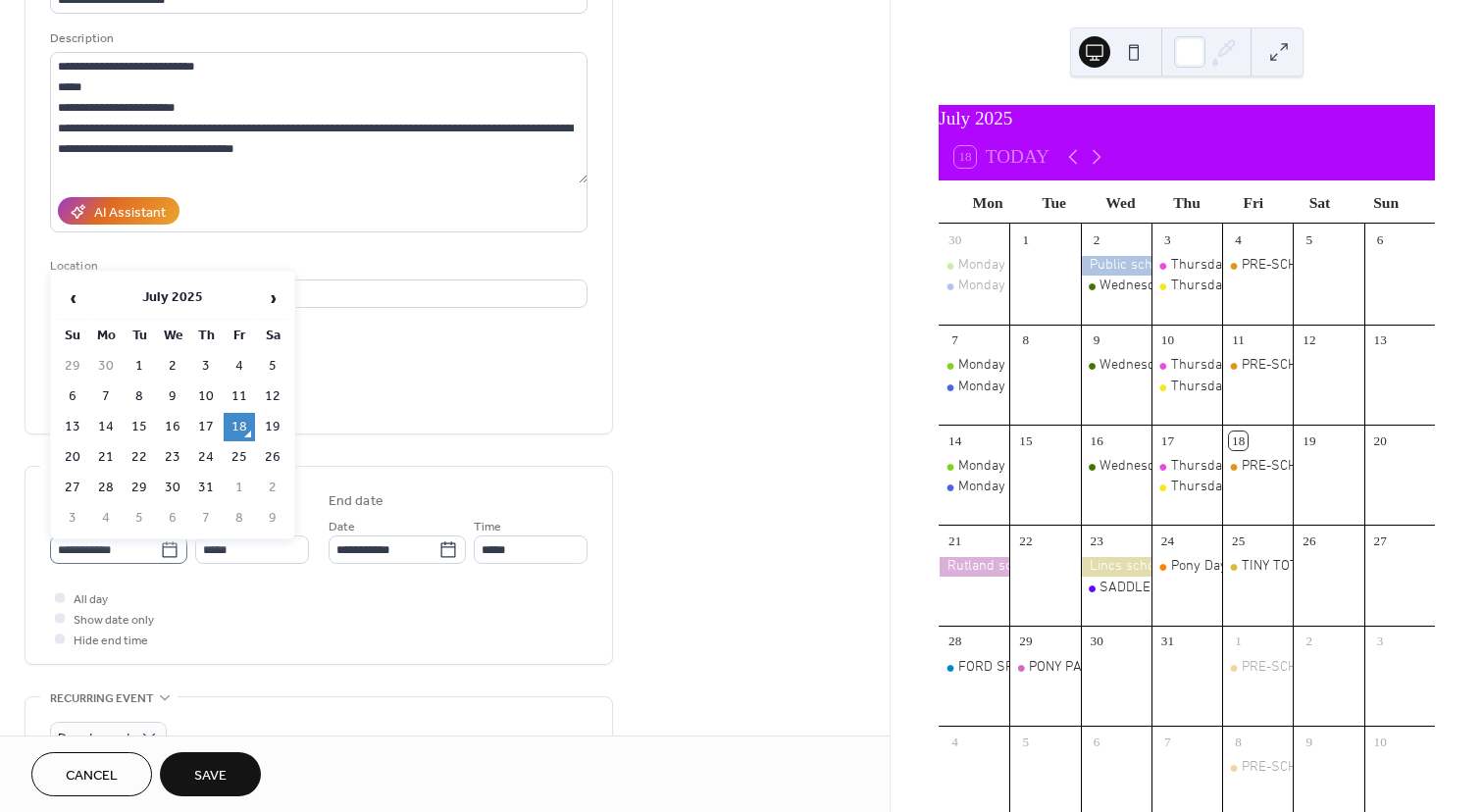 click 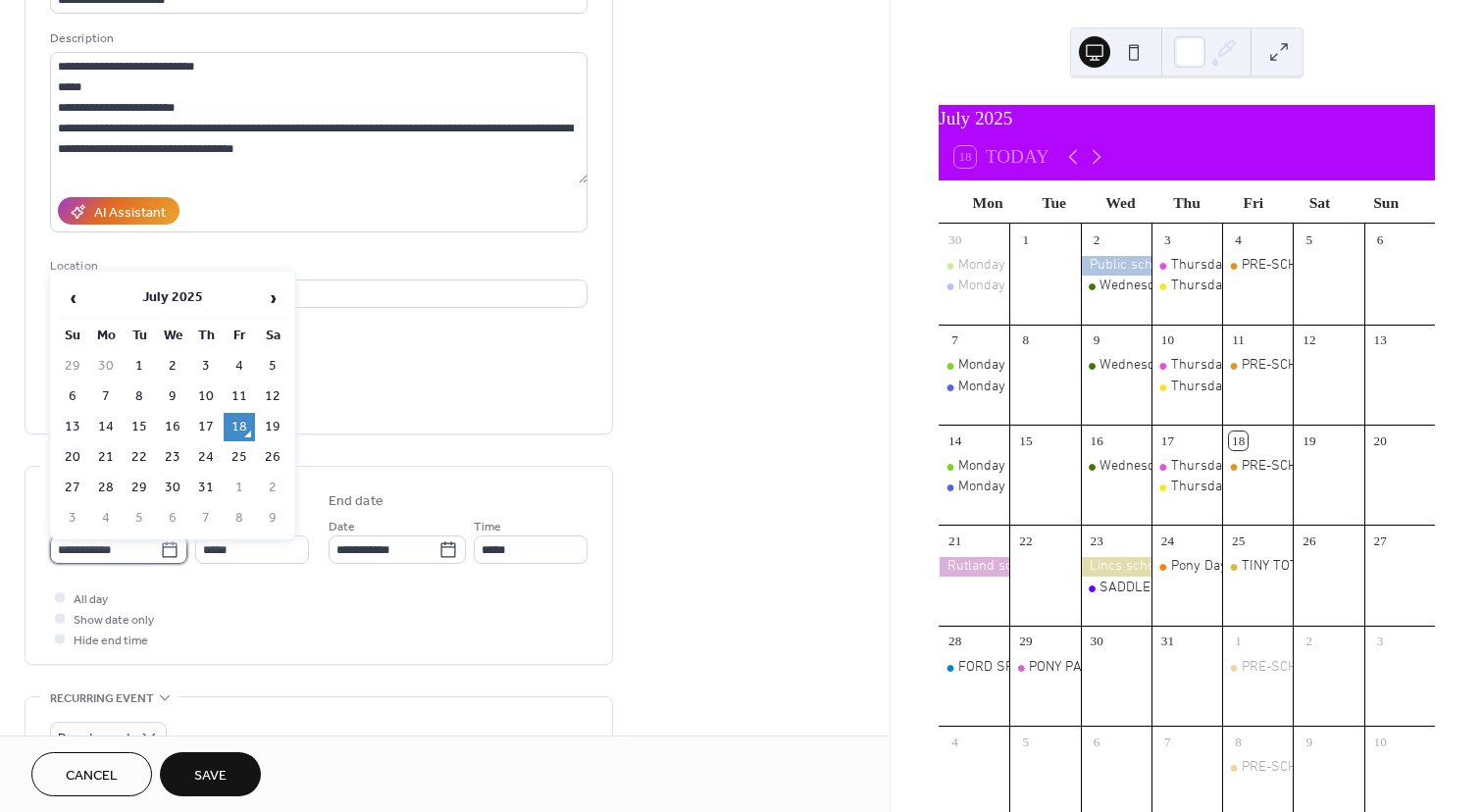 click on "**********" at bounding box center [105, 549] 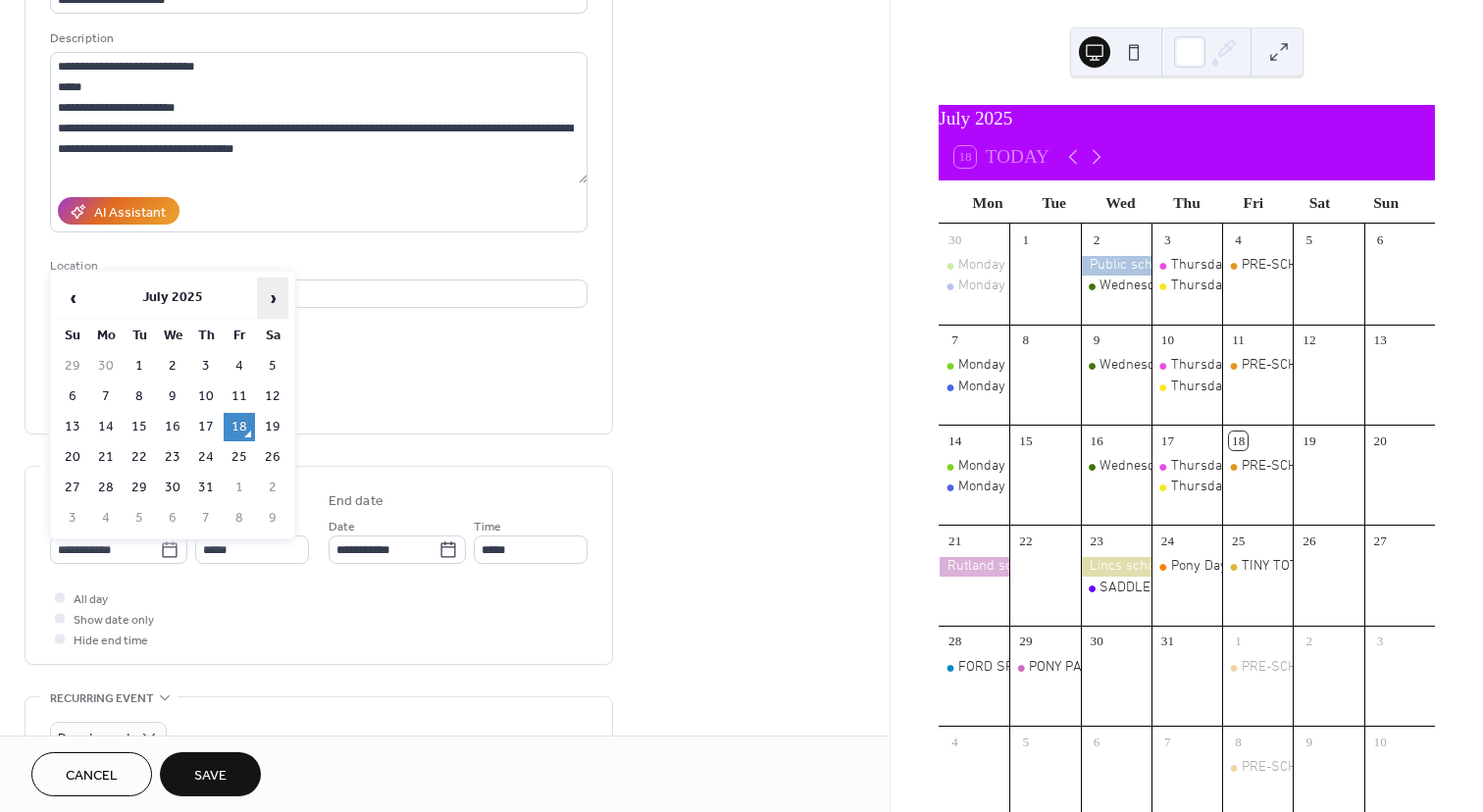 click on "›" at bounding box center [273, 298] 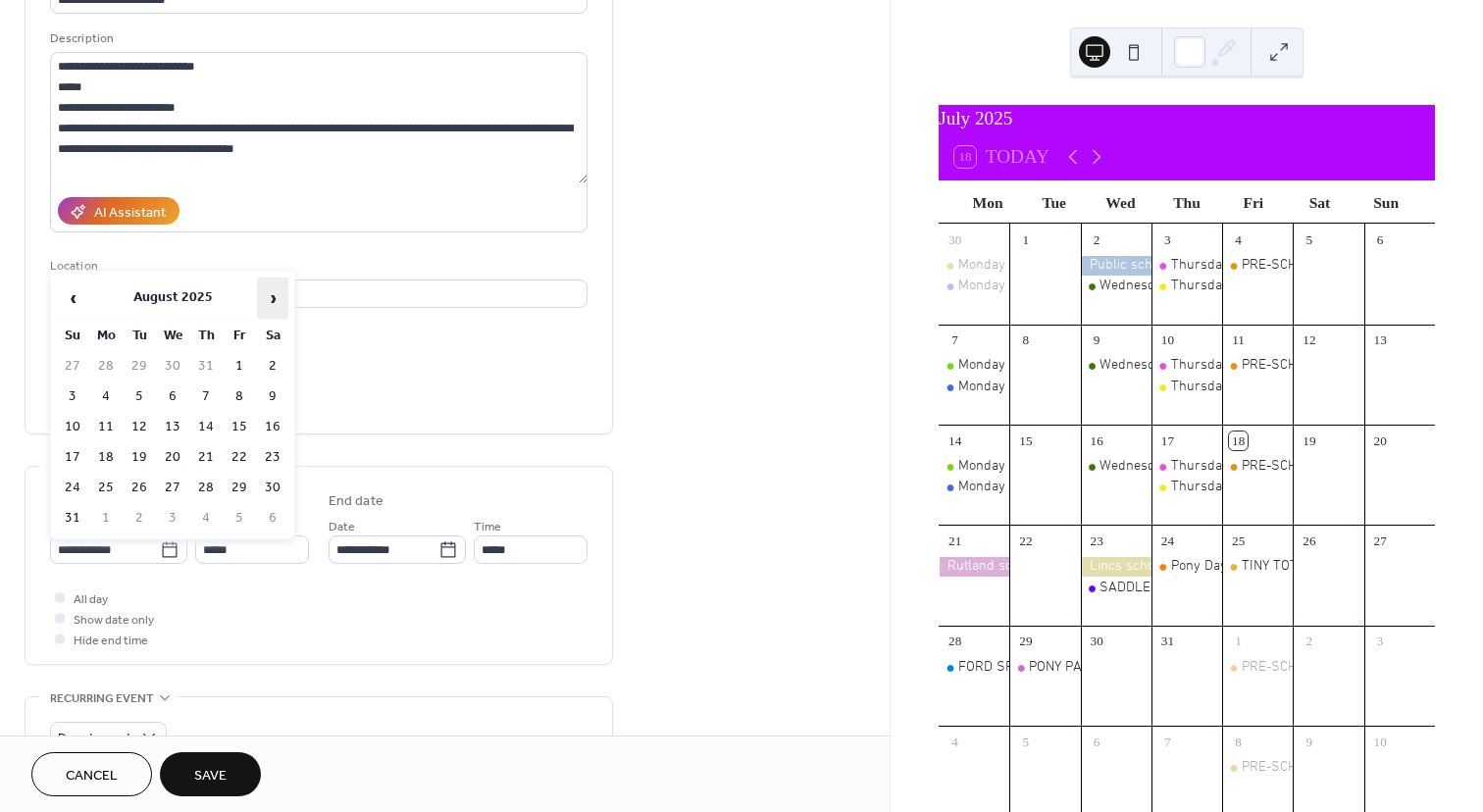 click on "›" at bounding box center [273, 298] 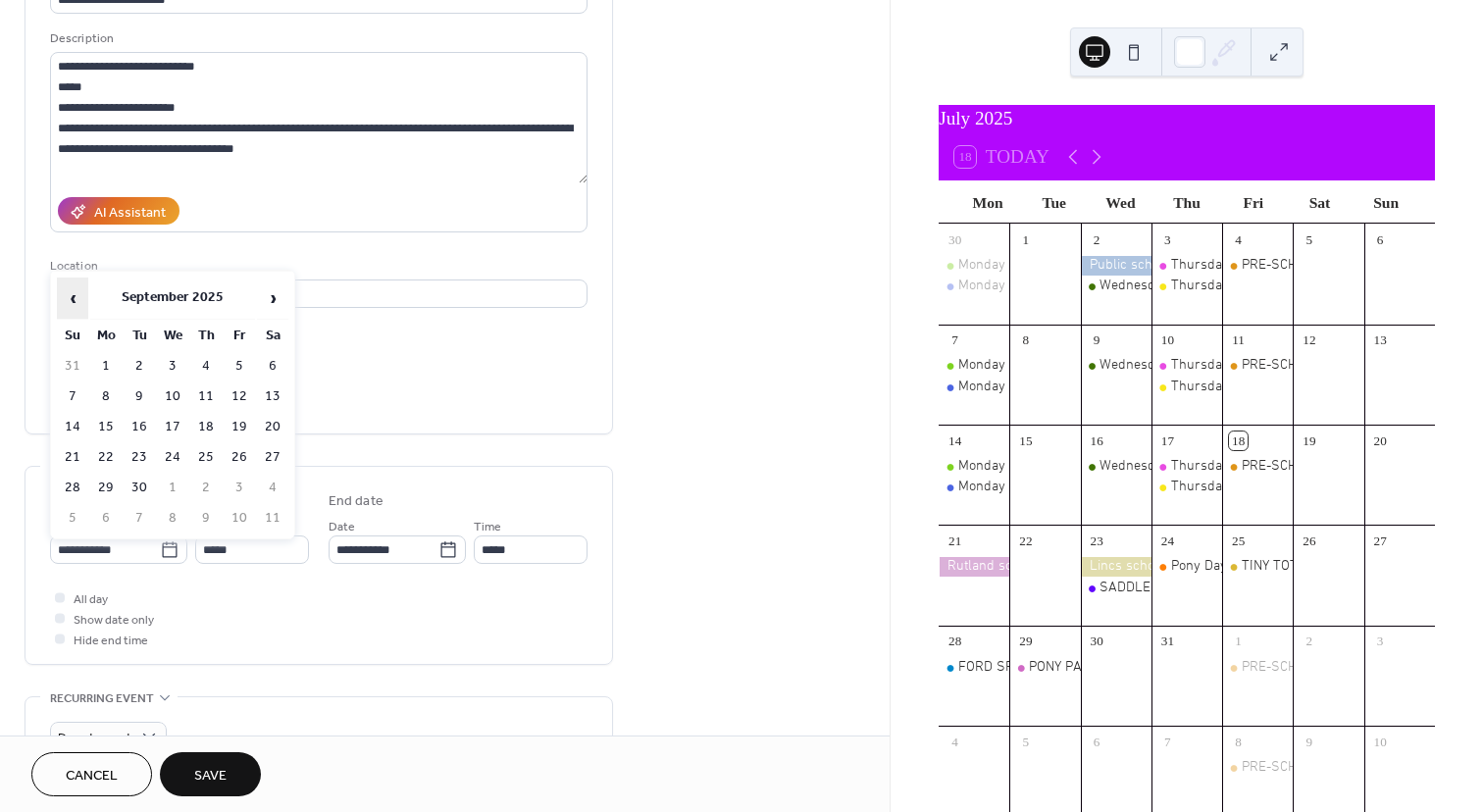 click on "‹" at bounding box center (73, 298) 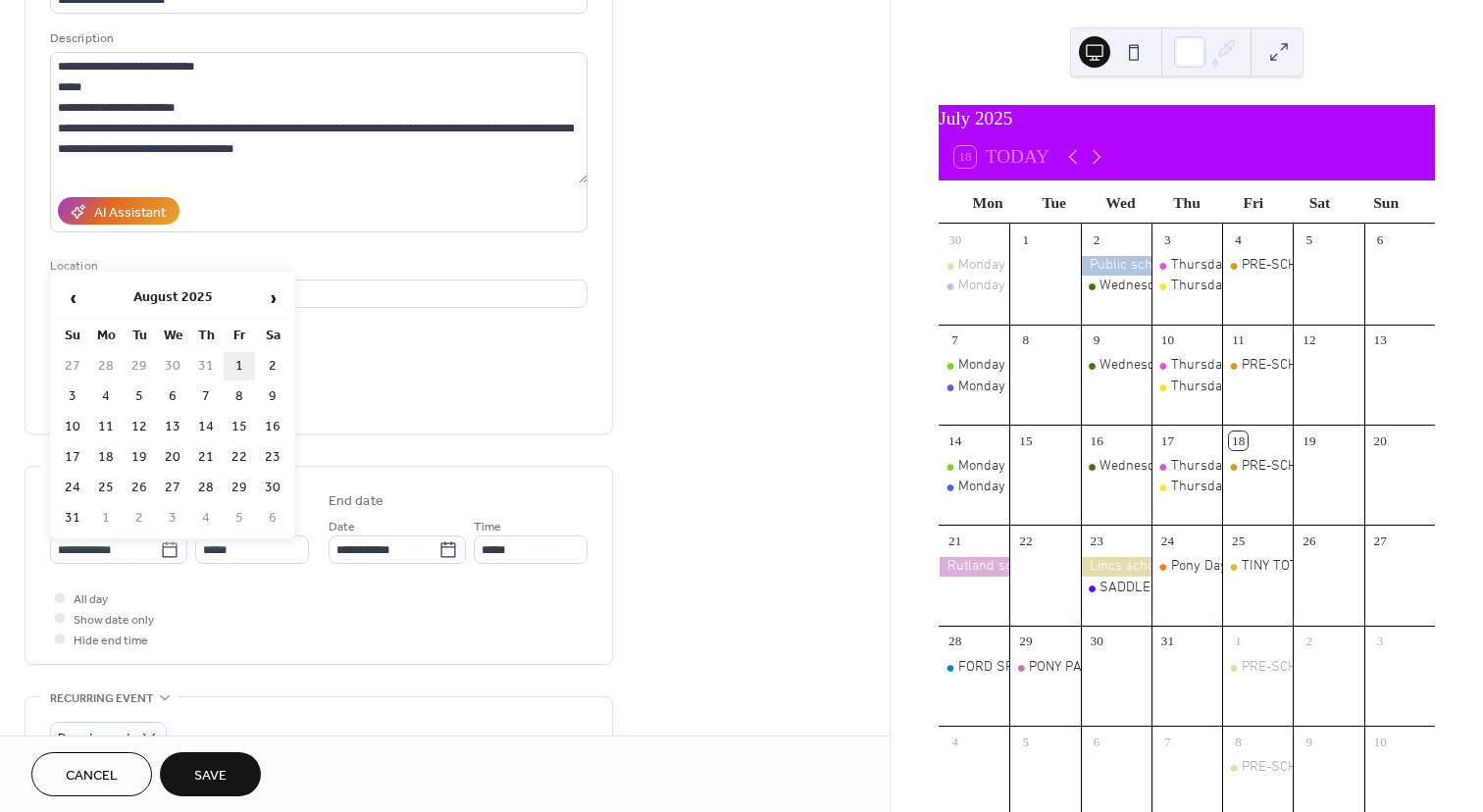 click on "1" at bounding box center [239, 366] 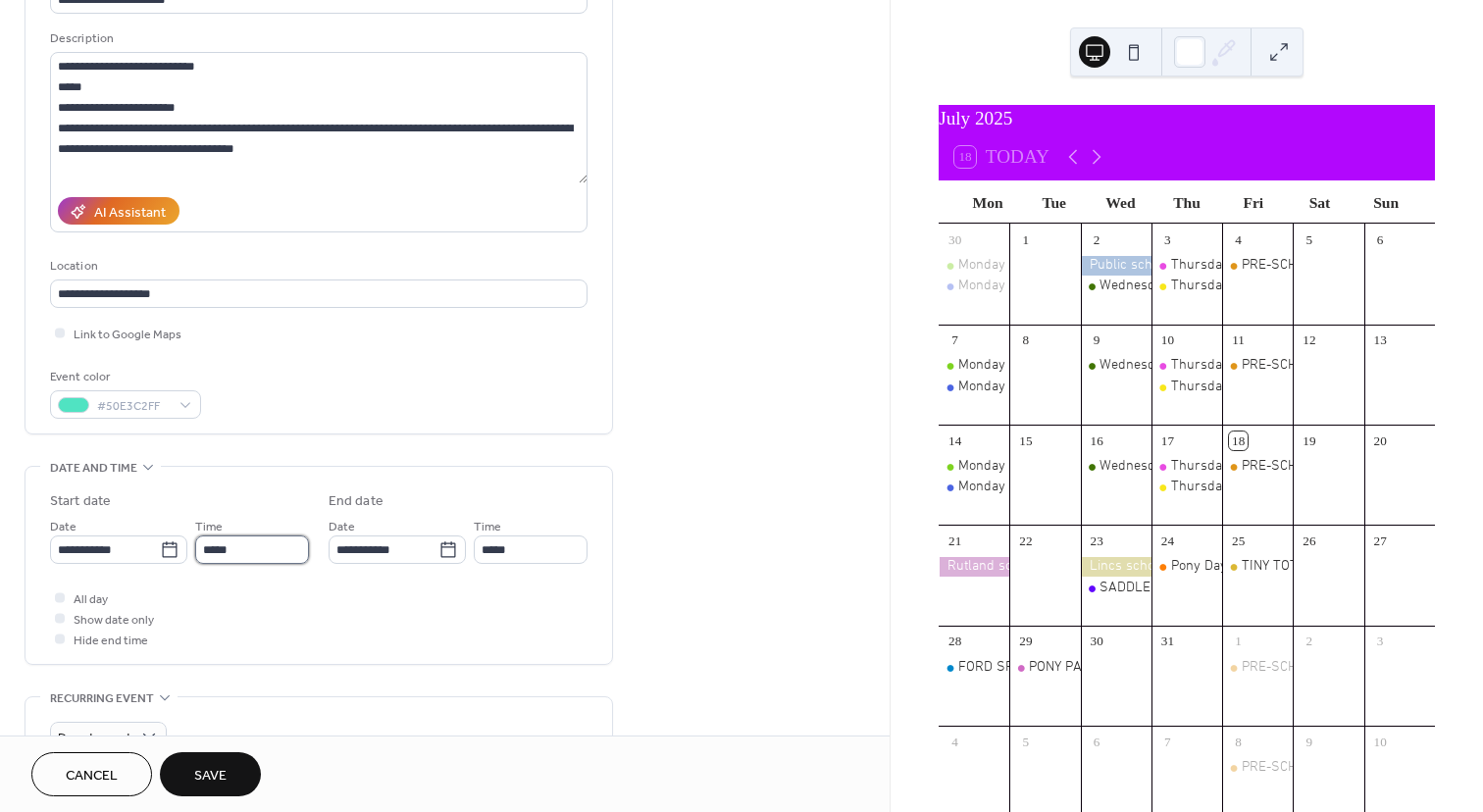 click on "*****" at bounding box center (252, 549) 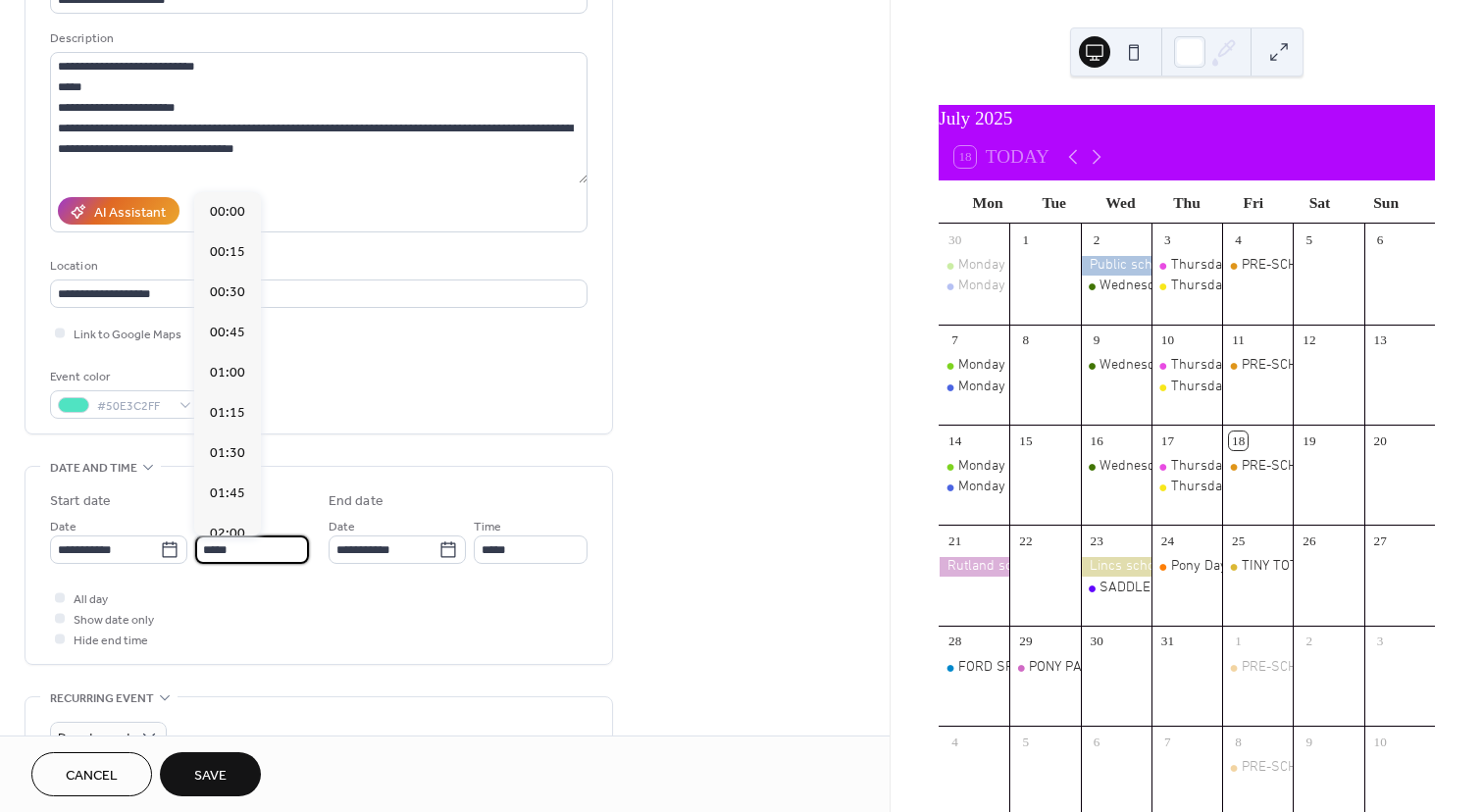 scroll, scrollTop: 1906, scrollLeft: 0, axis: vertical 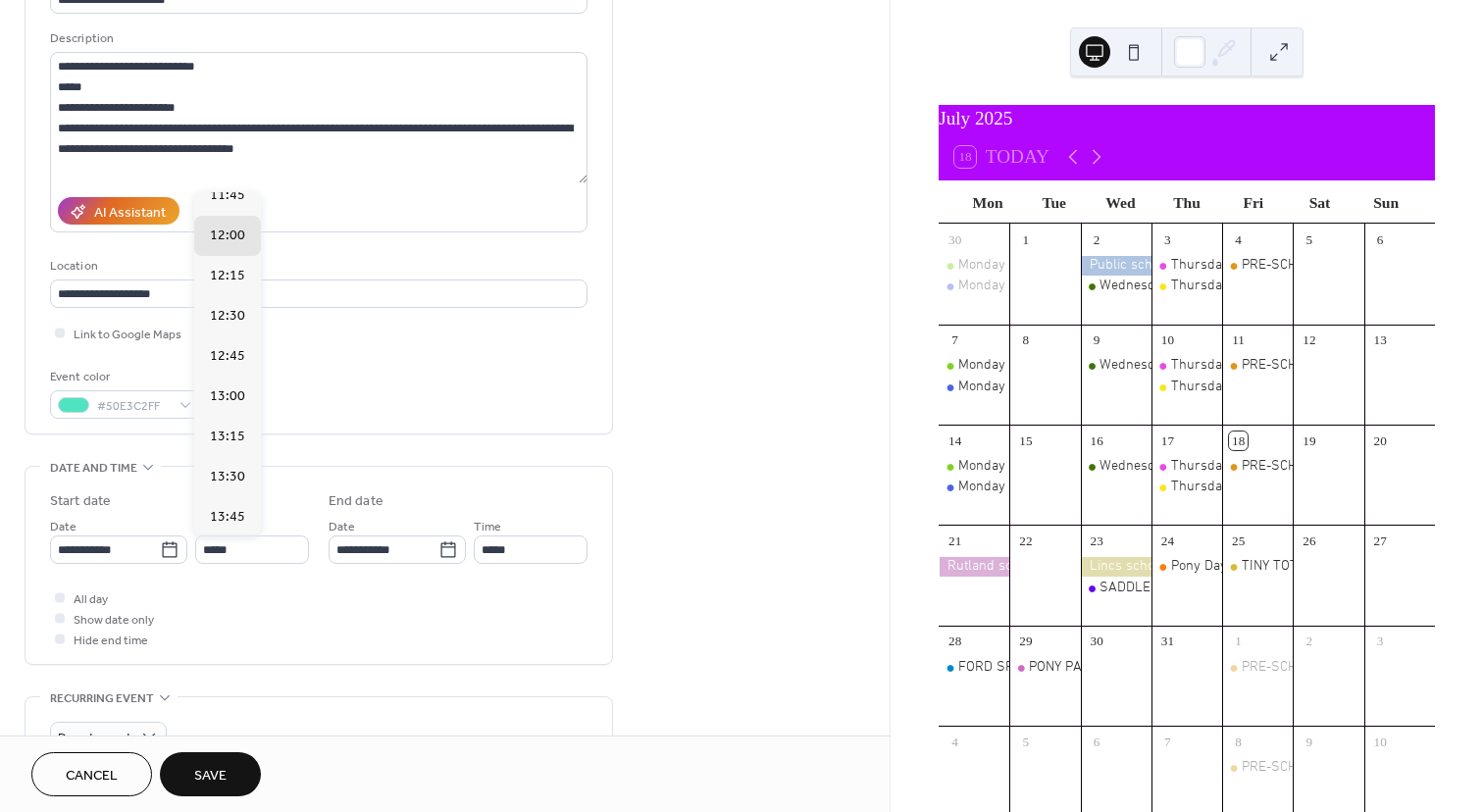click on "14:00" at bounding box center [228, 557] 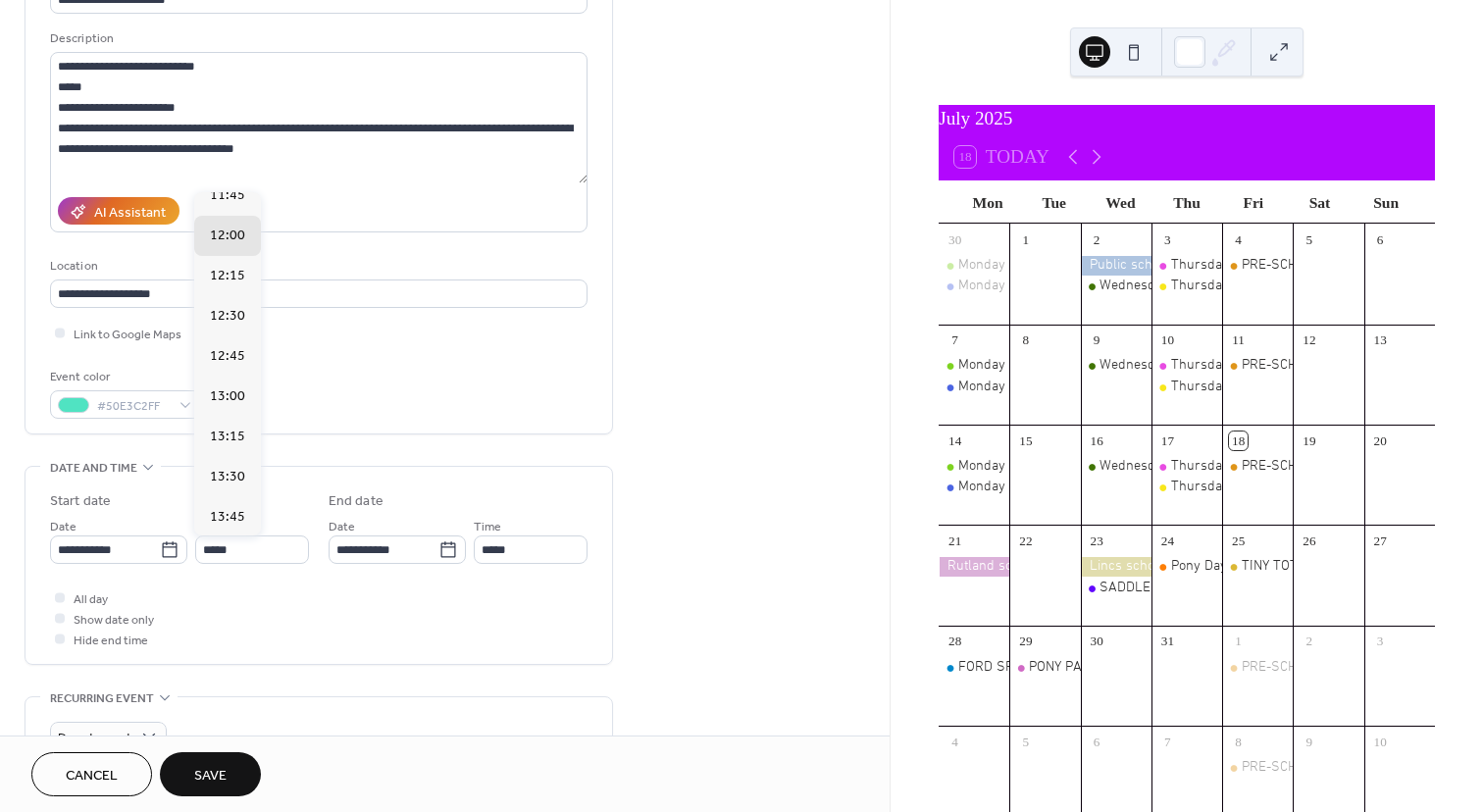 type on "*****" 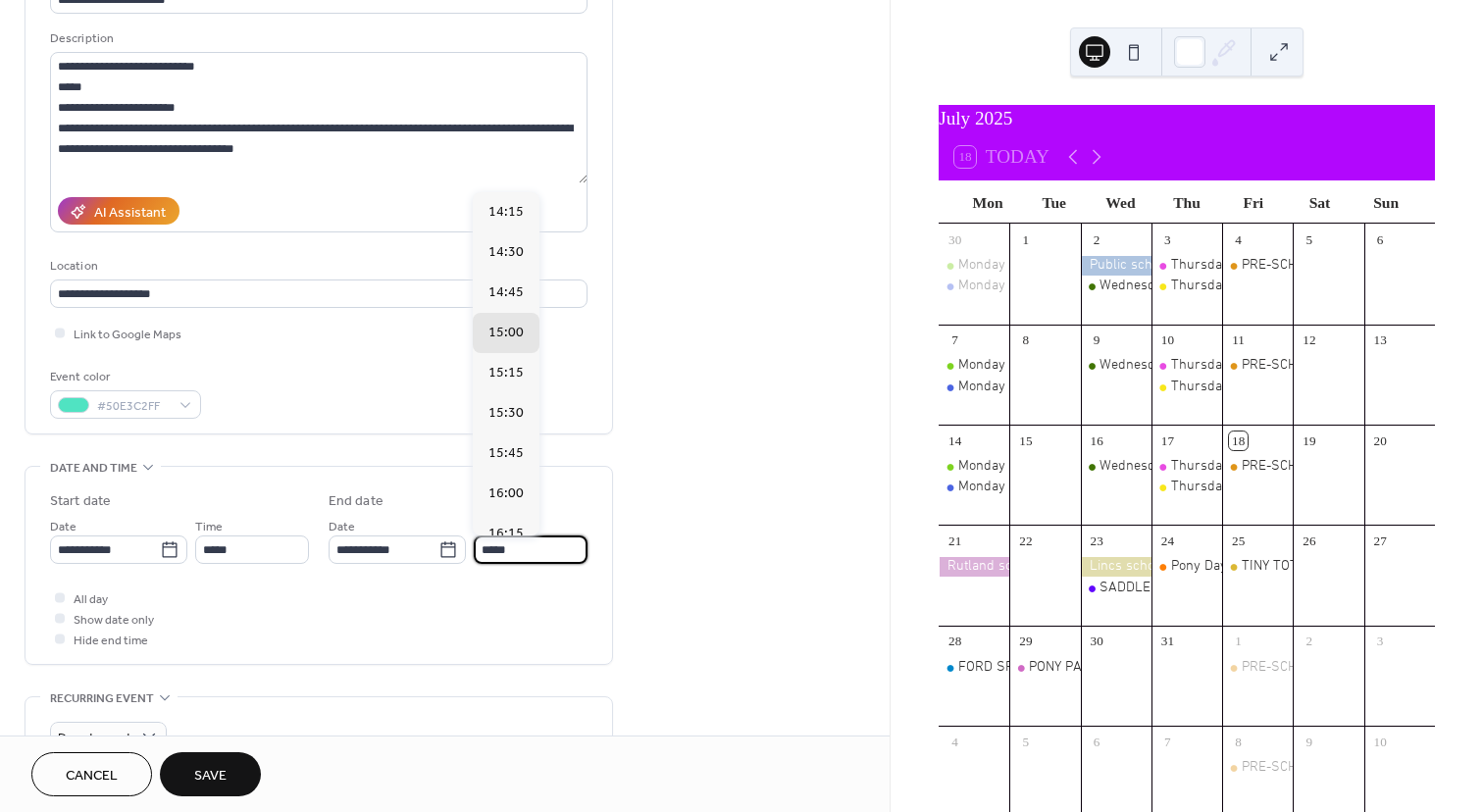 click on "*****" at bounding box center (531, 549) 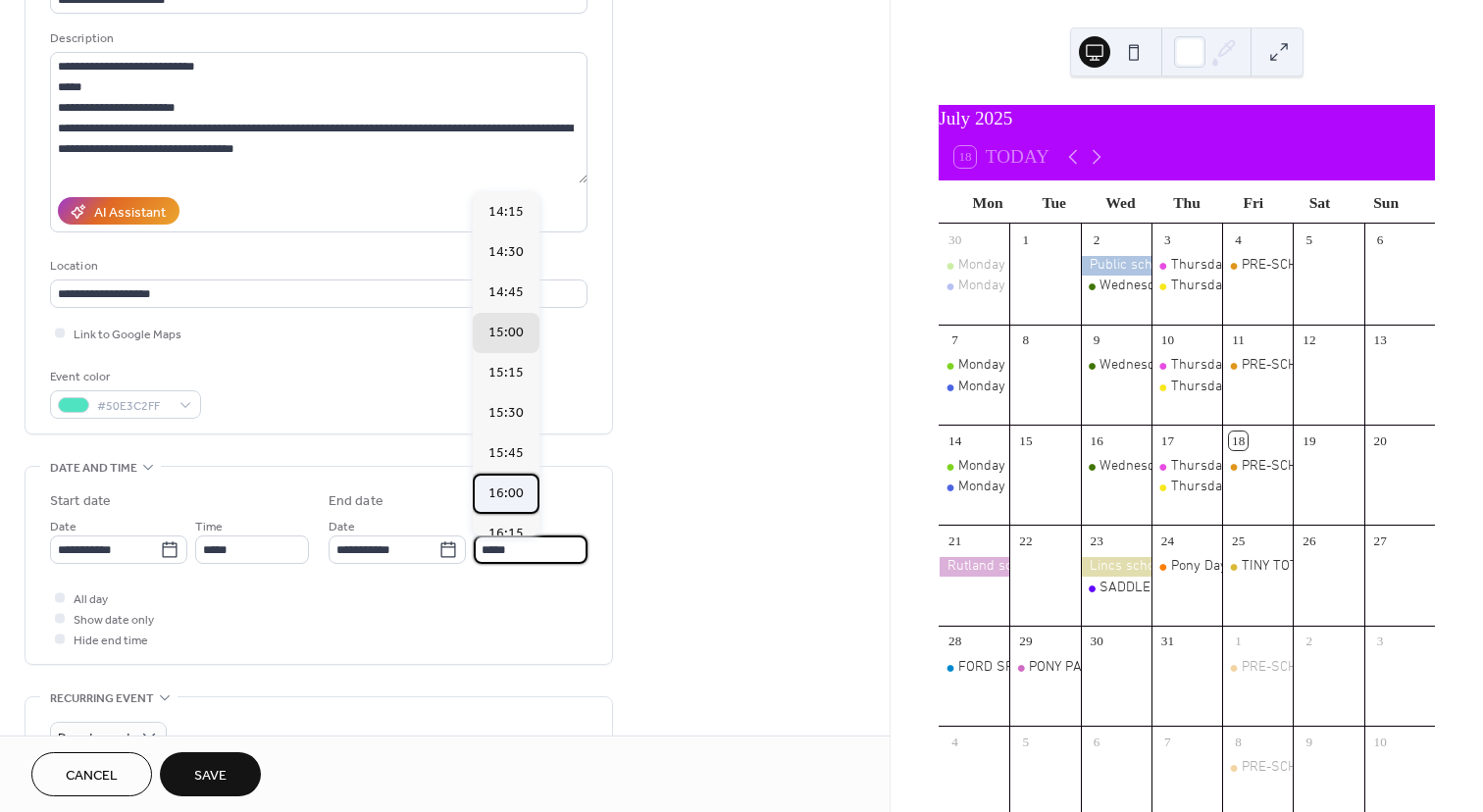 click on "16:00" at bounding box center [506, 493] 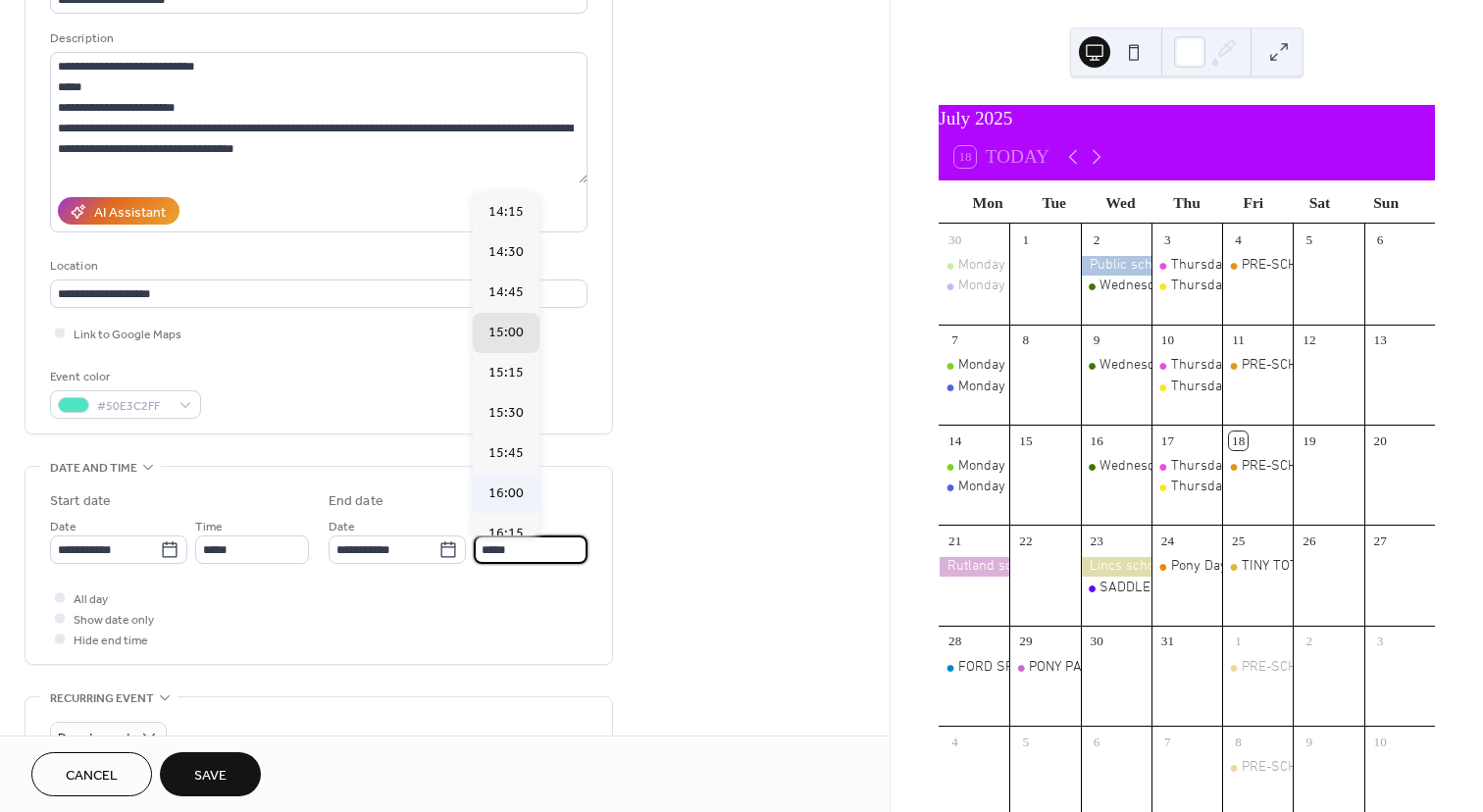 type on "*****" 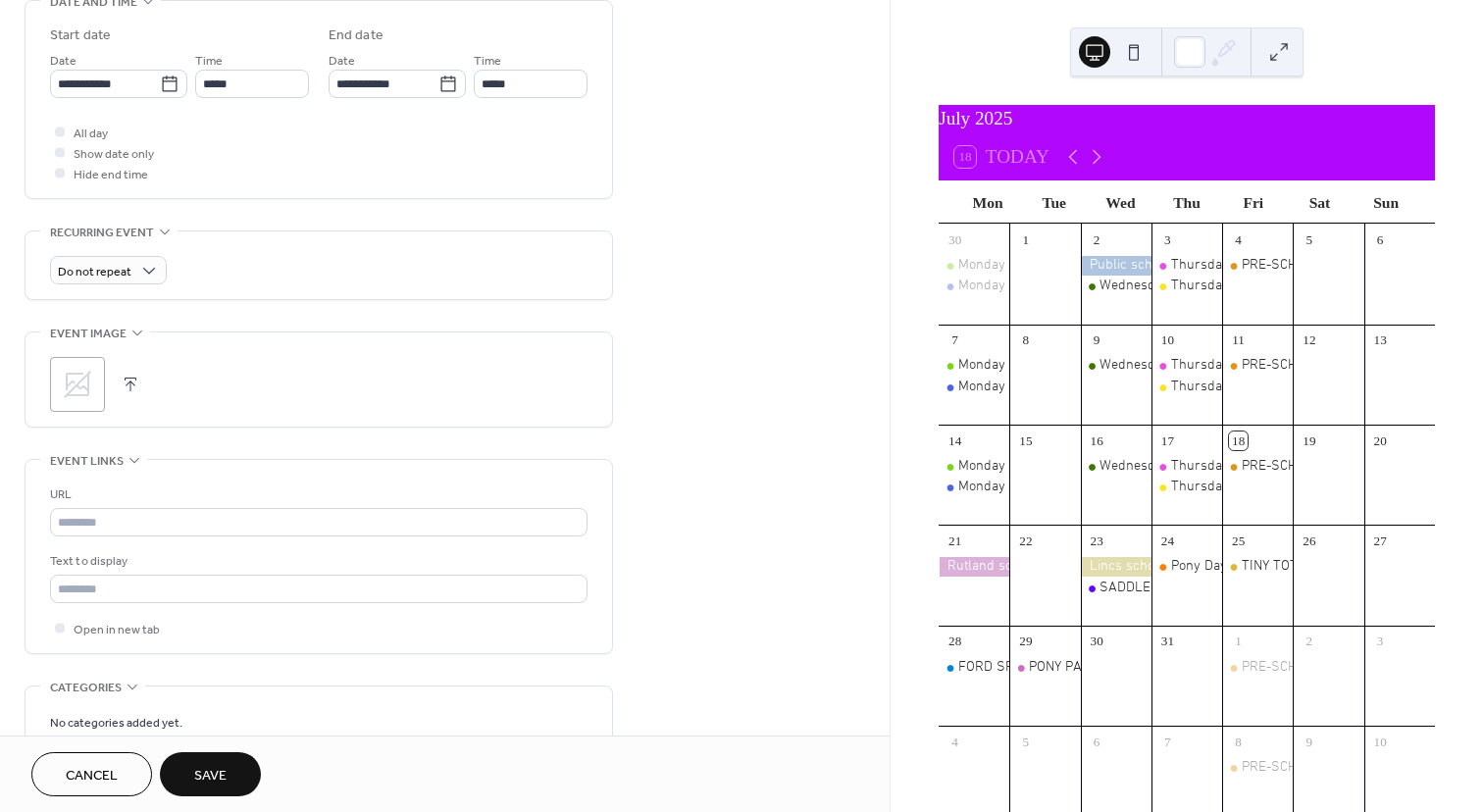 scroll, scrollTop: 642, scrollLeft: 0, axis: vertical 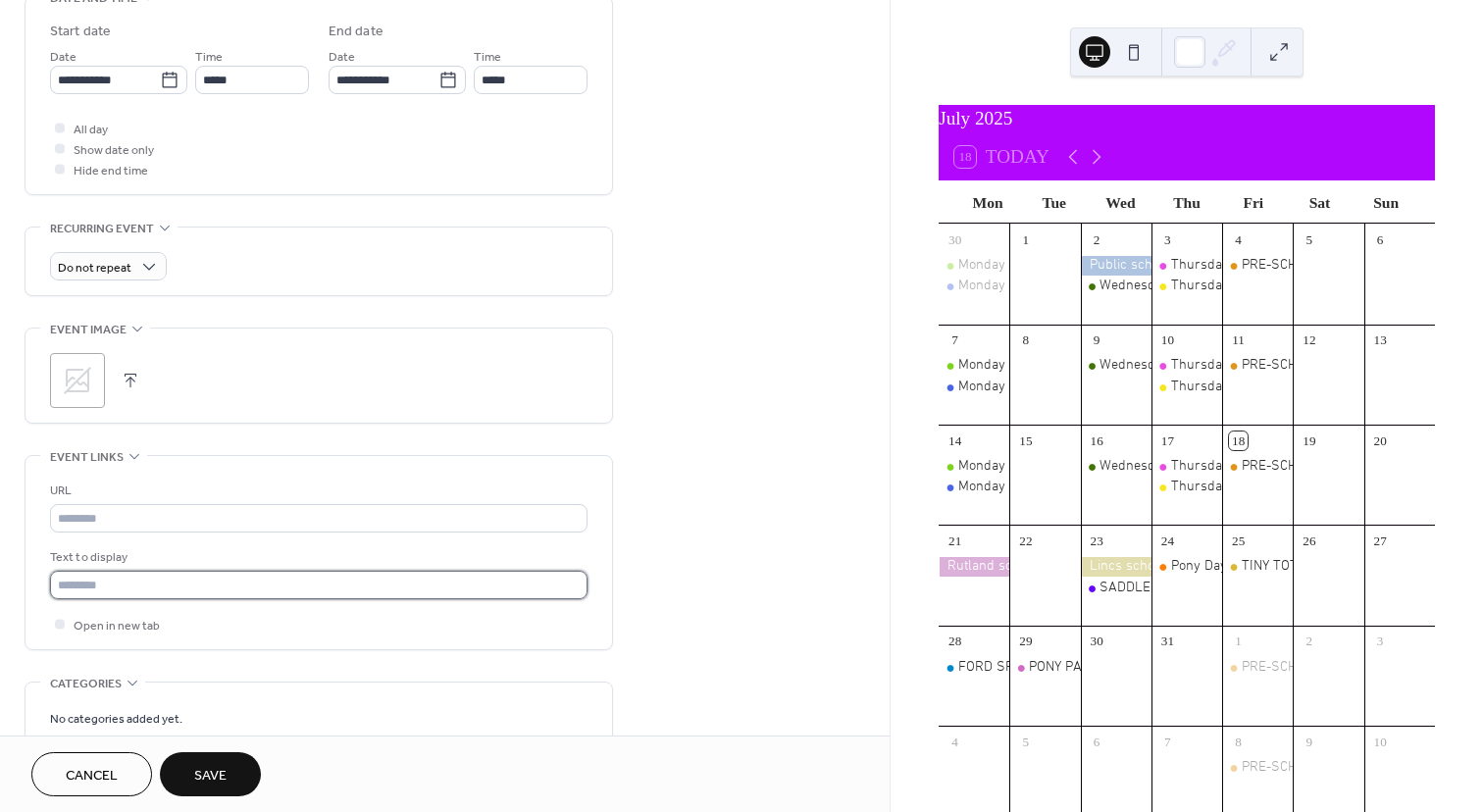 click at bounding box center [319, 584] 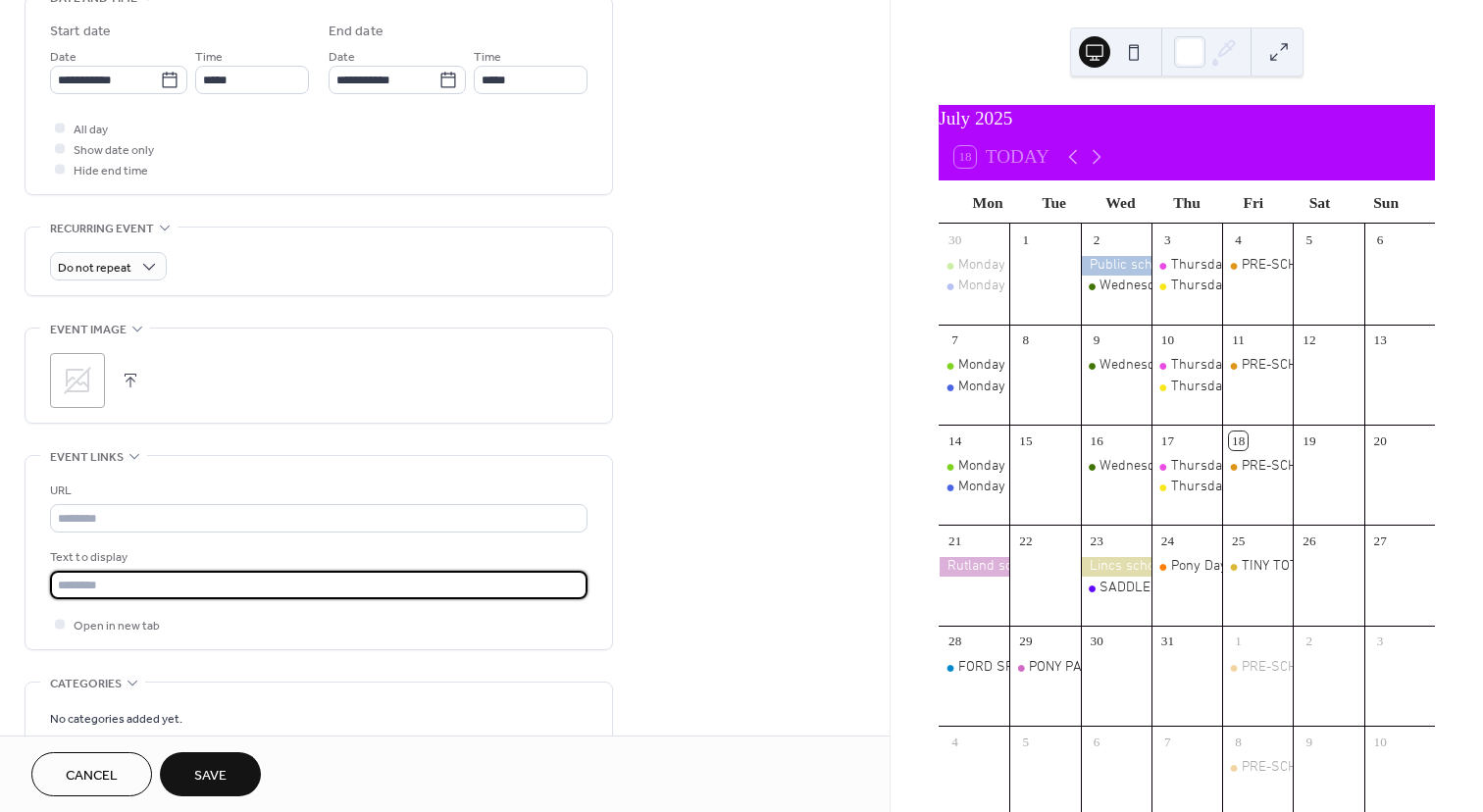paste on "**********" 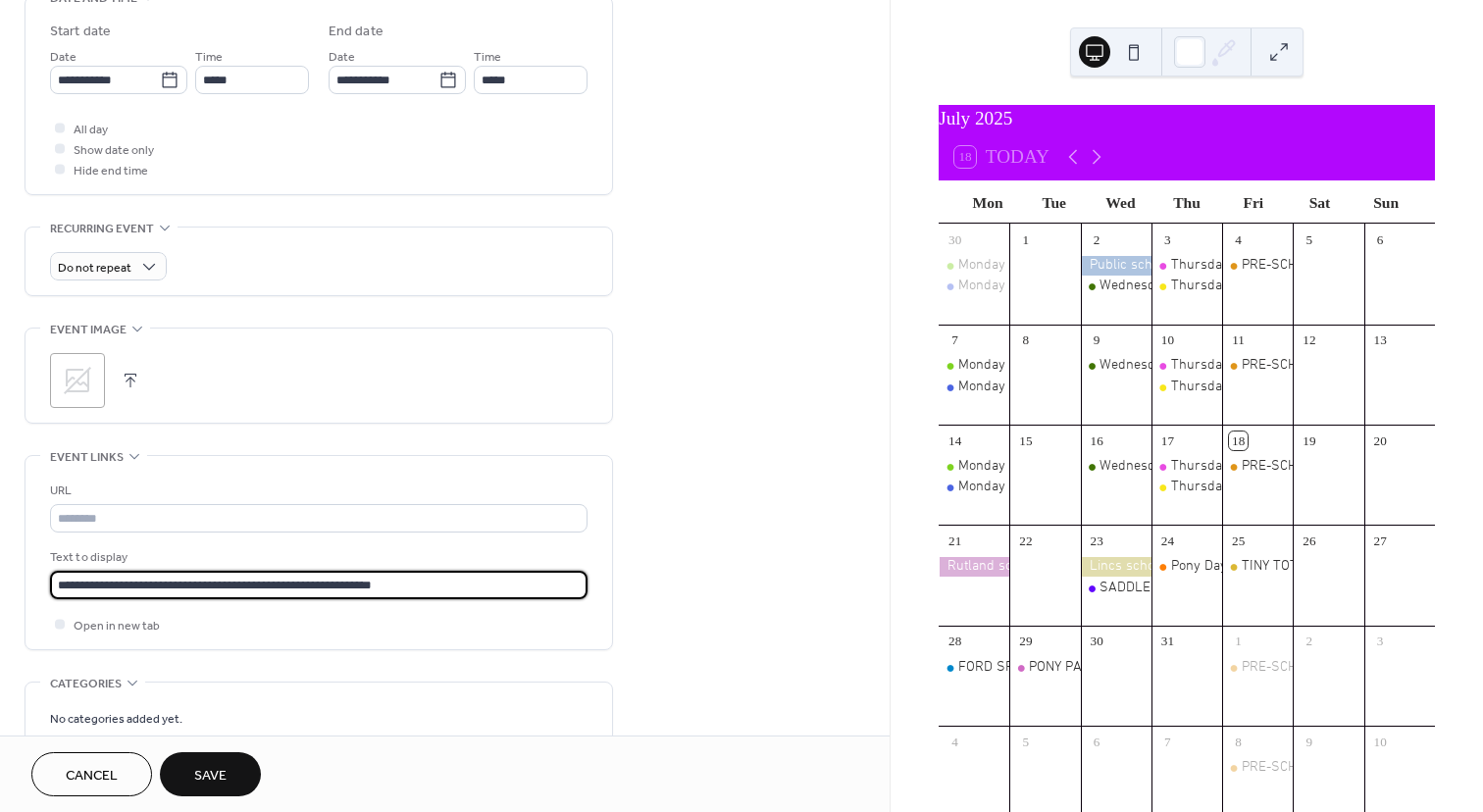 type on "**********" 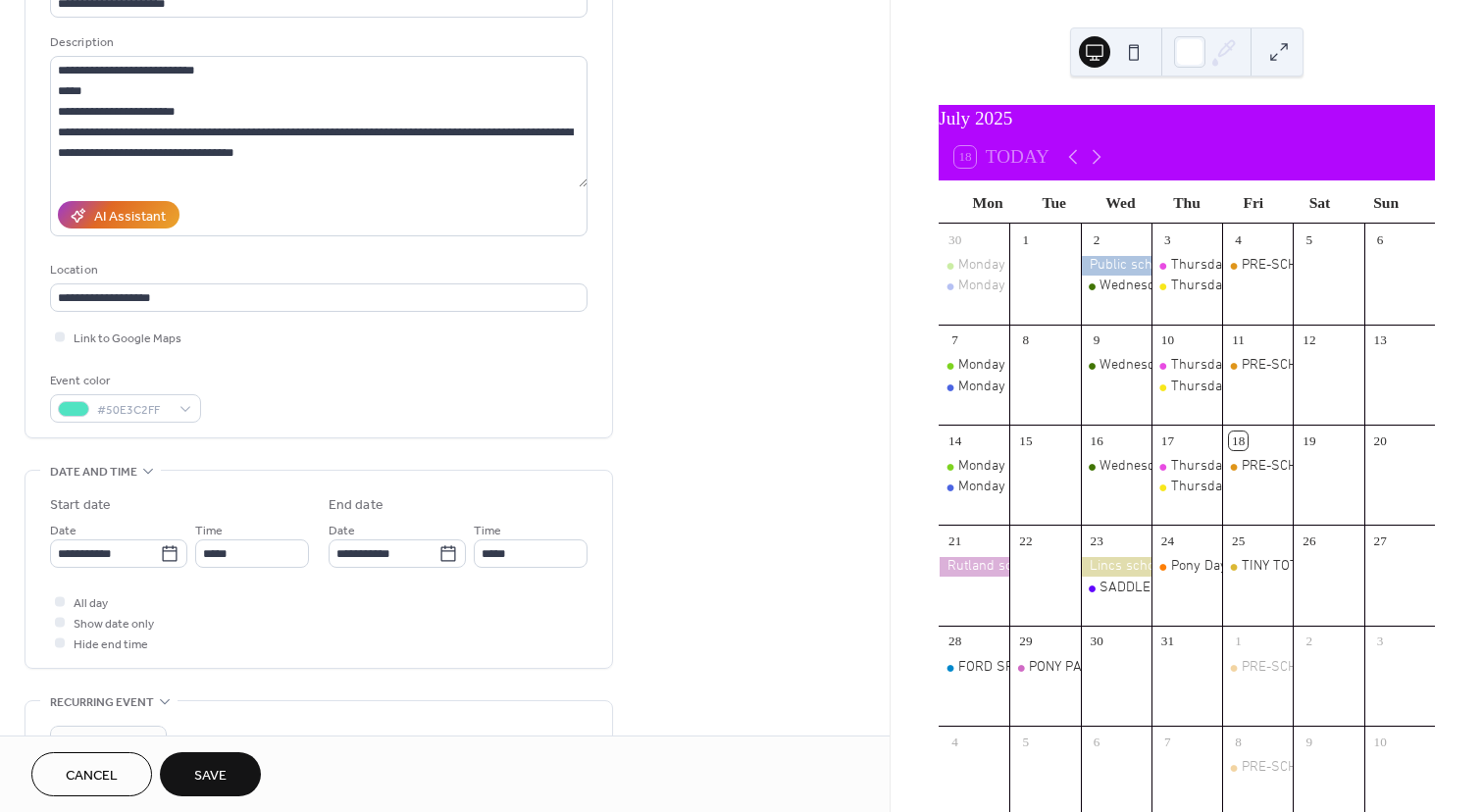 scroll, scrollTop: 228, scrollLeft: 0, axis: vertical 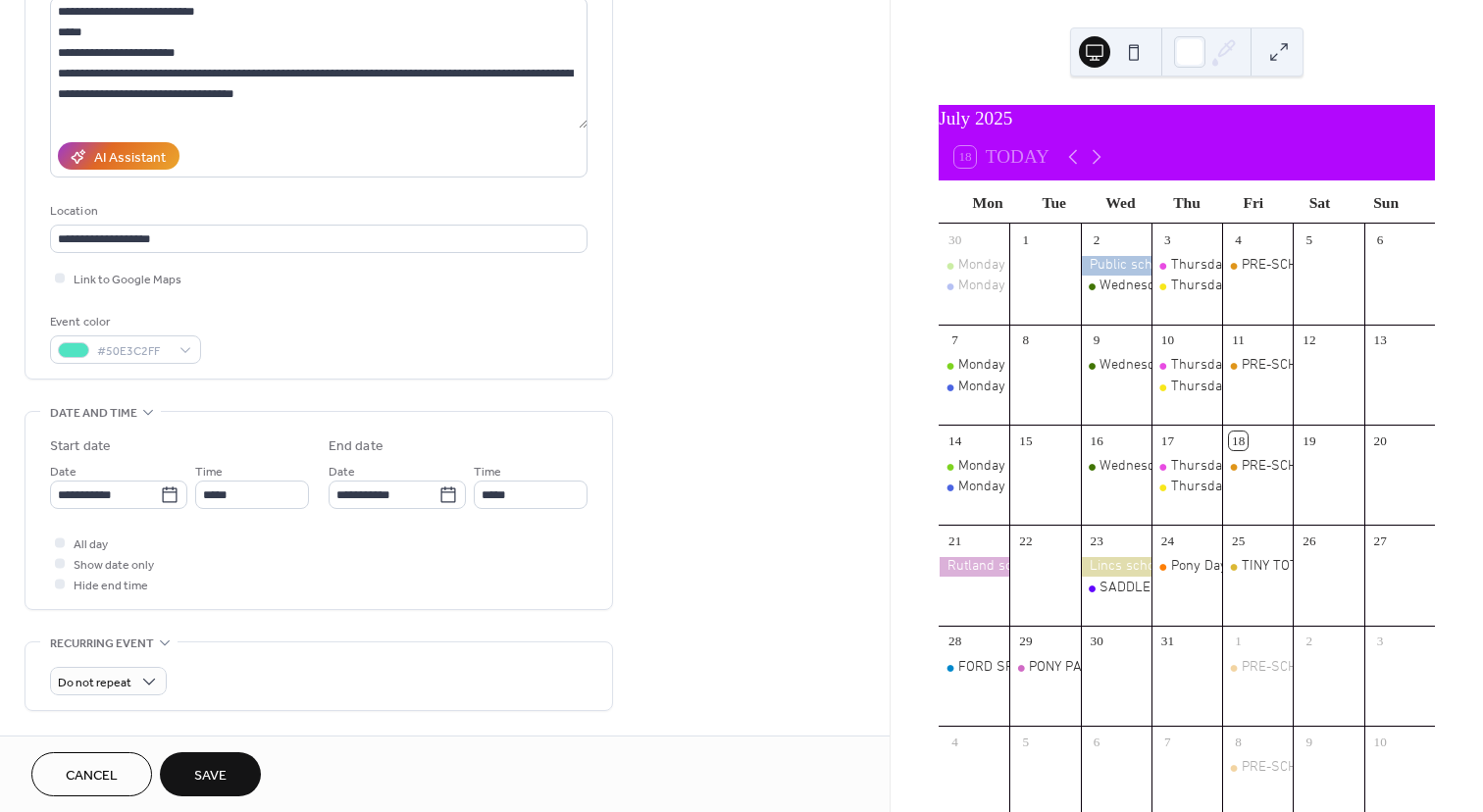 click on "Save" at bounding box center (210, 776) 